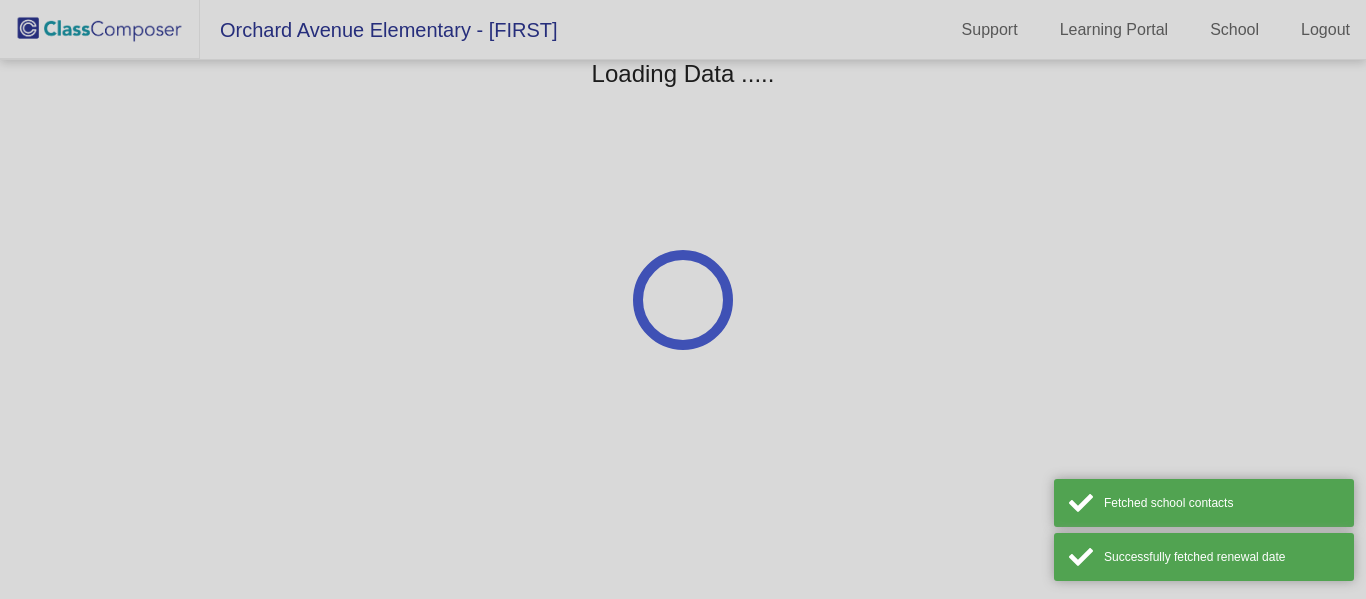 scroll, scrollTop: 0, scrollLeft: 0, axis: both 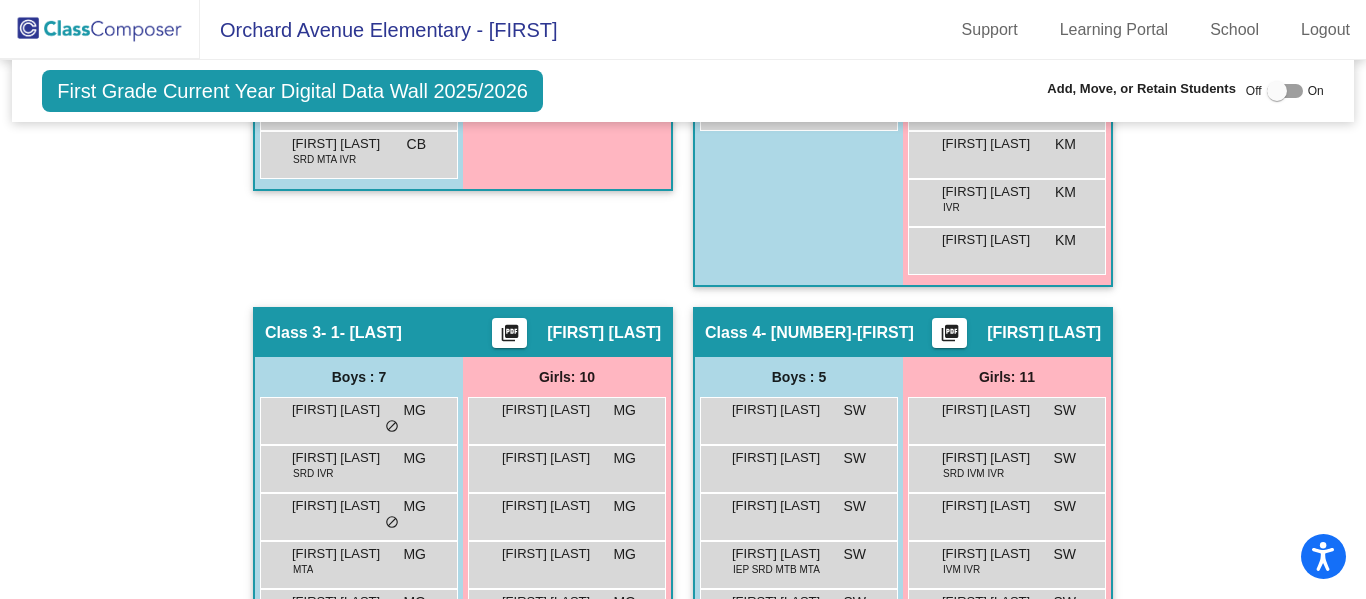 click at bounding box center [1285, 91] 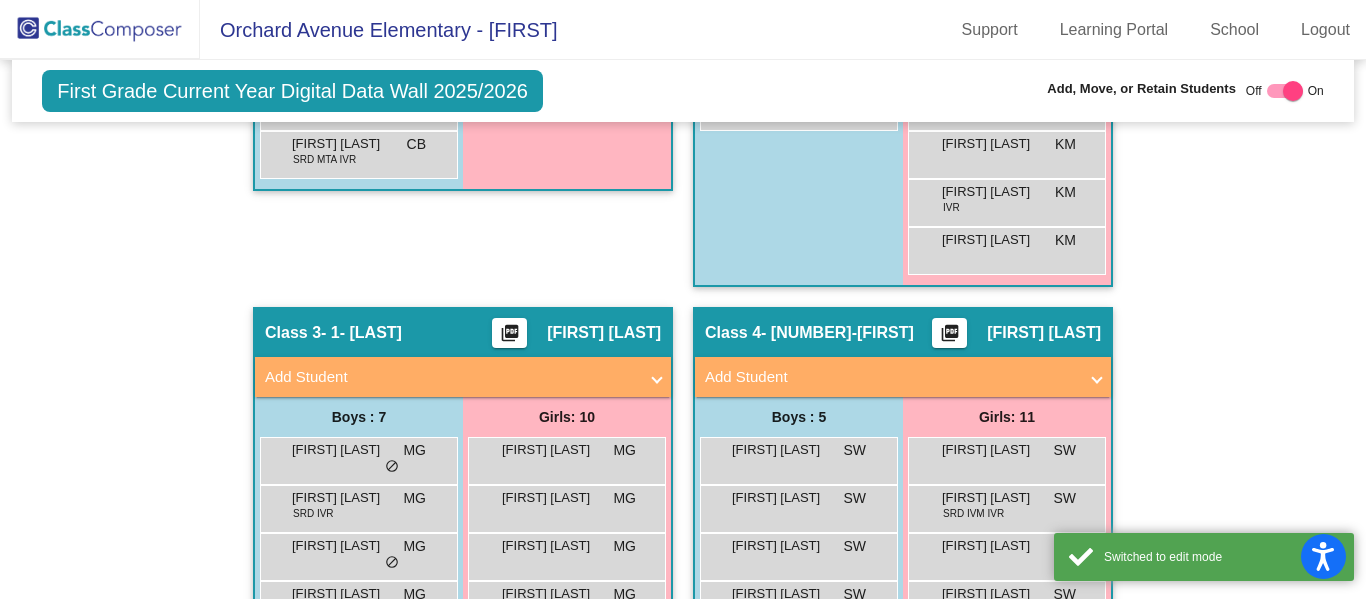 click on "Add Student" at bounding box center (891, 377) 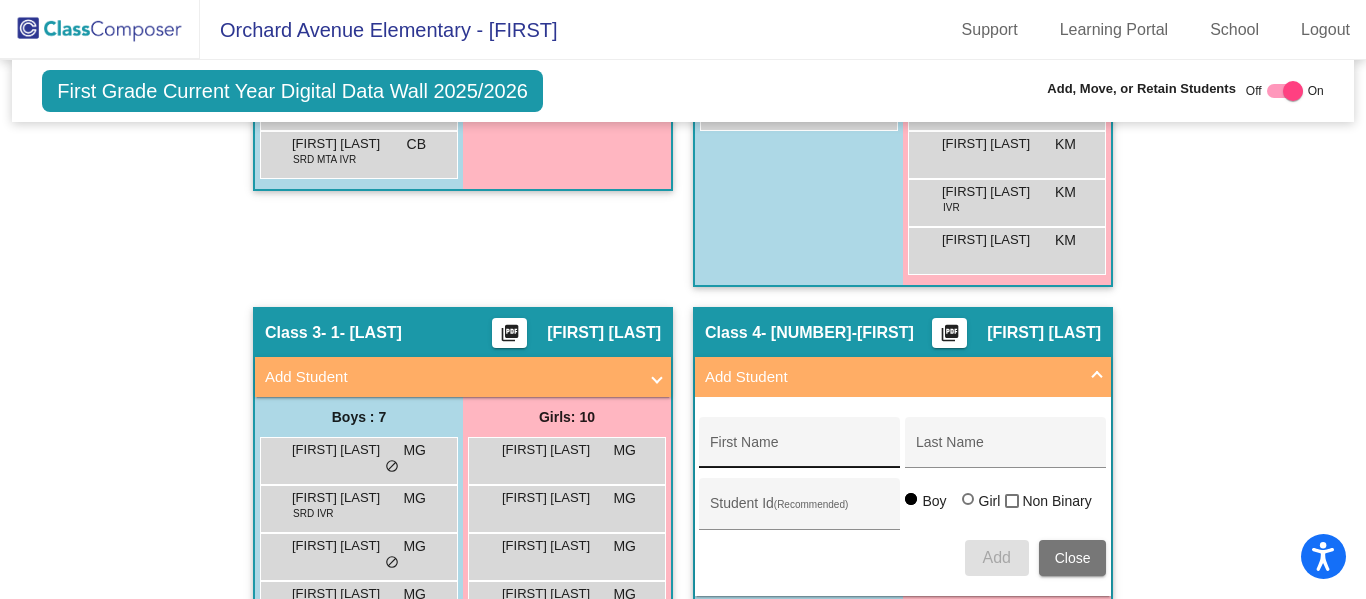click on "First Name" at bounding box center (800, 450) 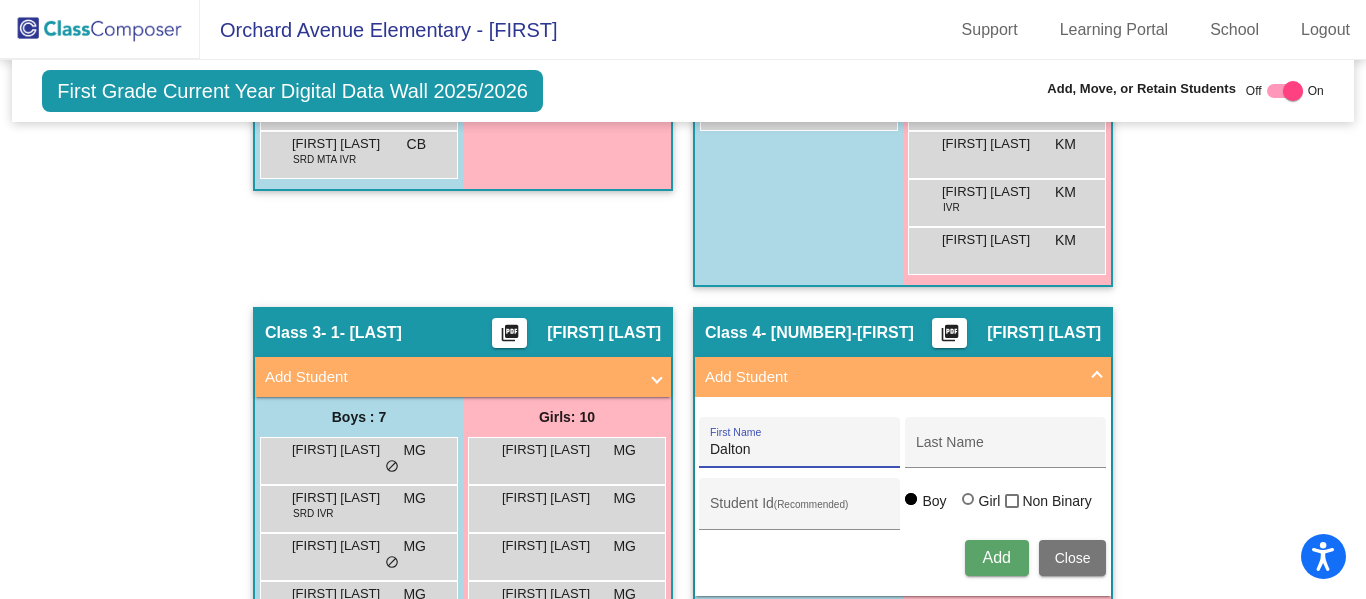type on "Dalton" 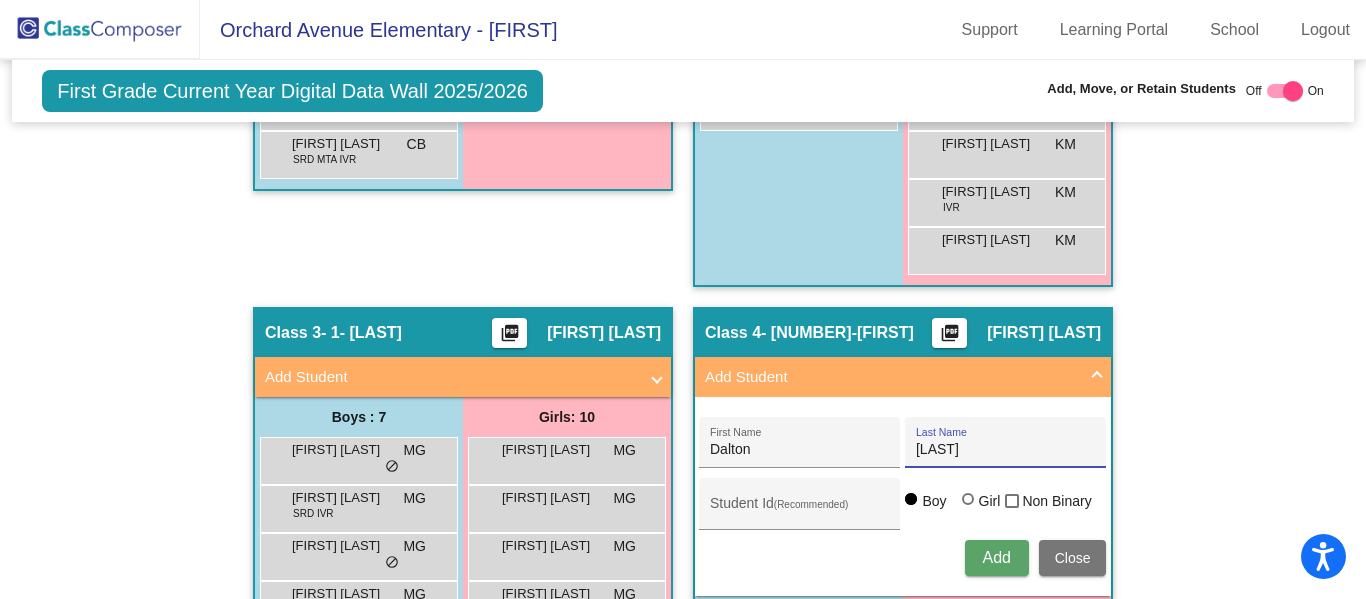 type on "[LAST]" 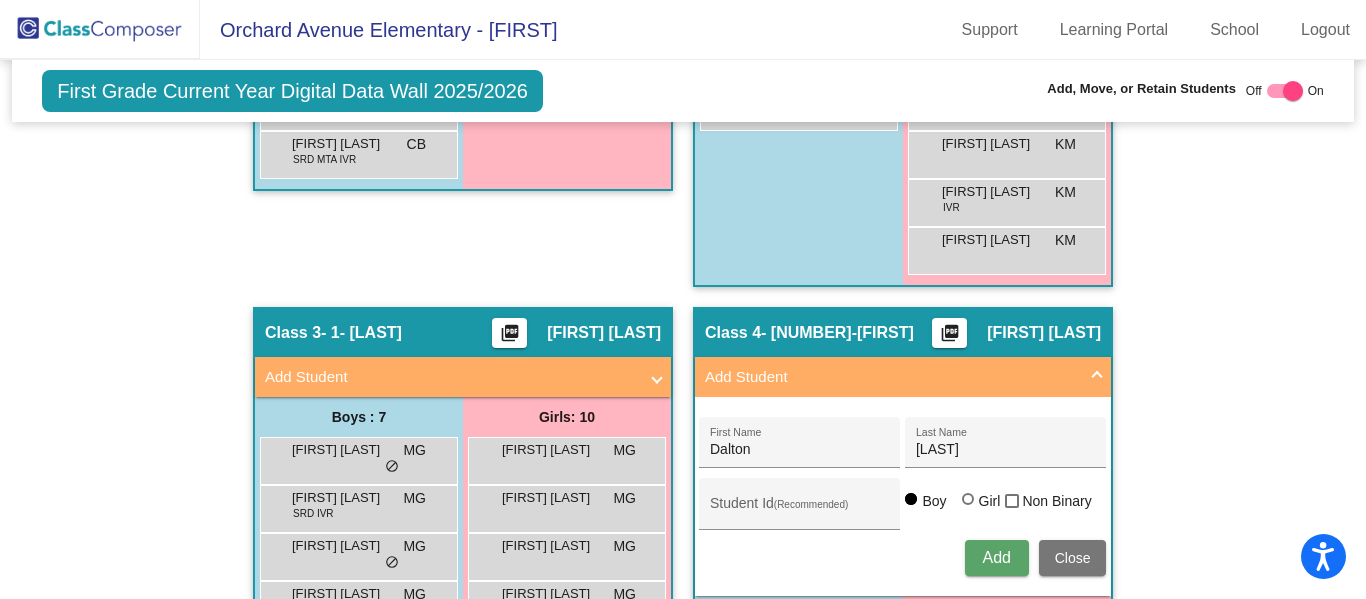 type 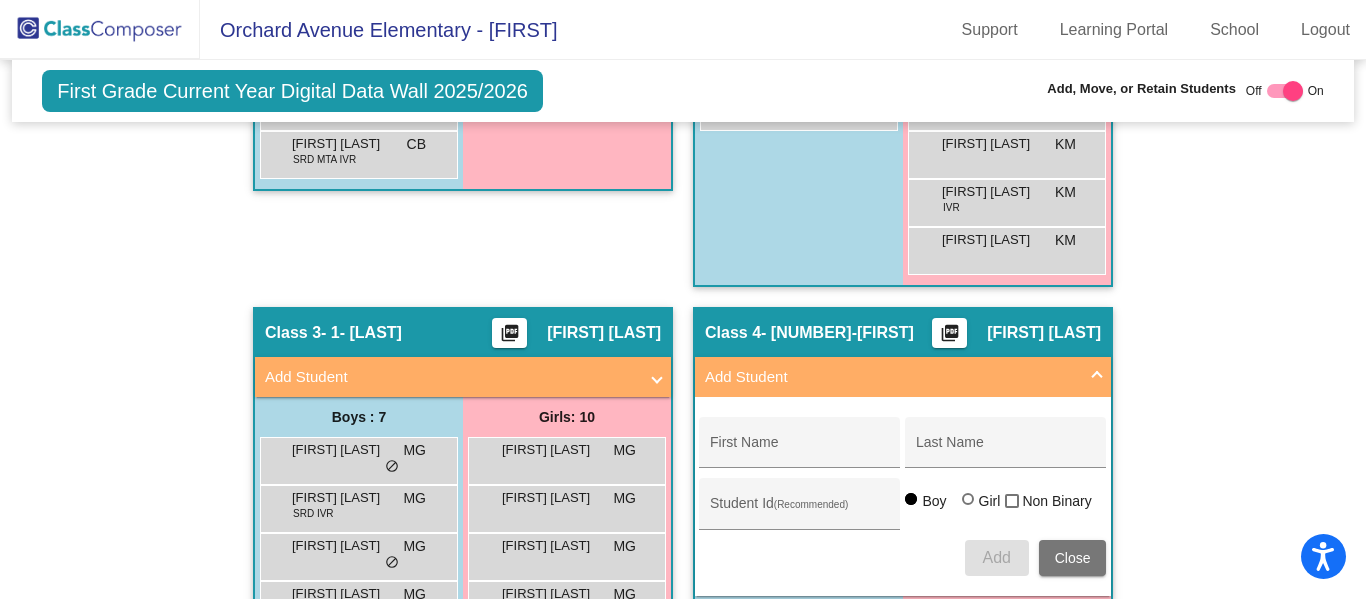 click at bounding box center [1097, 377] 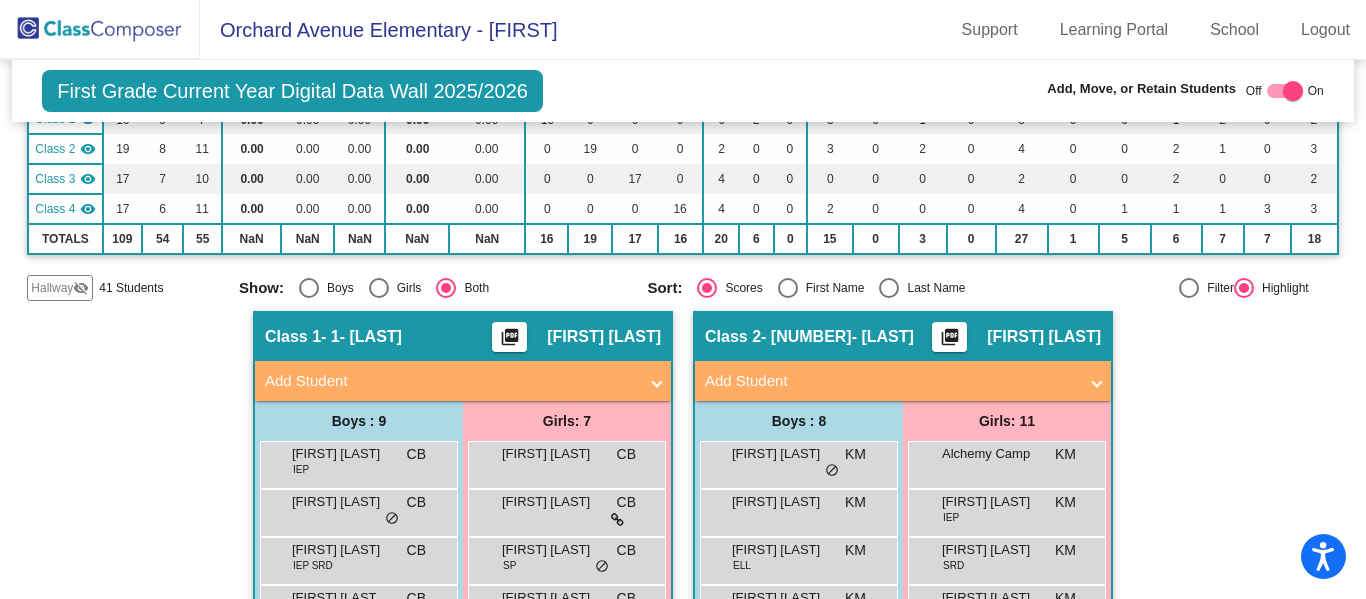 scroll, scrollTop: 217, scrollLeft: 0, axis: vertical 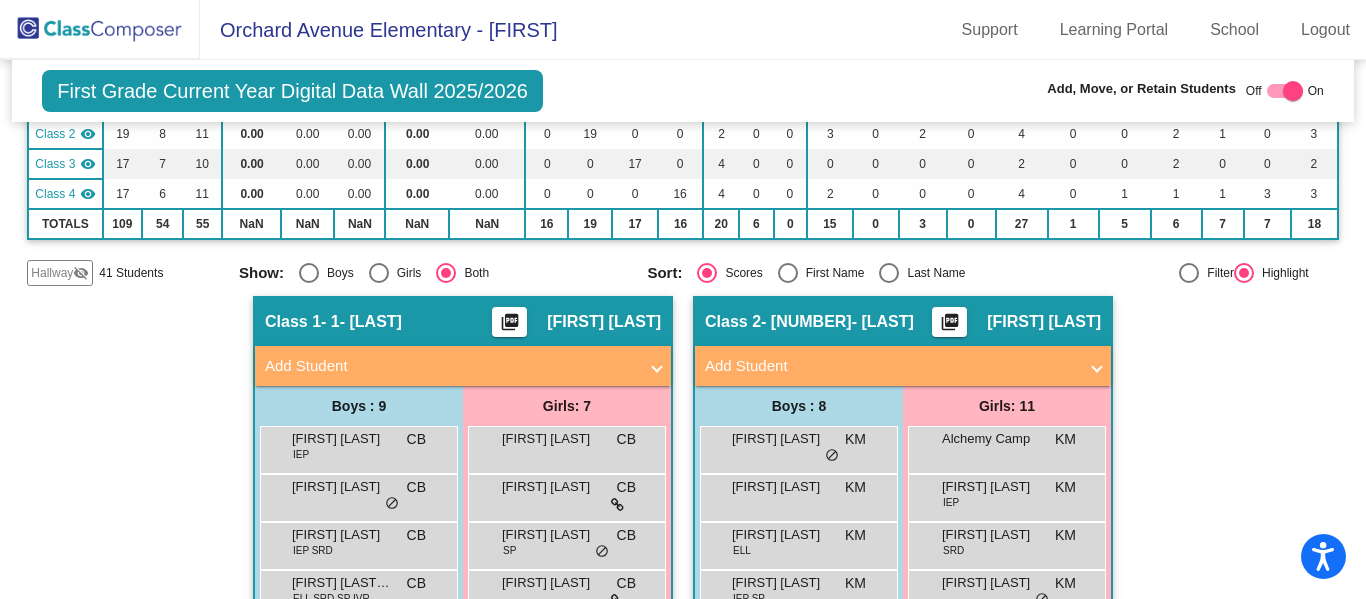 click at bounding box center (657, 366) 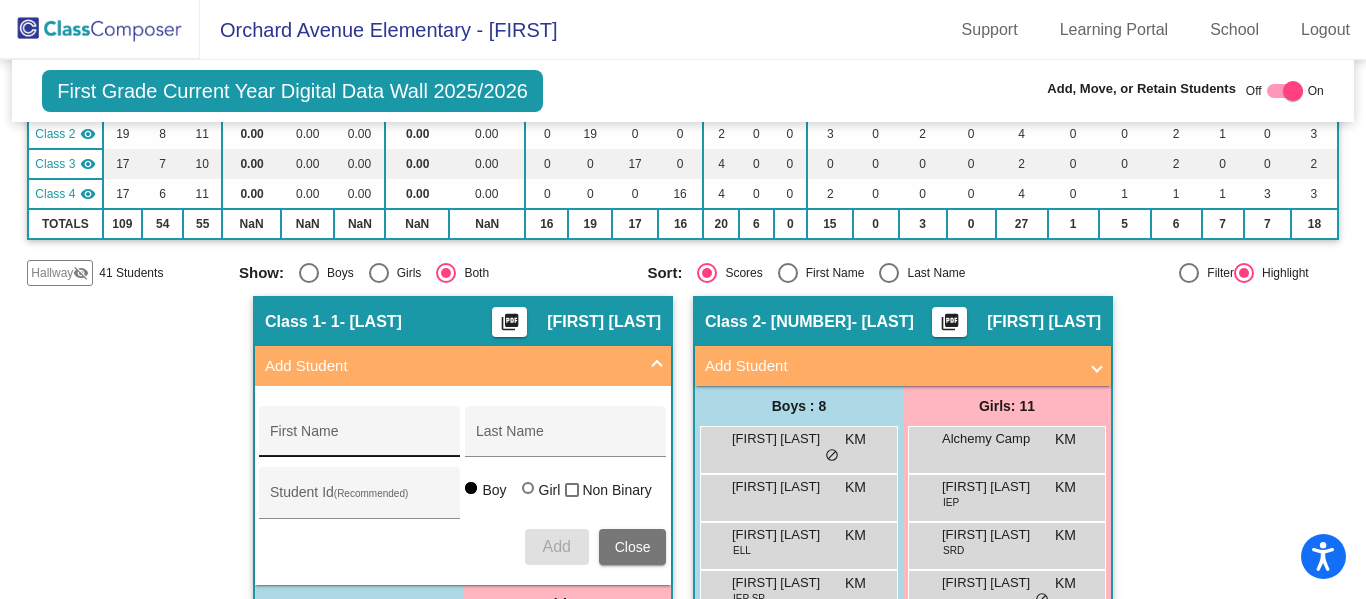 click on "First Name" at bounding box center (360, 439) 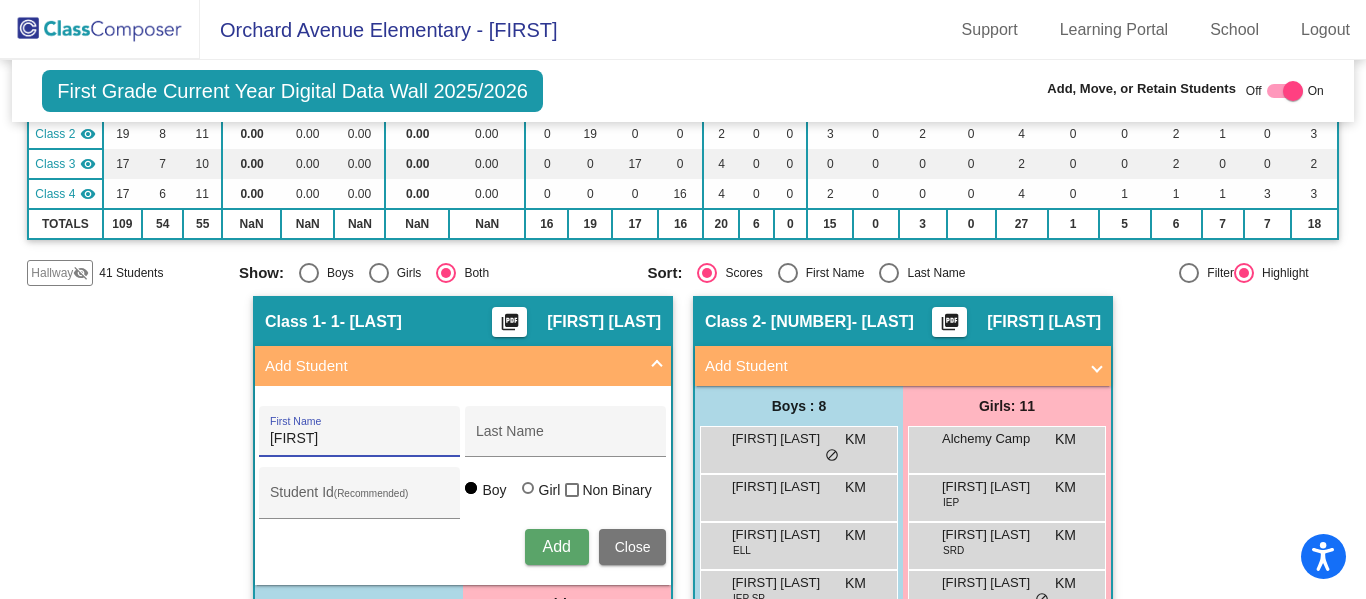 type on "[FIRST]" 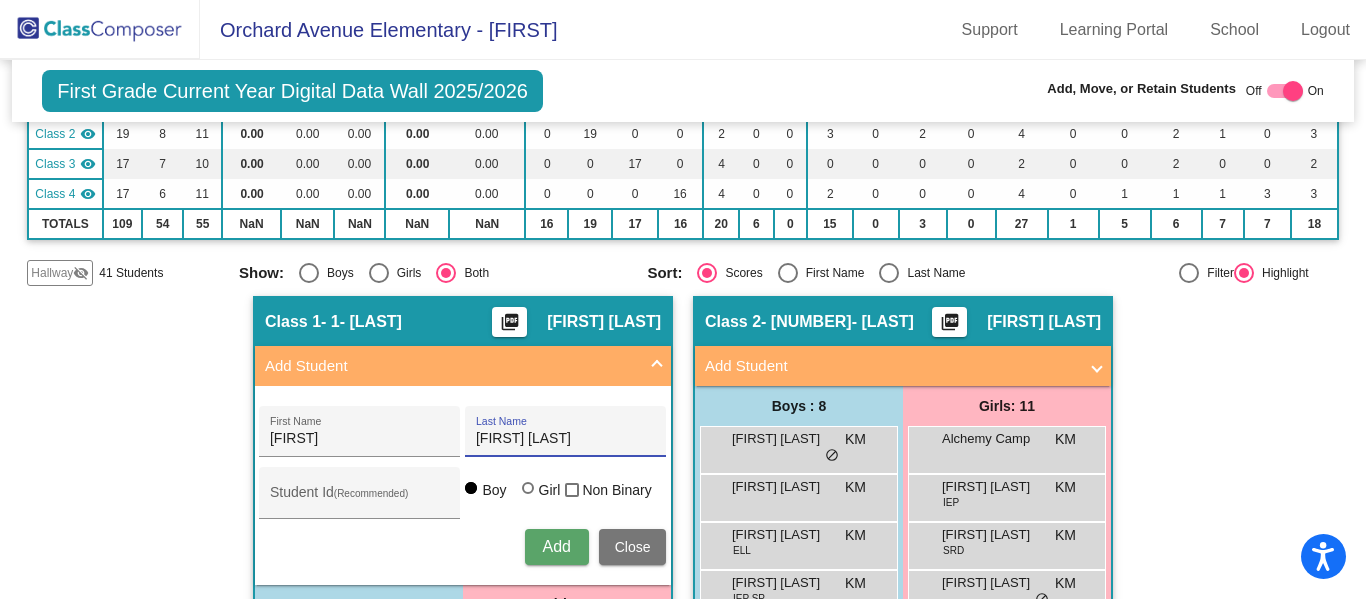 type on "[FIRST] [LAST]" 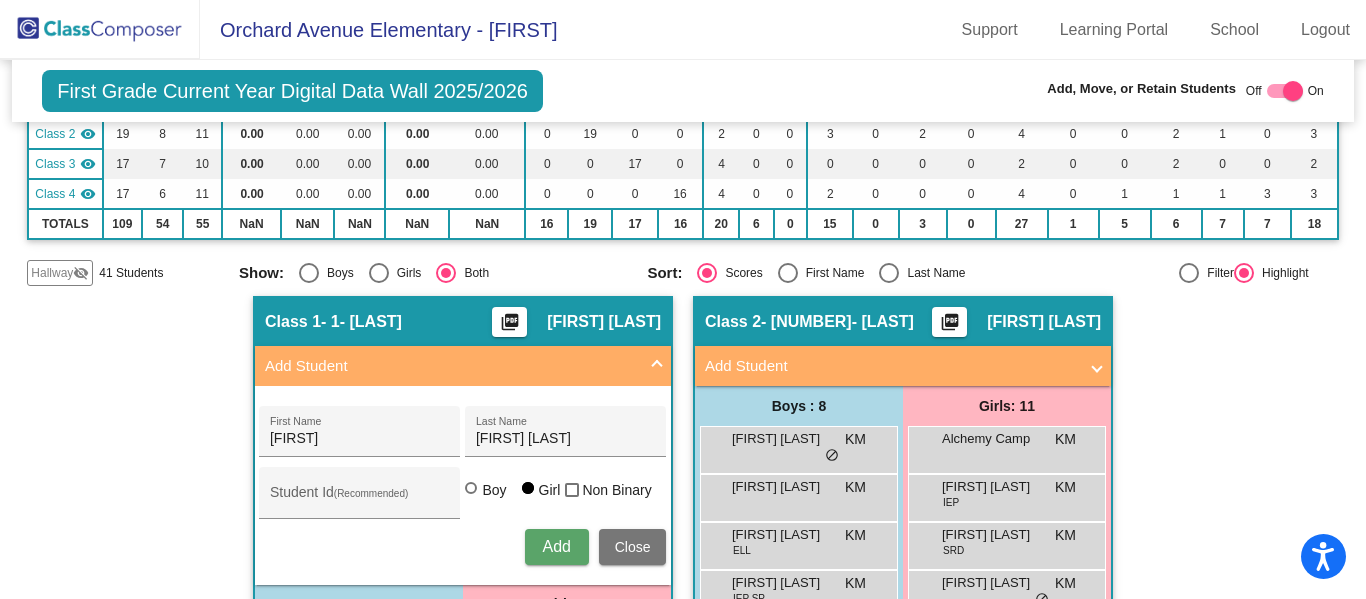 click on "Add" at bounding box center (556, 546) 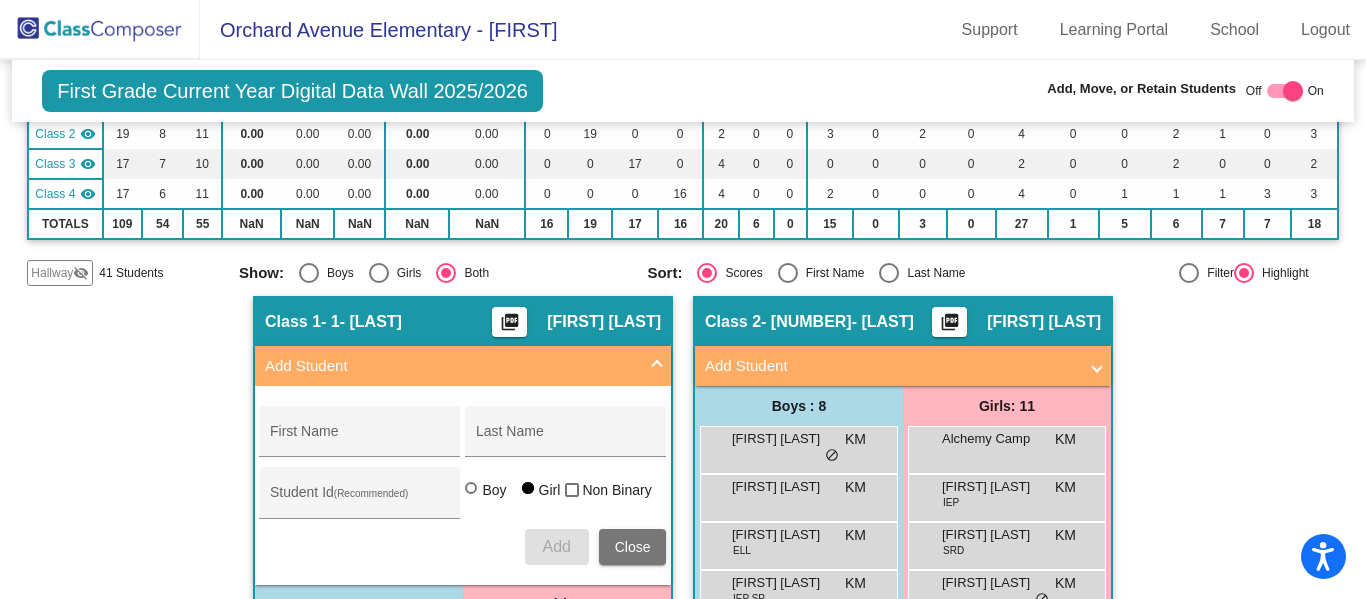 click at bounding box center (657, 366) 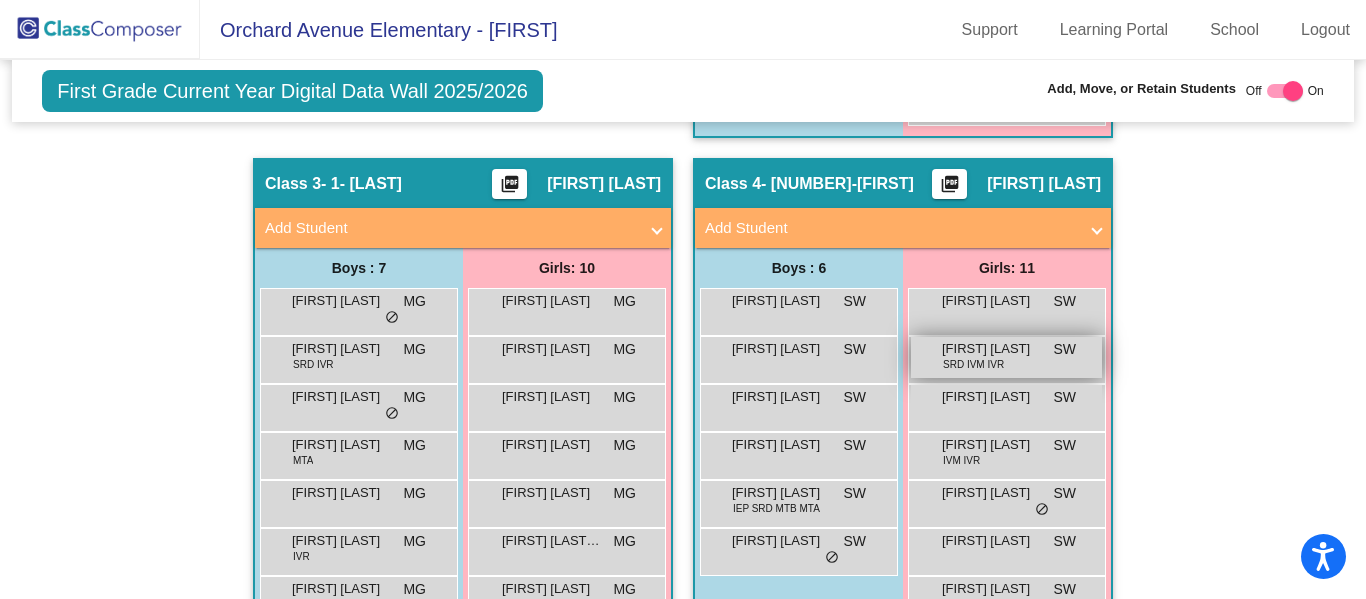 scroll, scrollTop: 1035, scrollLeft: 0, axis: vertical 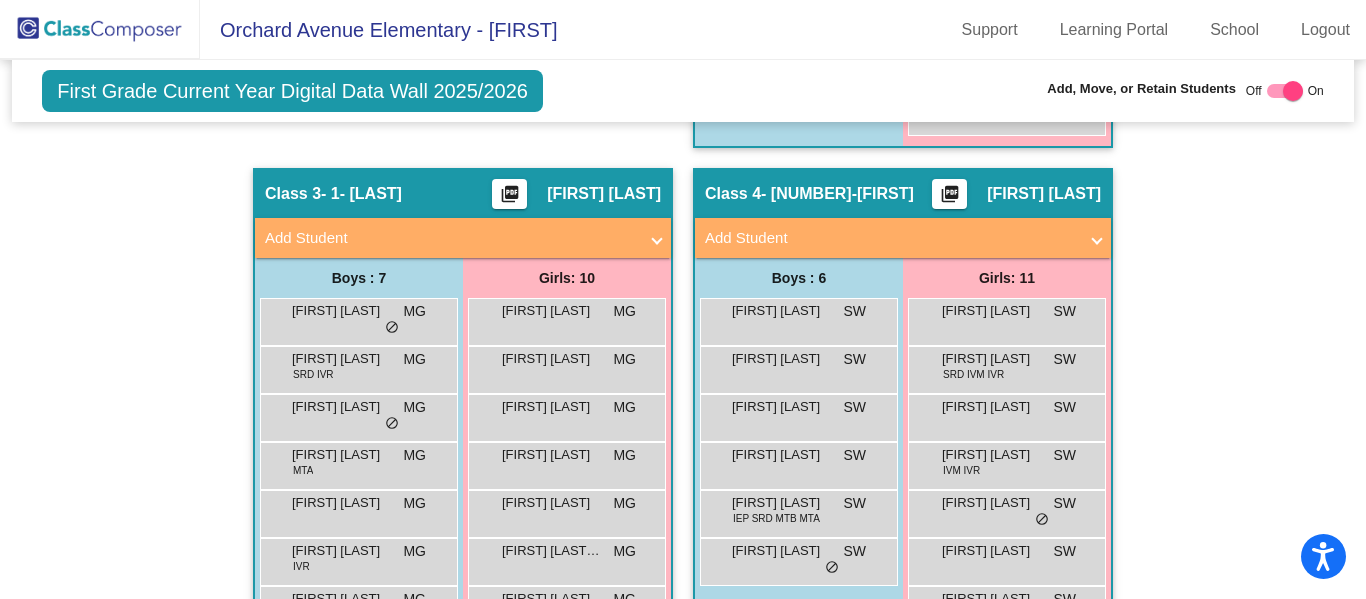 click on "Add Student" at bounding box center (891, 238) 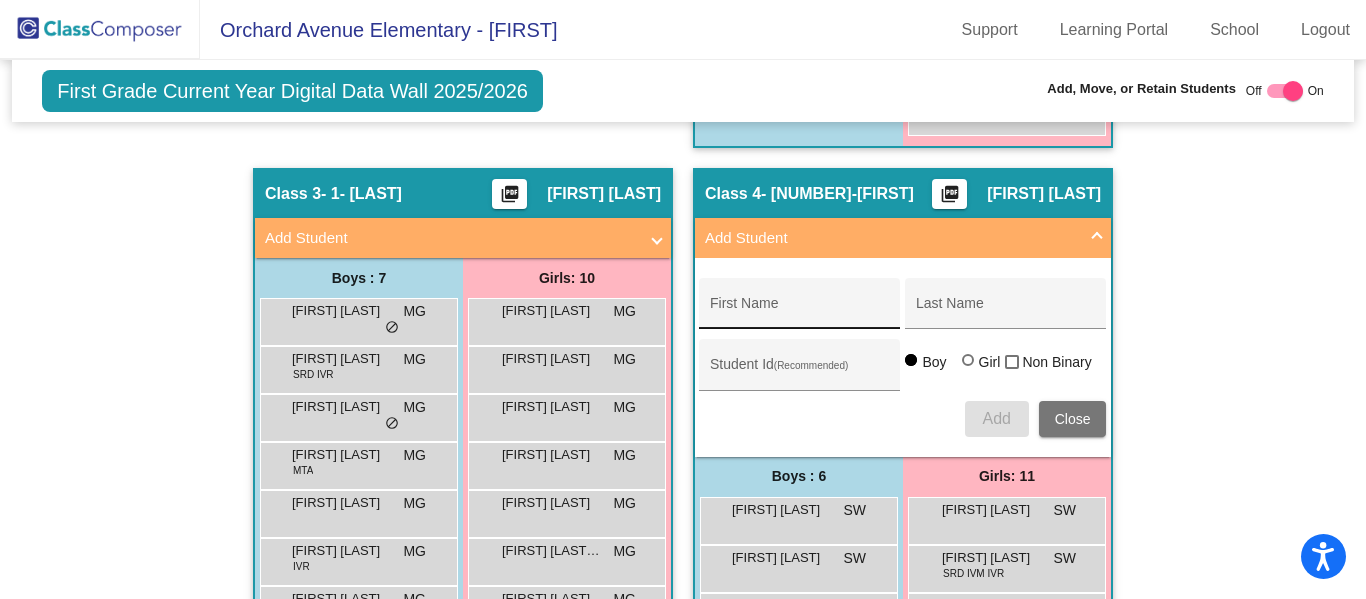 click on "First Name" at bounding box center [800, 309] 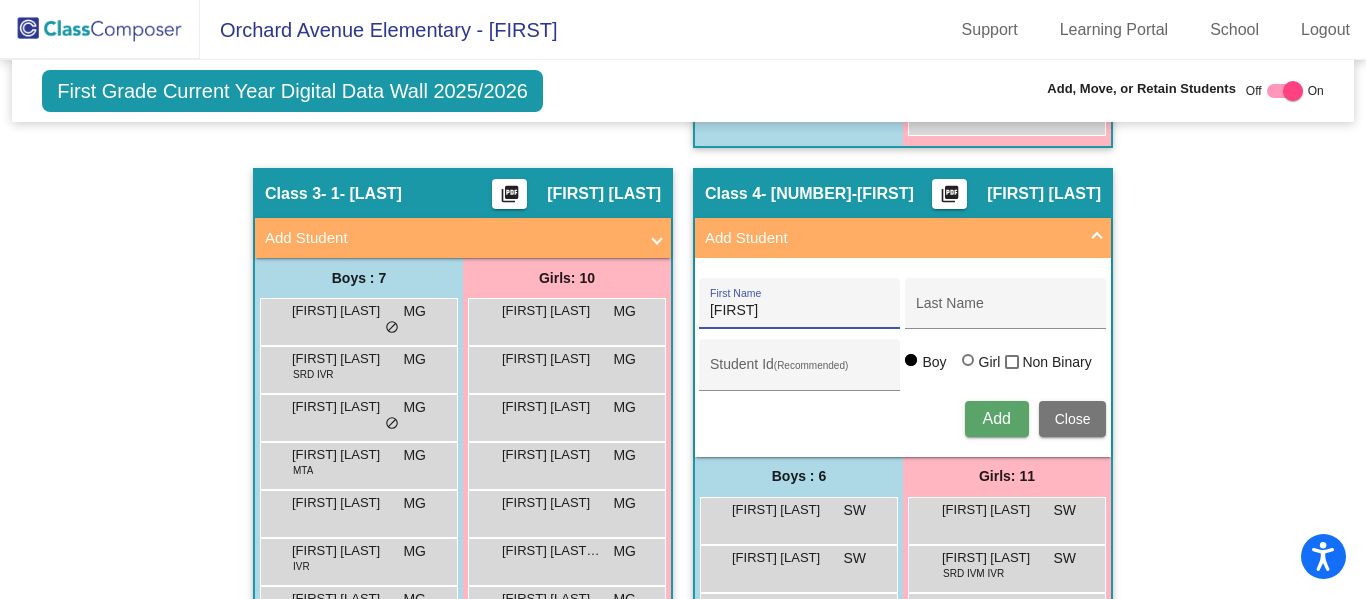 type on "[FIRST]" 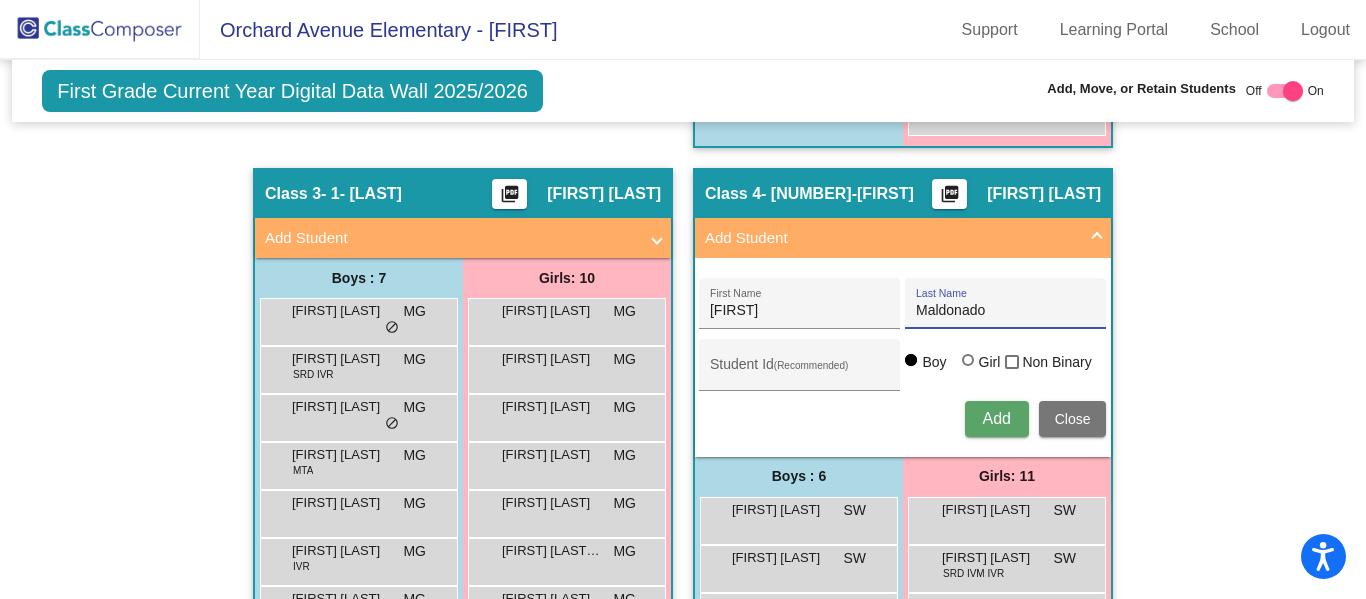 type on "Maldonado" 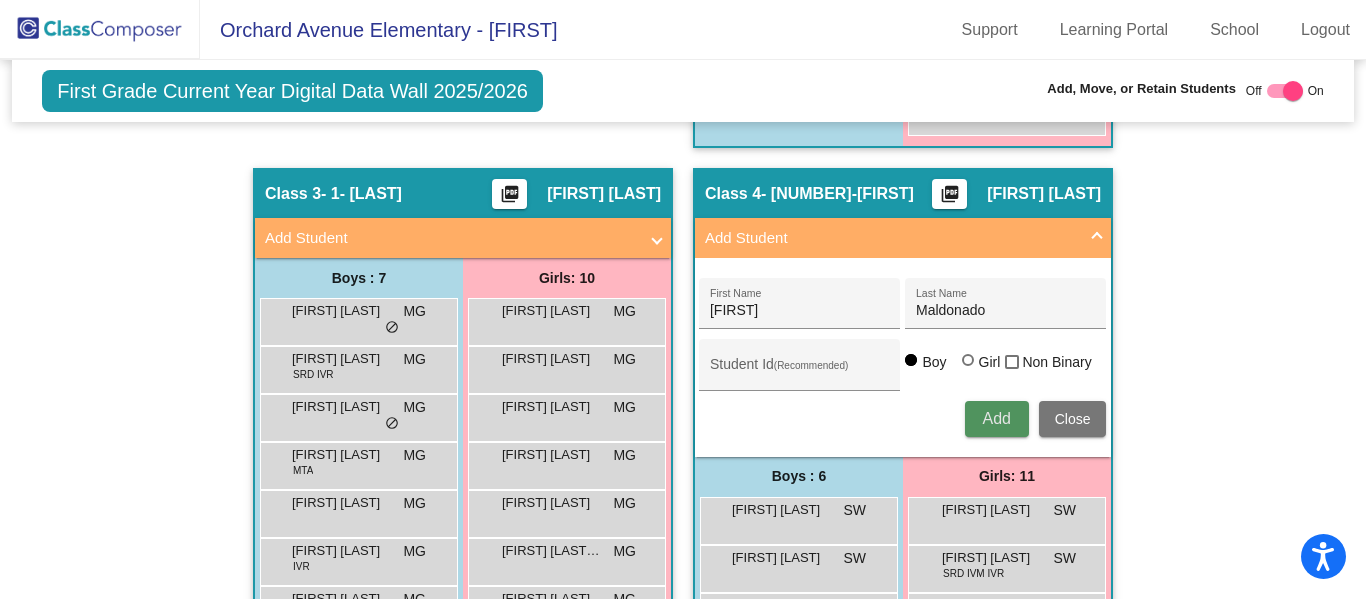 click on "Add" at bounding box center [996, 418] 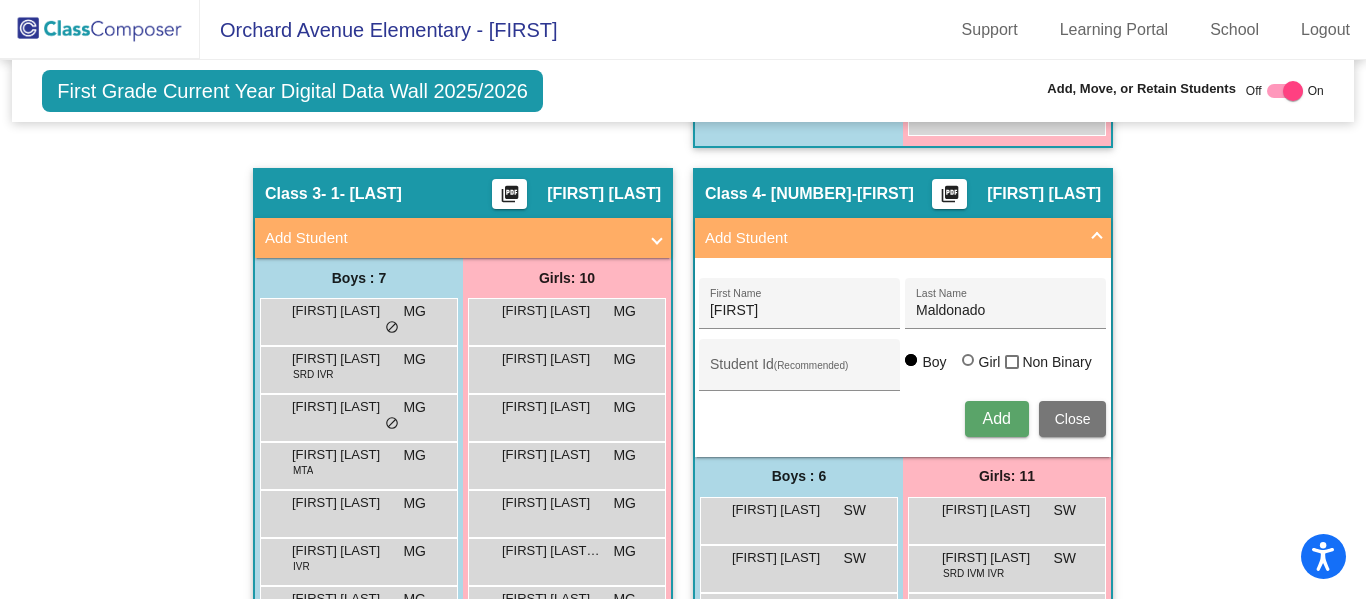 type 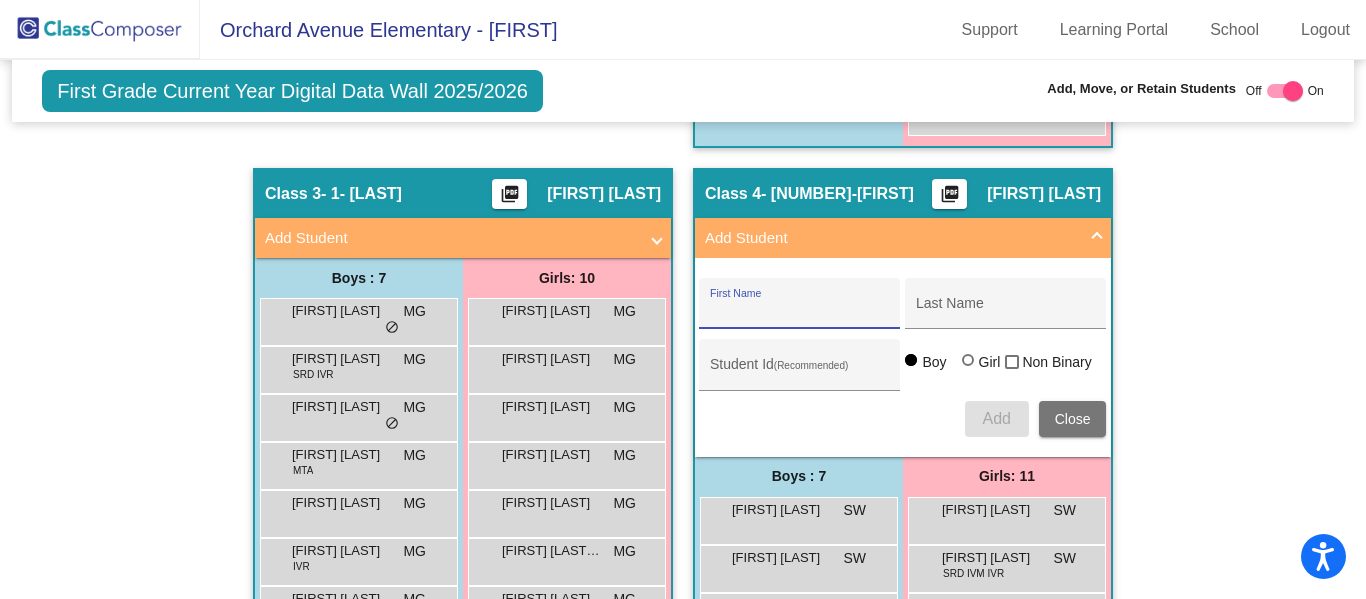 click at bounding box center (1097, 238) 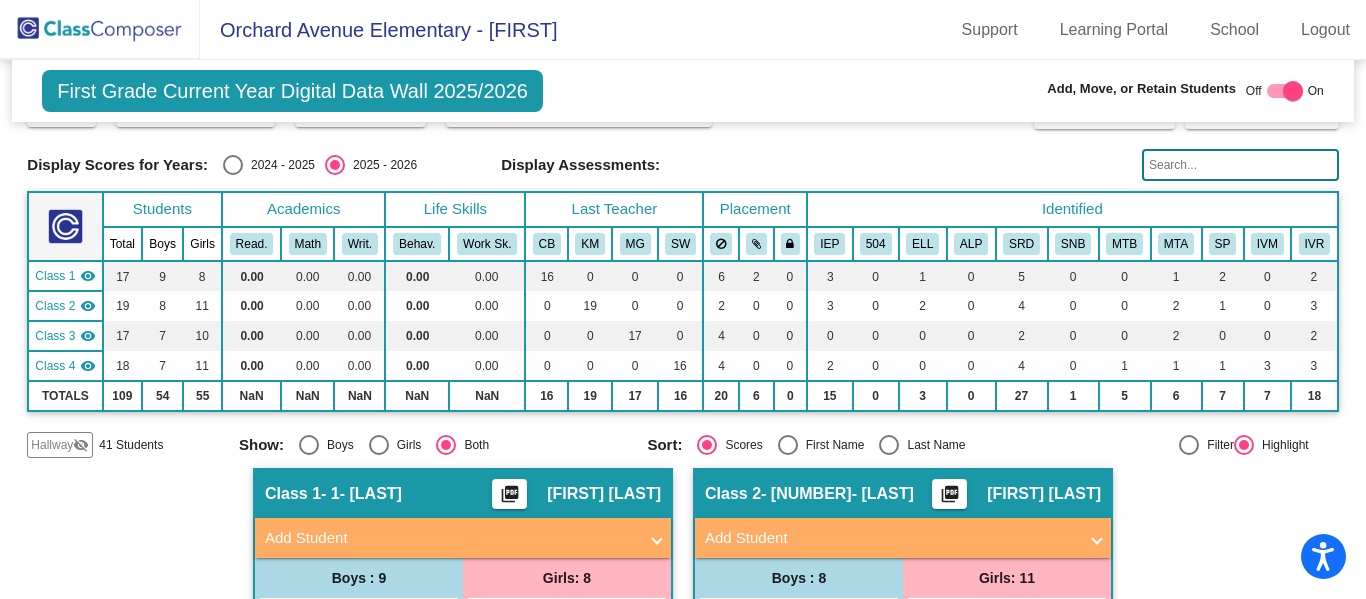 scroll, scrollTop: 0, scrollLeft: 0, axis: both 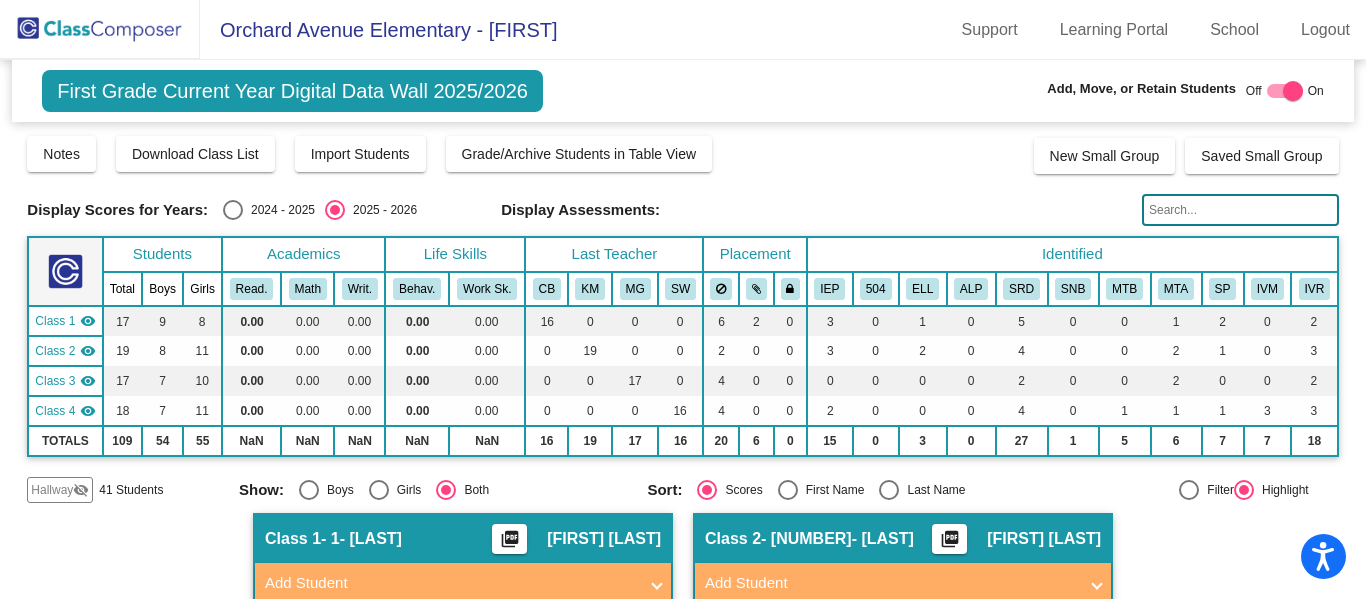 click 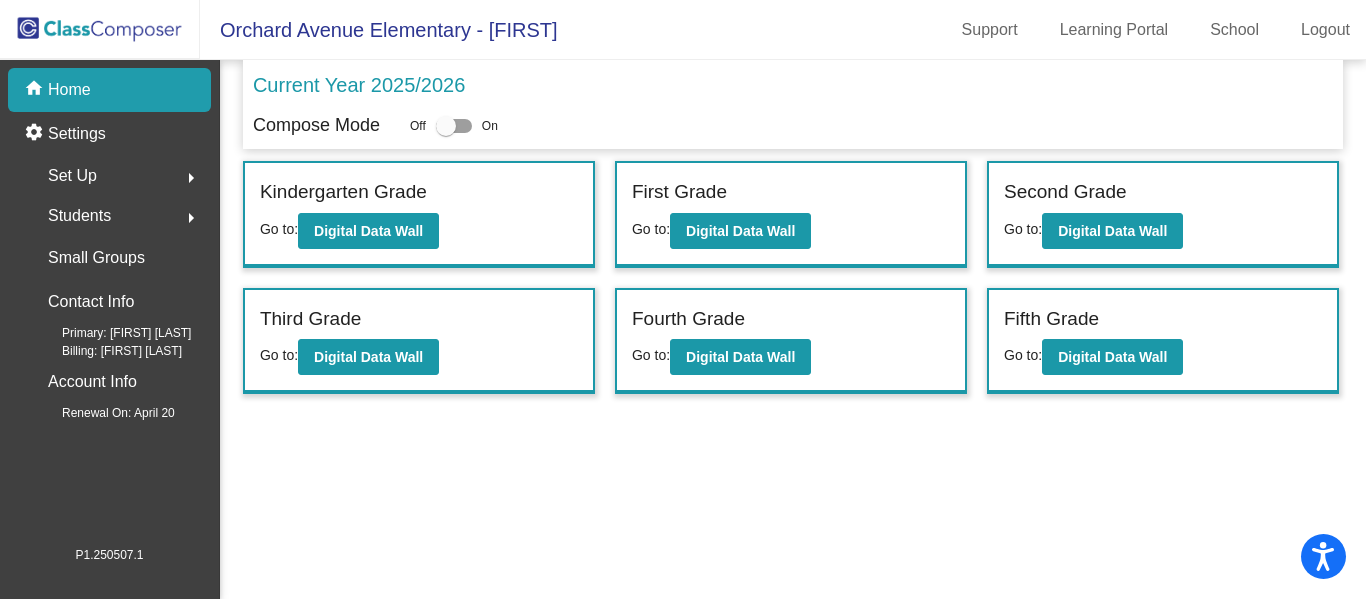 click on "Set Up  arrow_right" 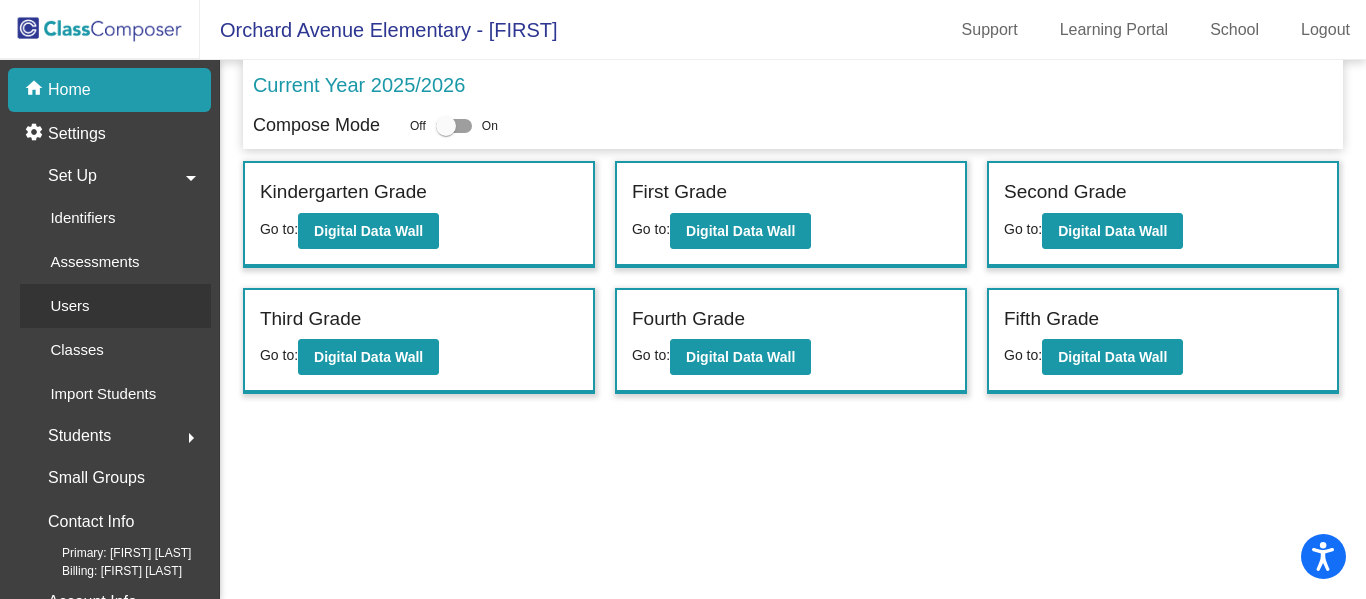click on "Users" 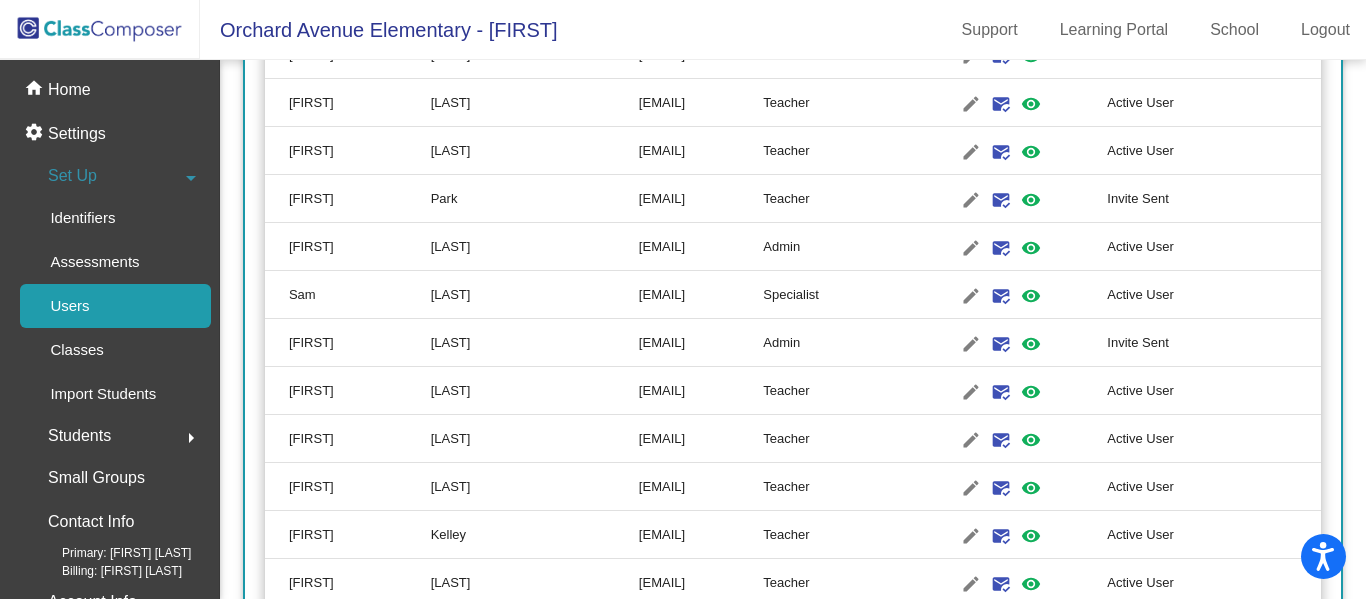 scroll, scrollTop: 743, scrollLeft: 0, axis: vertical 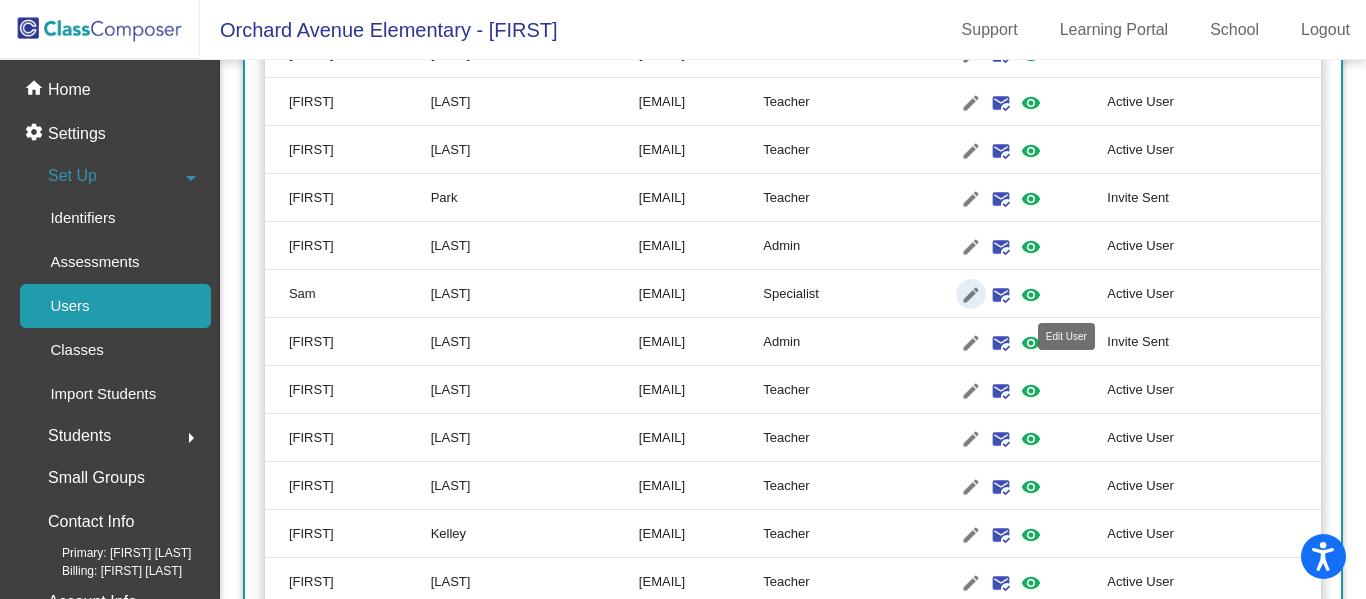 click on "edit" 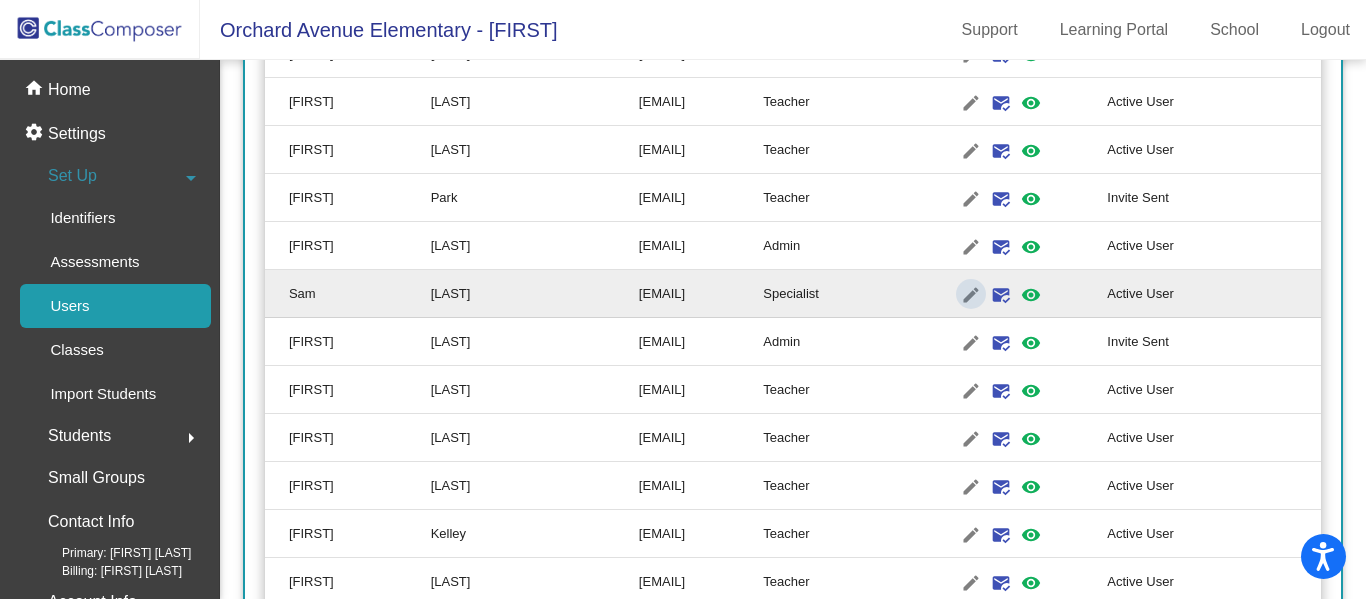 type on "Sam" 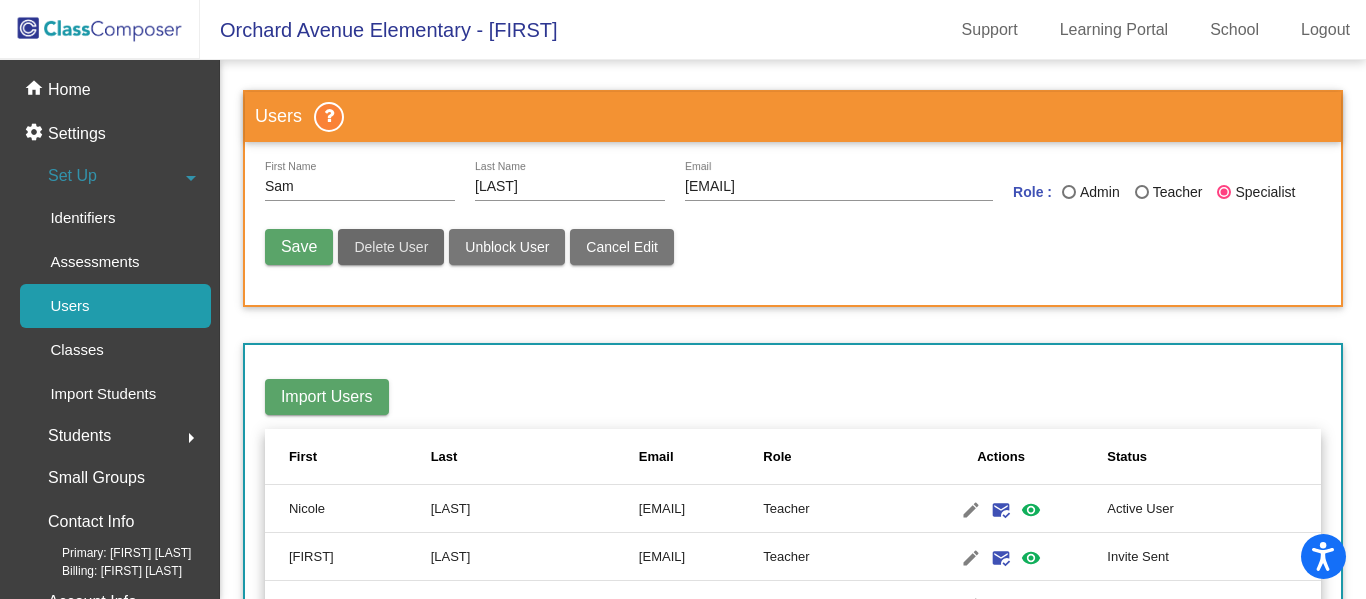 click on "Delete User" at bounding box center (391, 247) 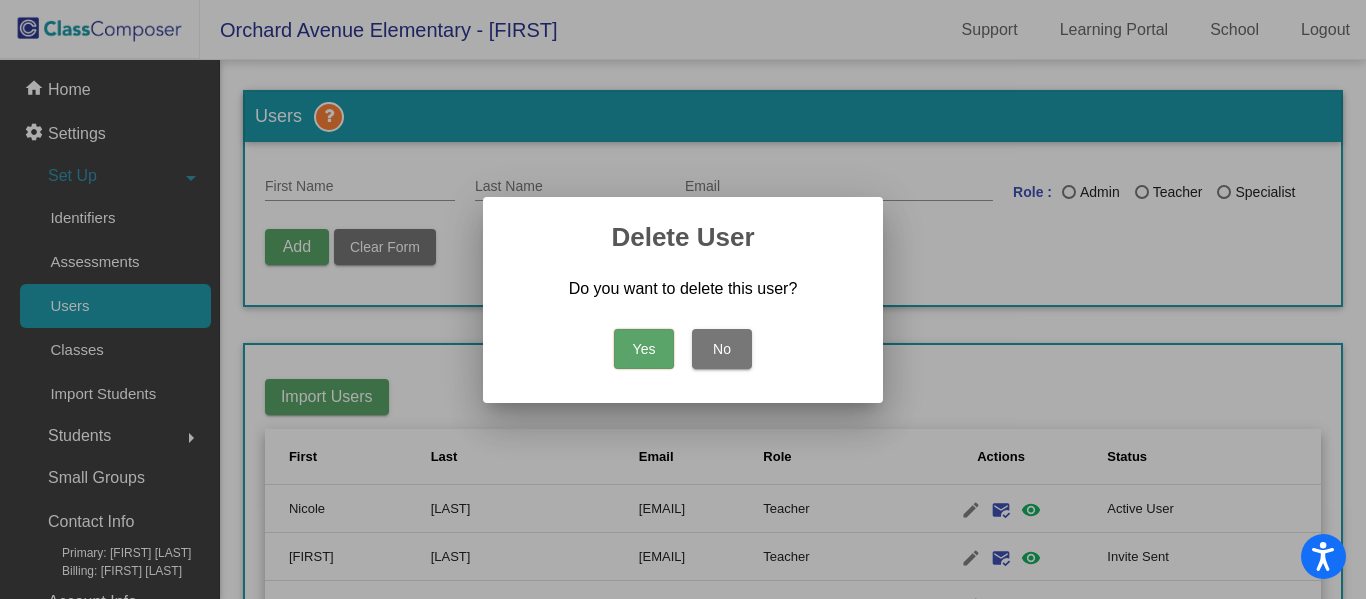 click on "Yes" at bounding box center [644, 349] 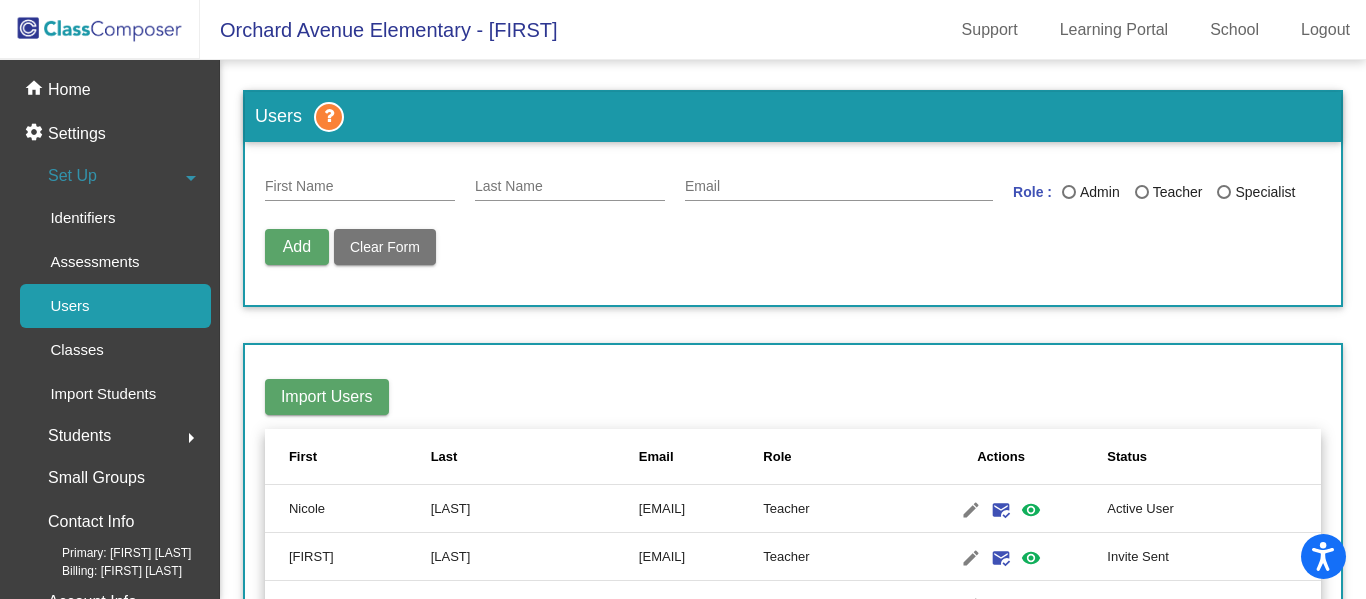 click on "Users" 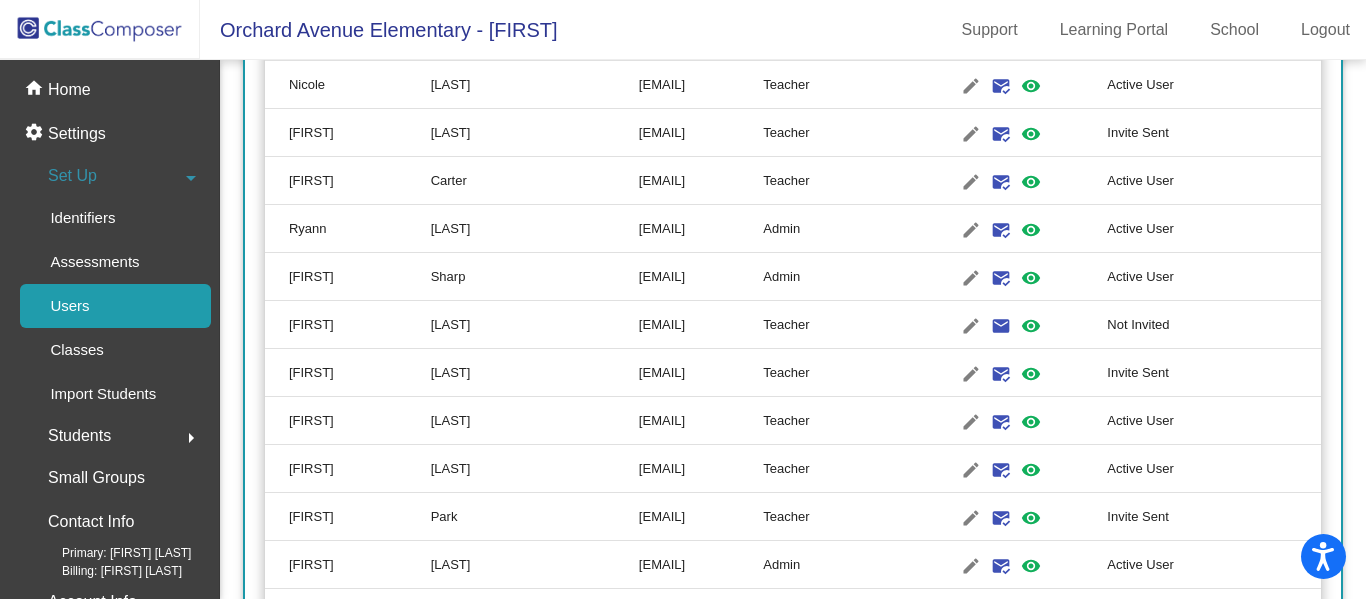 scroll, scrollTop: 425, scrollLeft: 0, axis: vertical 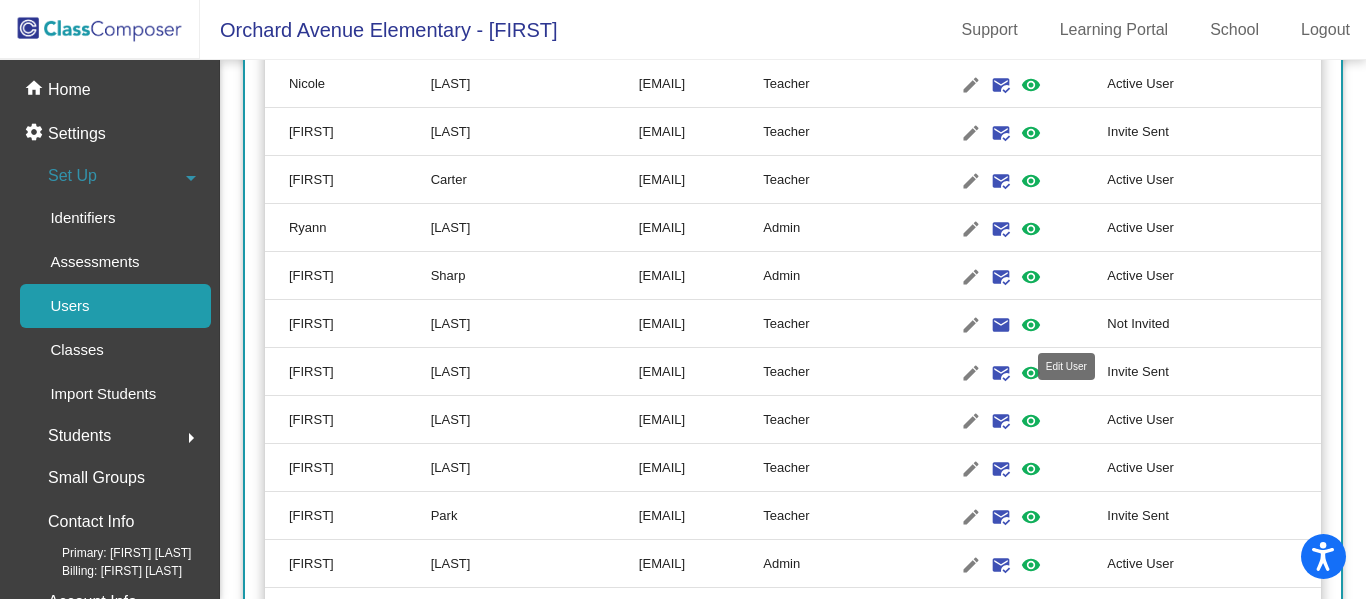 click on "edit" 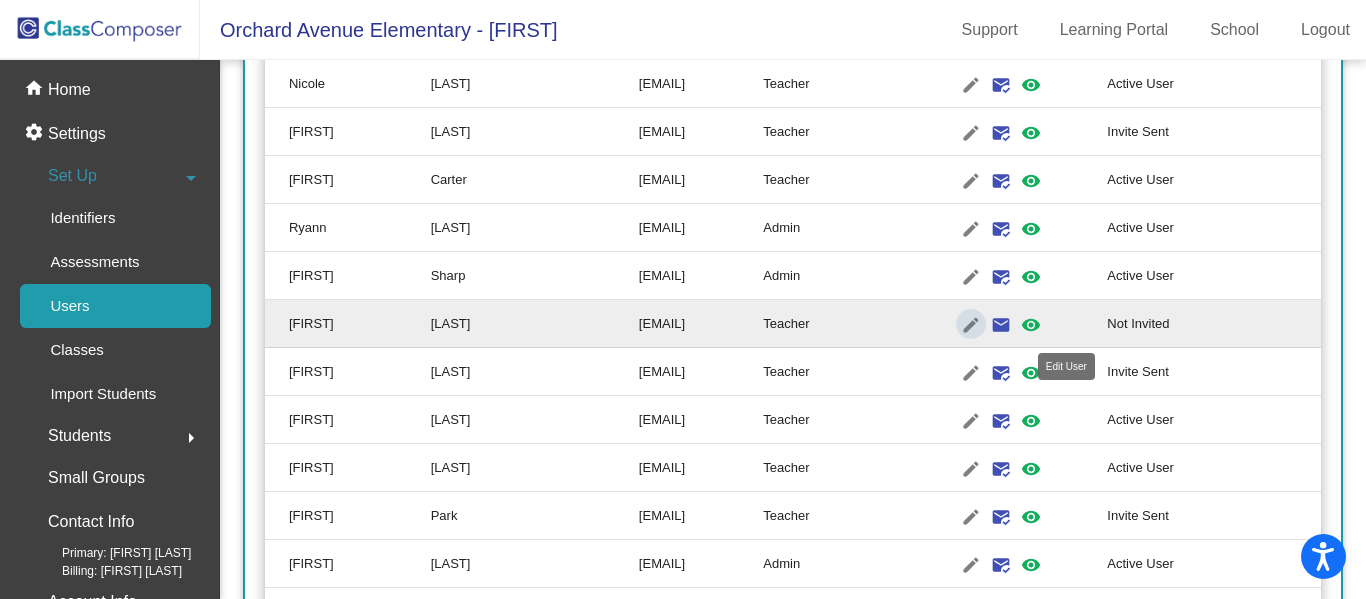 type on "[FIRST]" 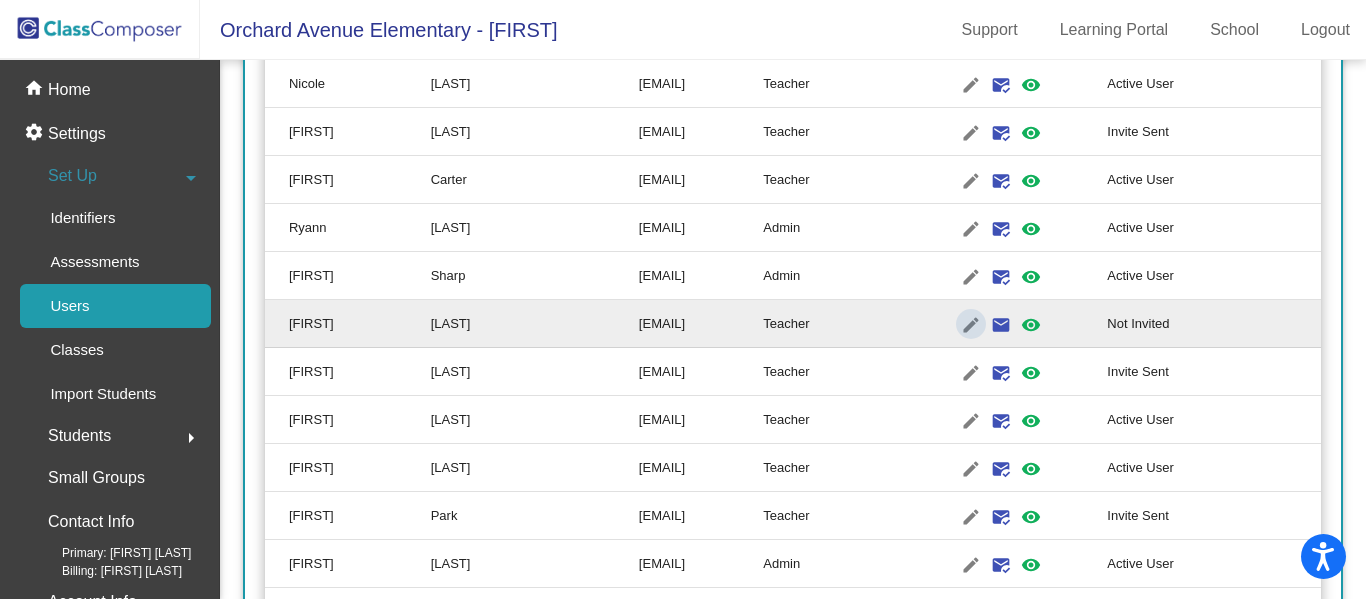scroll, scrollTop: 0, scrollLeft: 0, axis: both 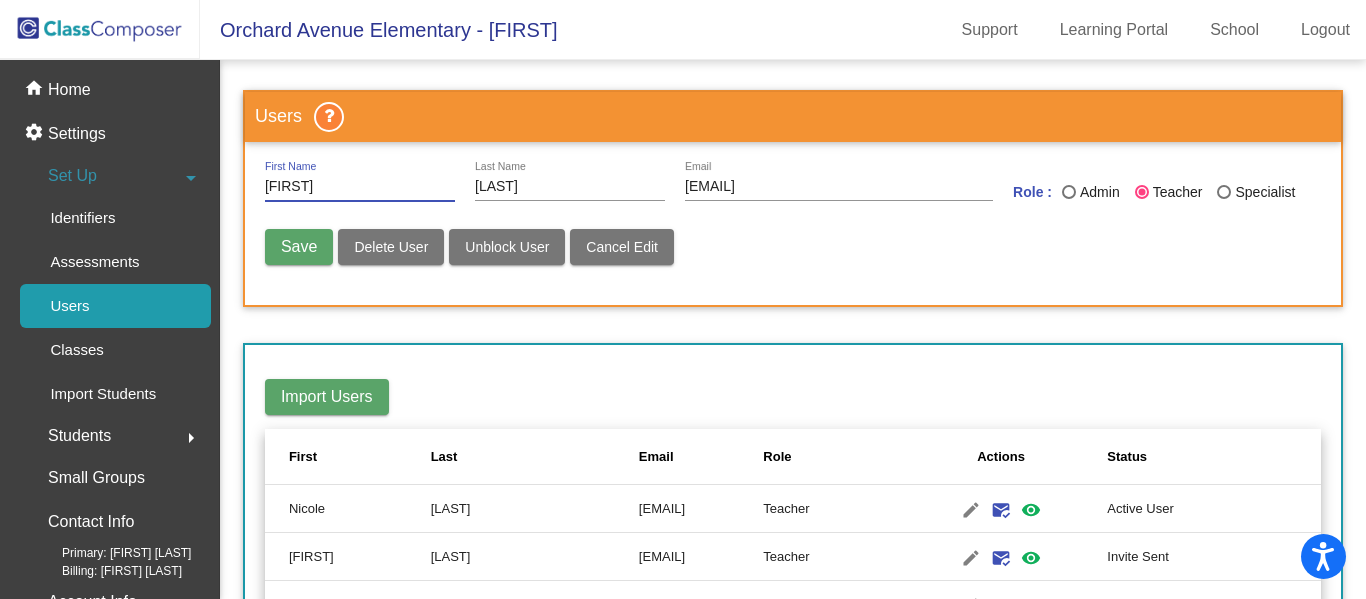 click on "Delete User" at bounding box center (391, 247) 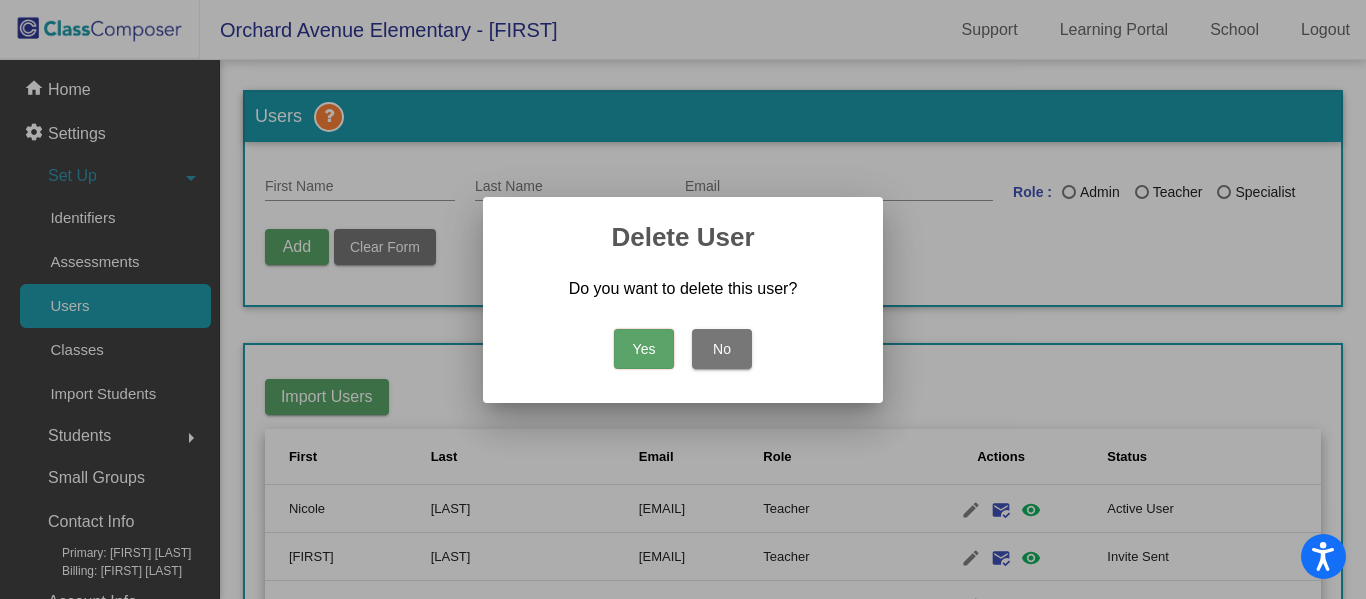 click on "Yes" at bounding box center (644, 349) 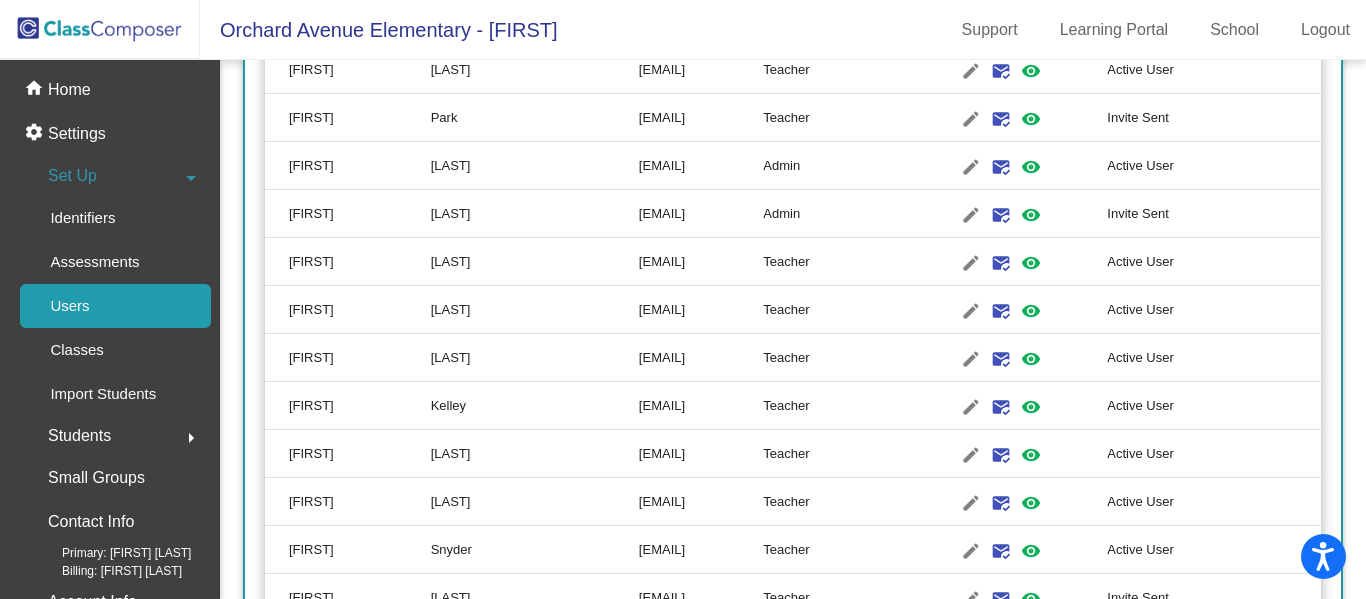 scroll, scrollTop: 789, scrollLeft: 0, axis: vertical 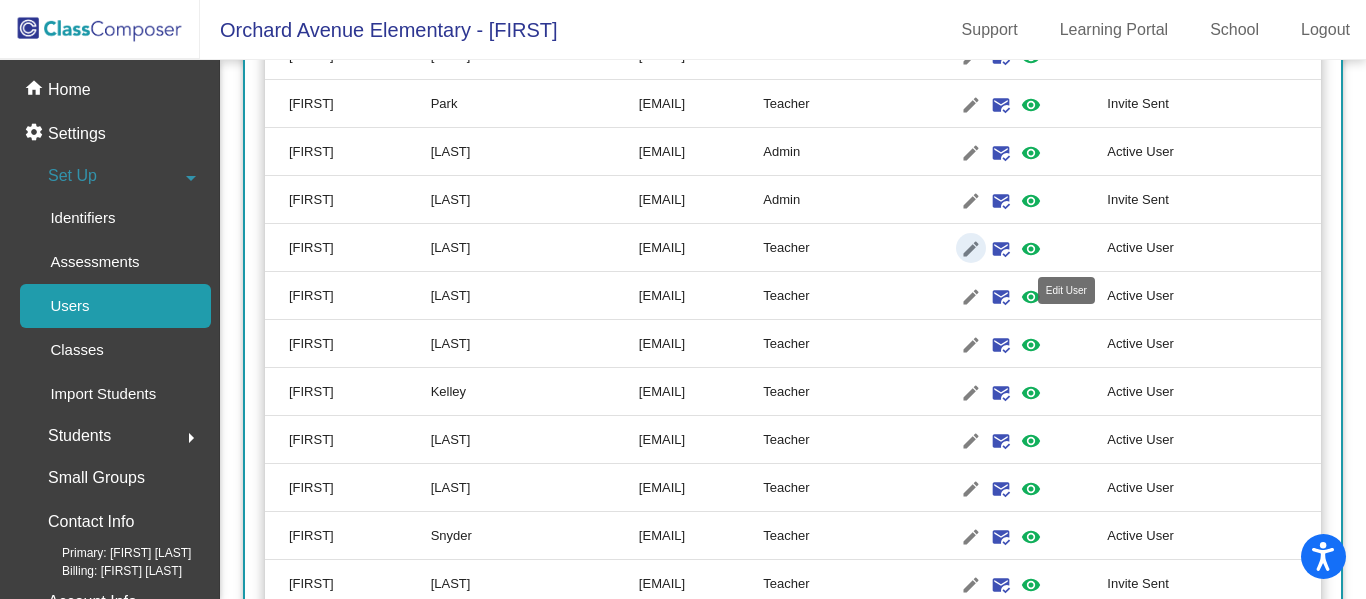 click on "edit" 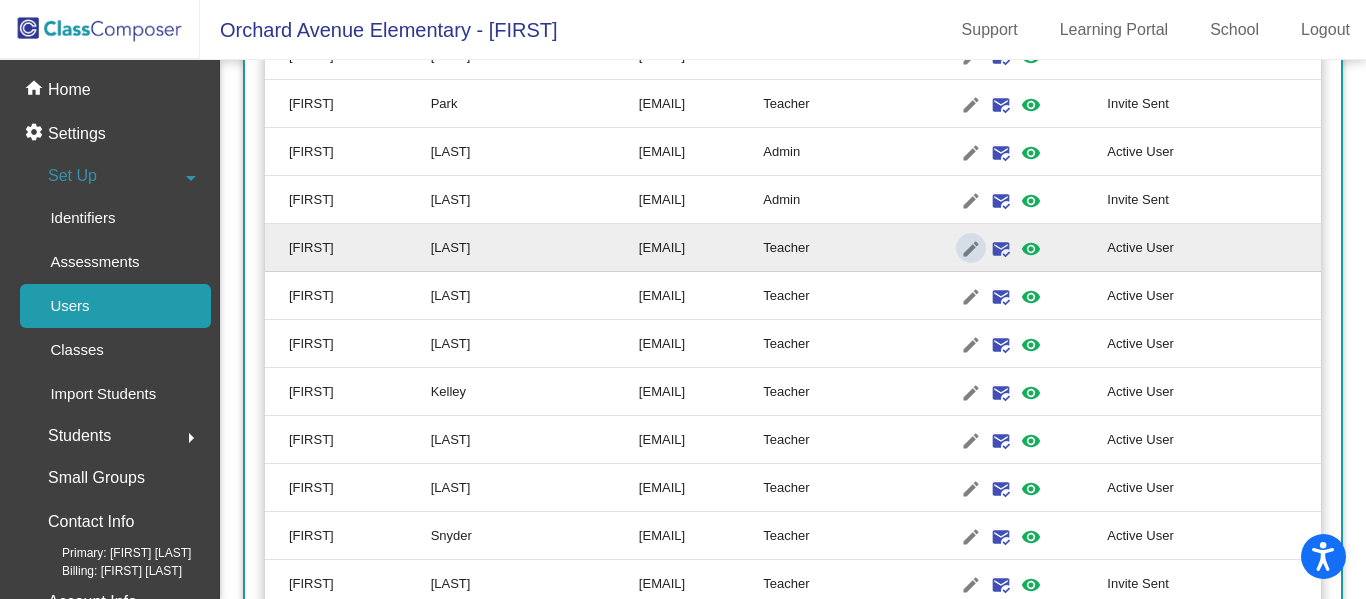 scroll, scrollTop: 0, scrollLeft: 0, axis: both 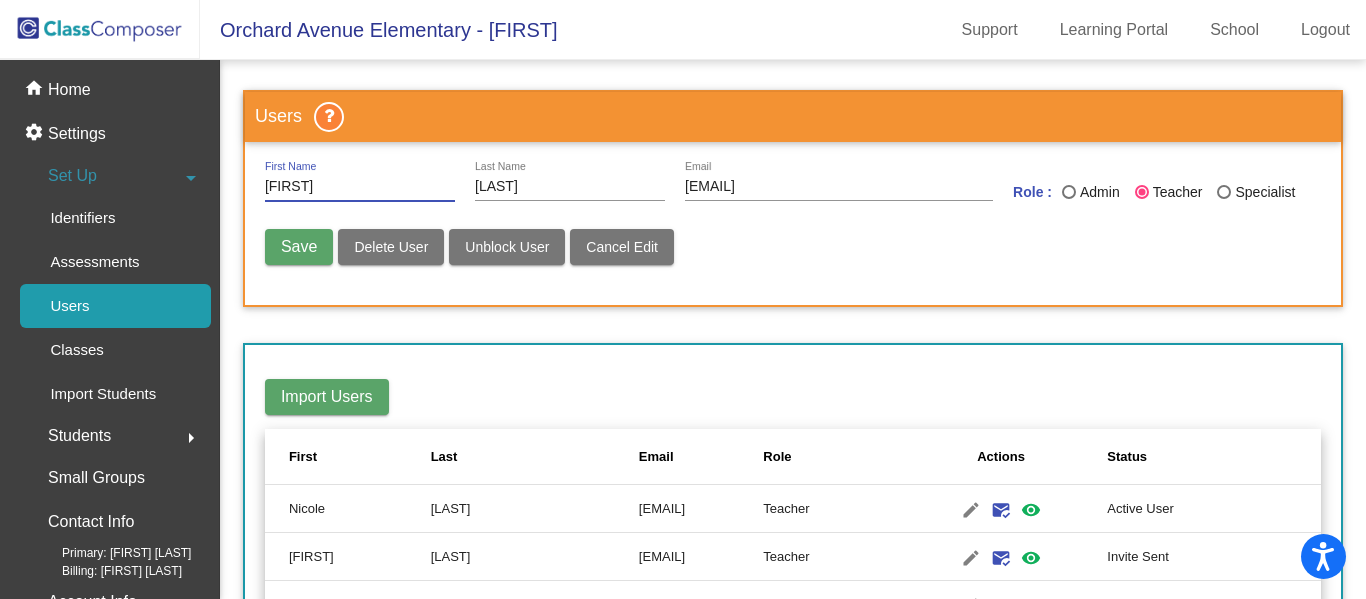 click on "Delete User" at bounding box center (391, 247) 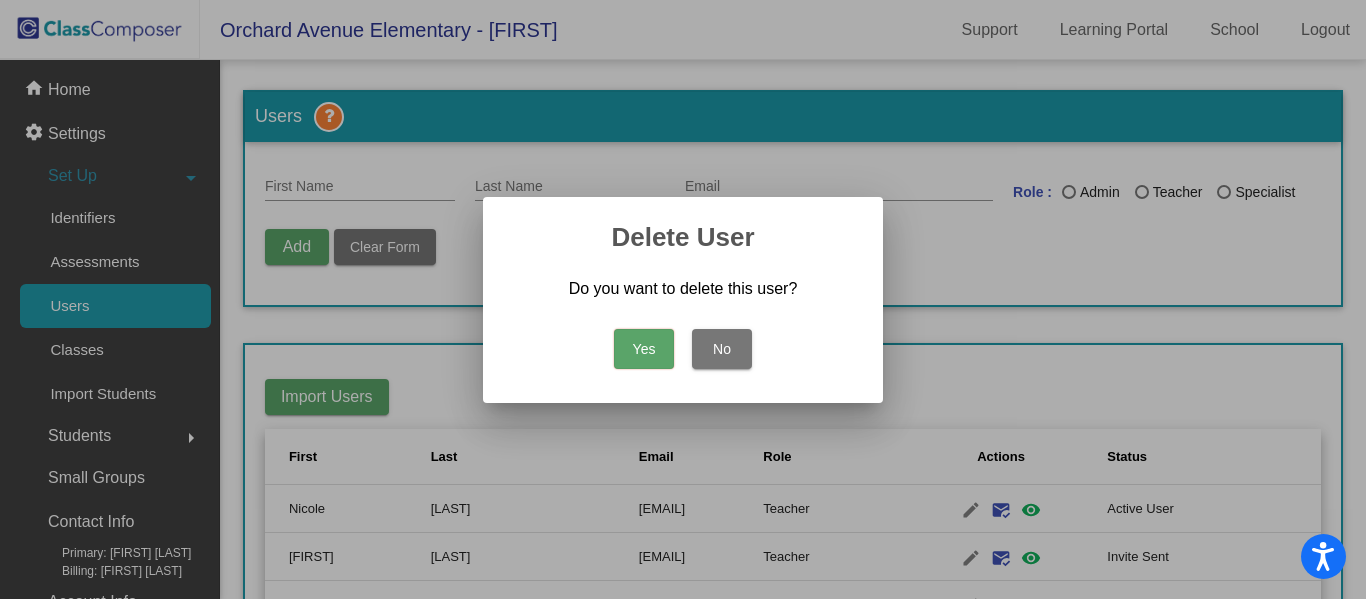 click on "Yes" at bounding box center [644, 349] 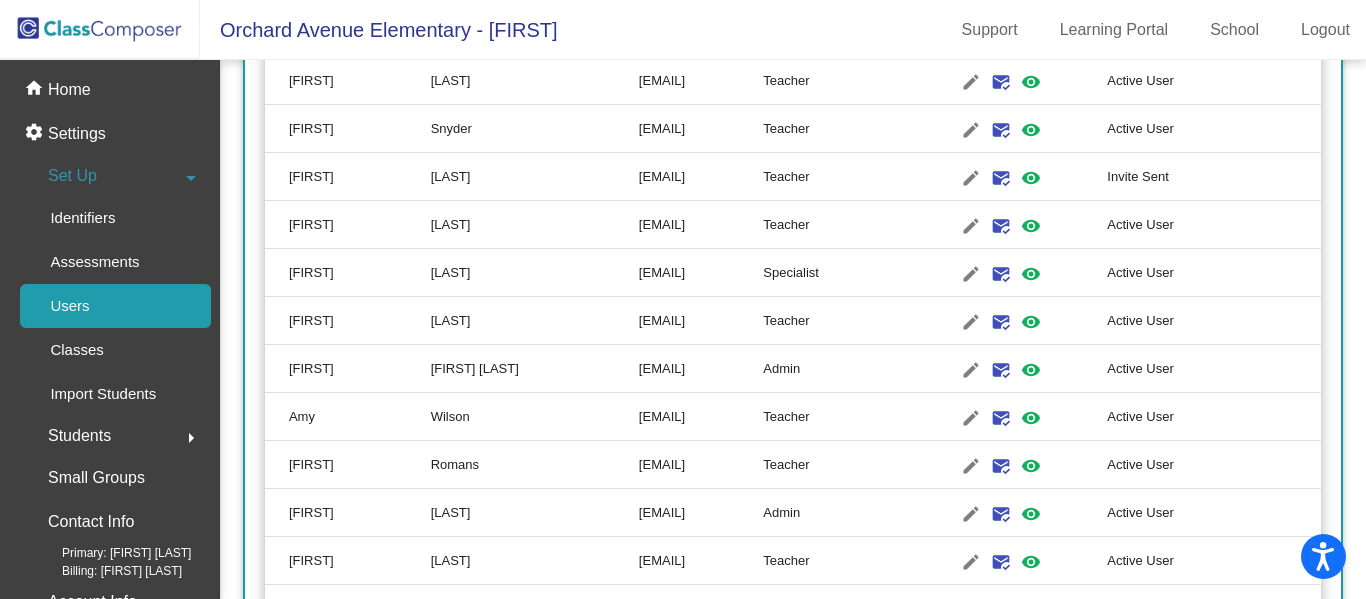 scroll, scrollTop: 1153, scrollLeft: 0, axis: vertical 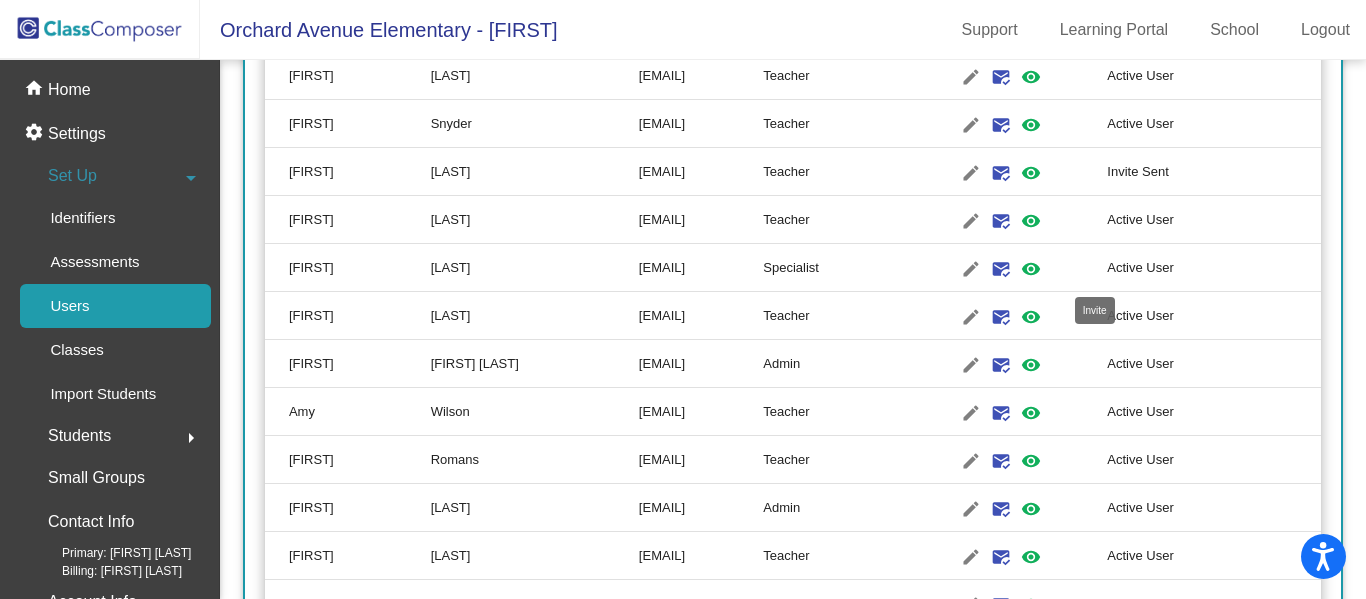 click on "mark_email_read" 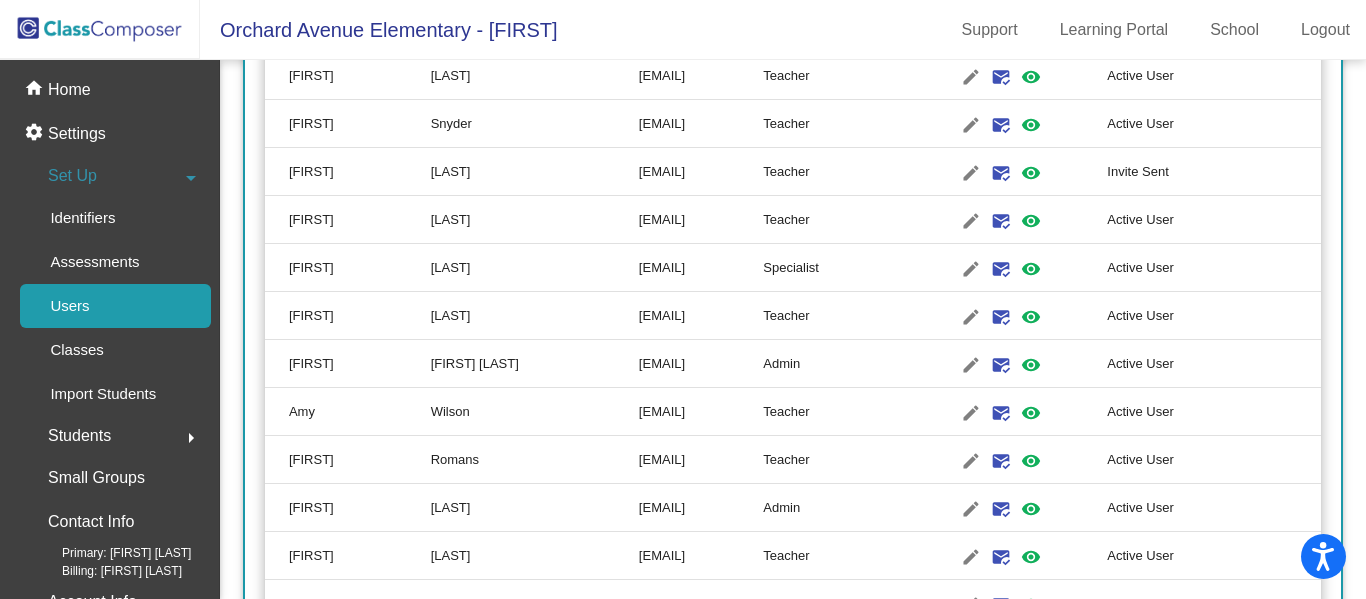 click on "[EMAIL]" 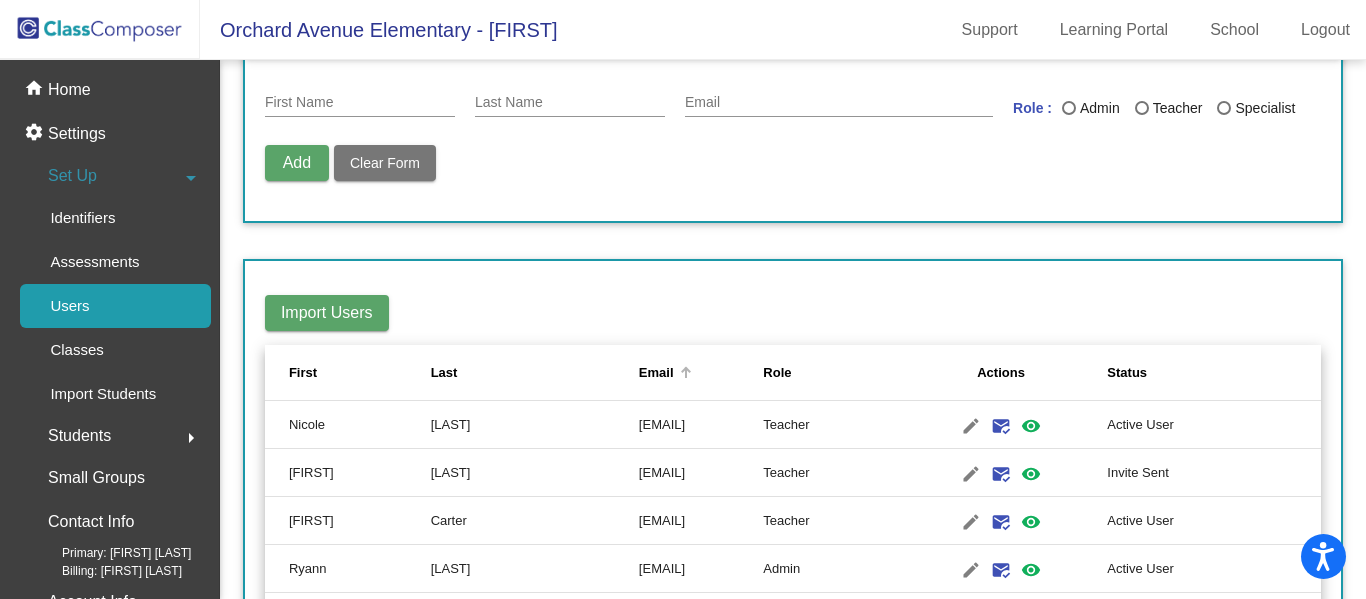 scroll, scrollTop: 0, scrollLeft: 0, axis: both 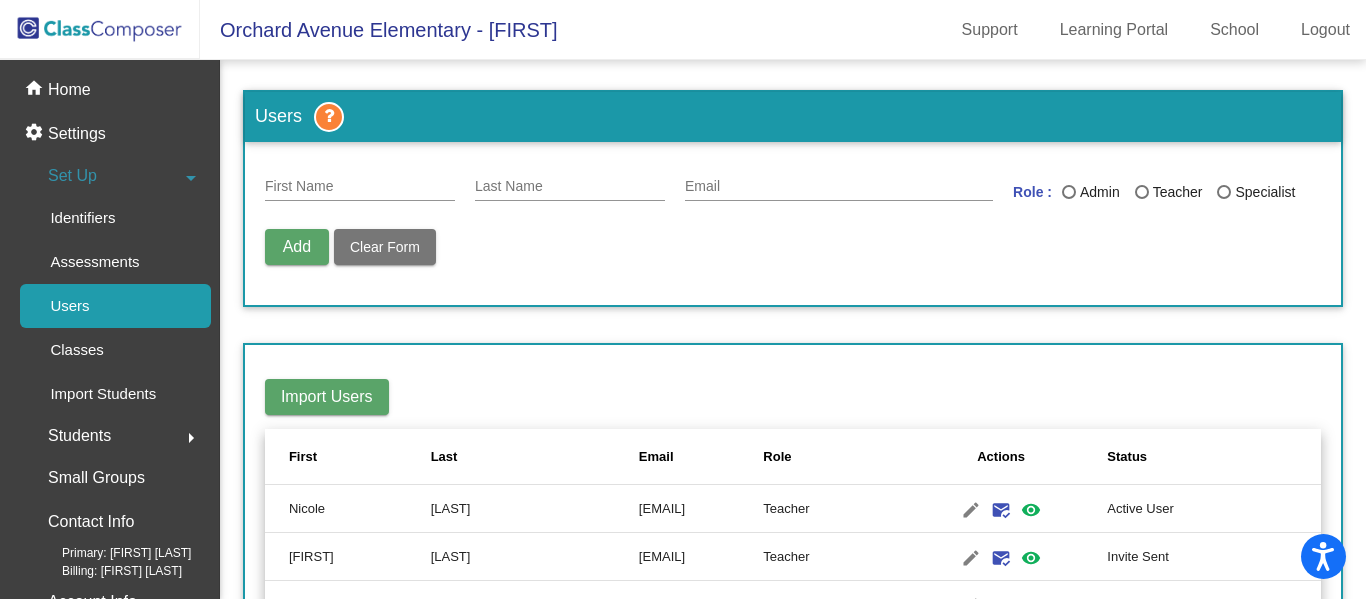 click 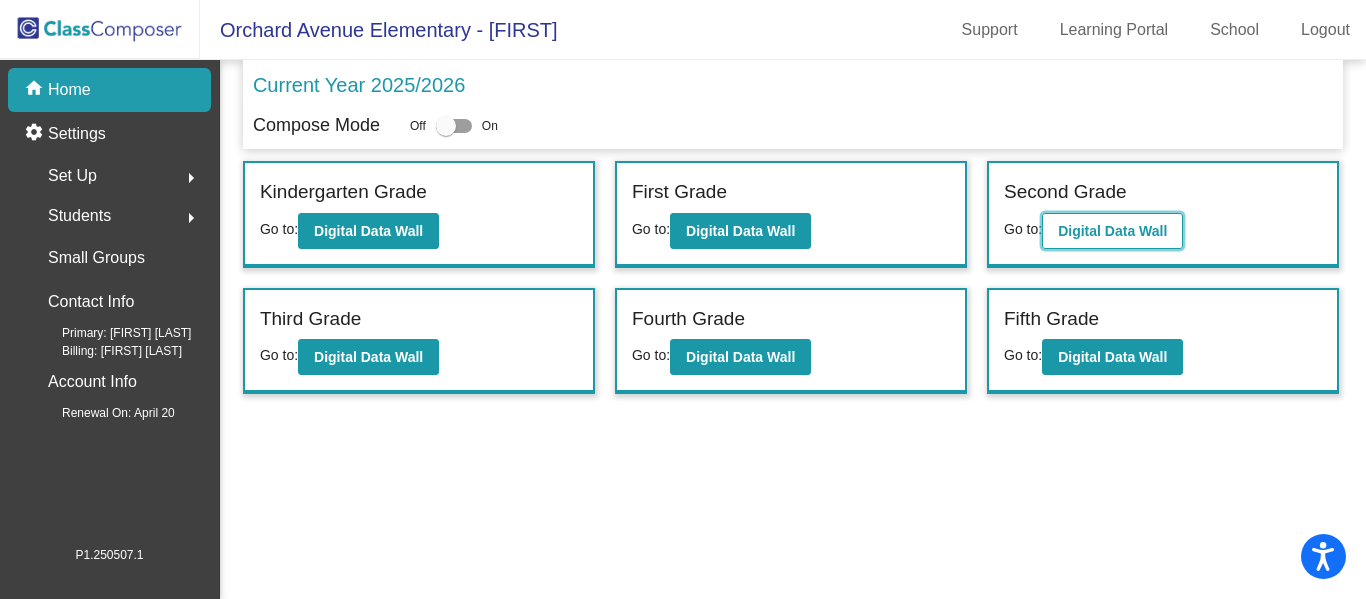 click on "Digital Data Wall" 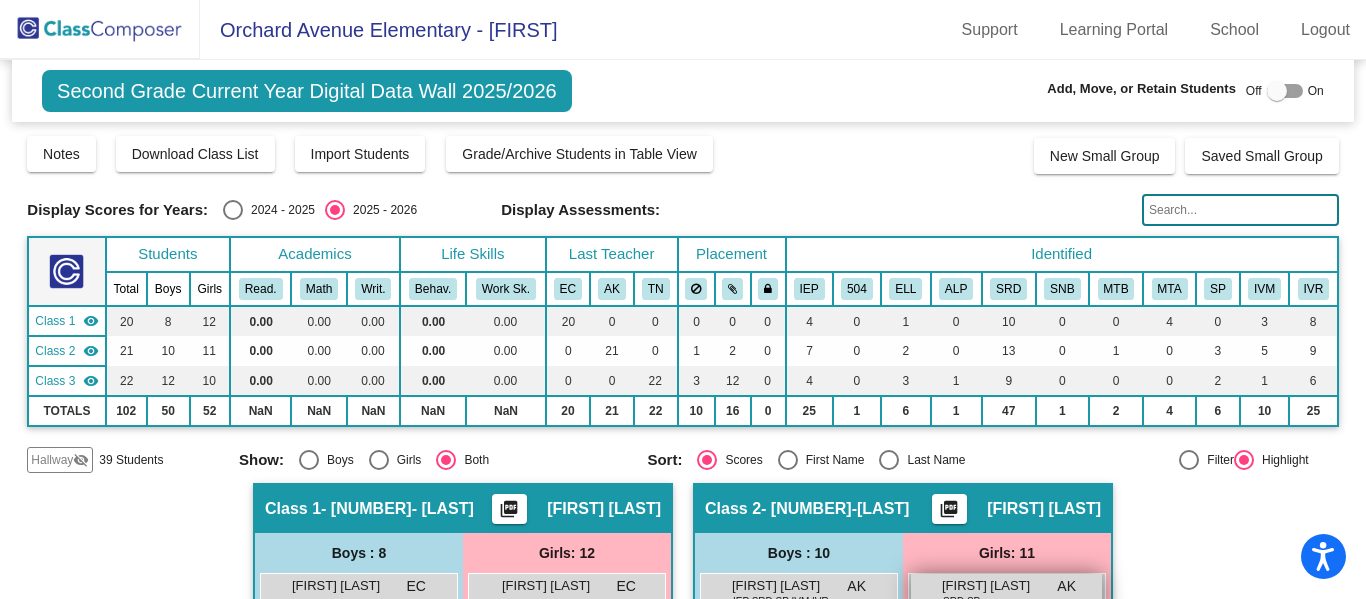 scroll, scrollTop: 117, scrollLeft: 0, axis: vertical 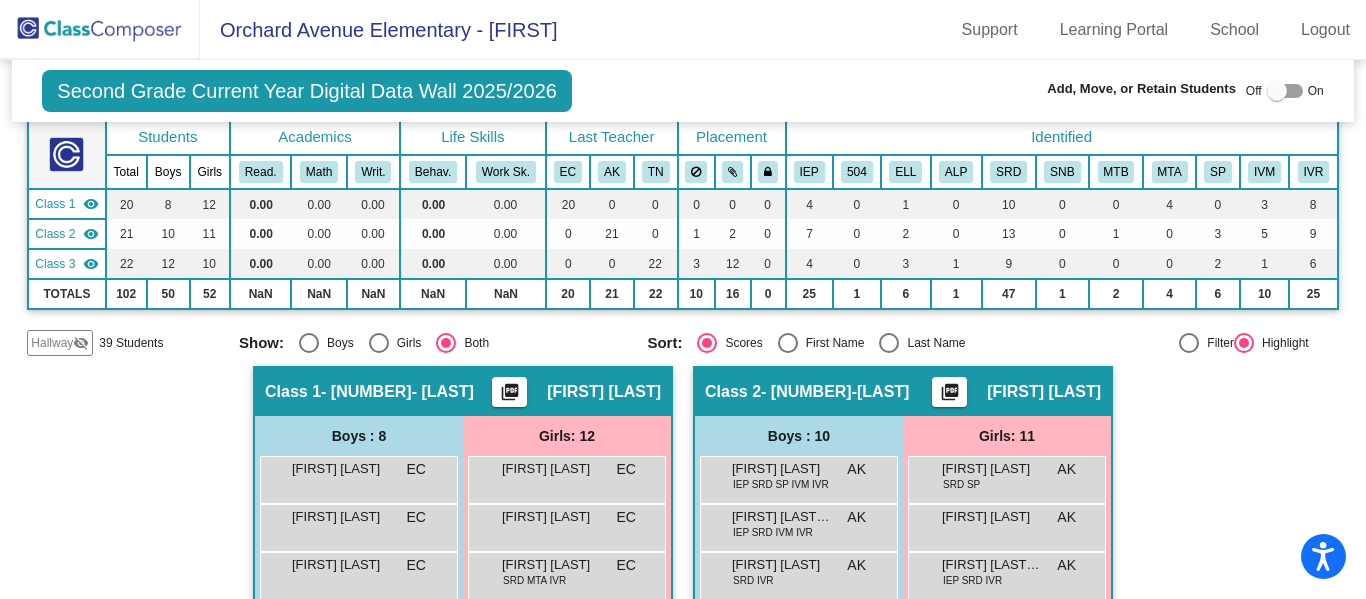 click on "Hallway" 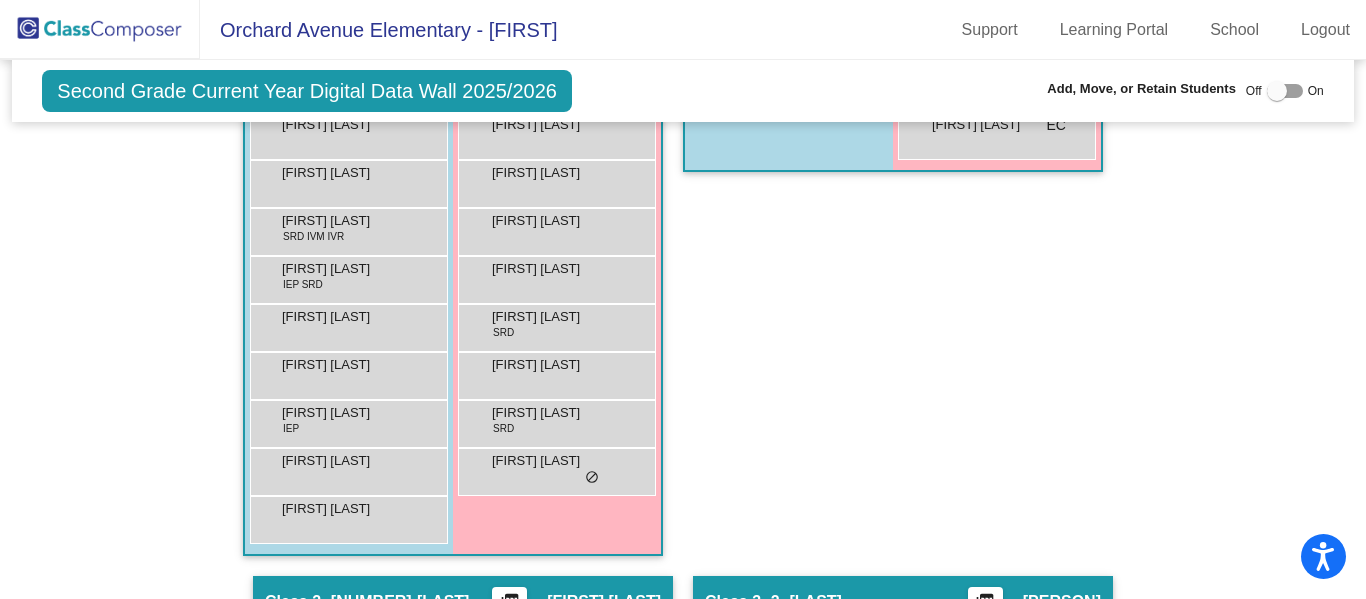 scroll, scrollTop: 993, scrollLeft: 0, axis: vertical 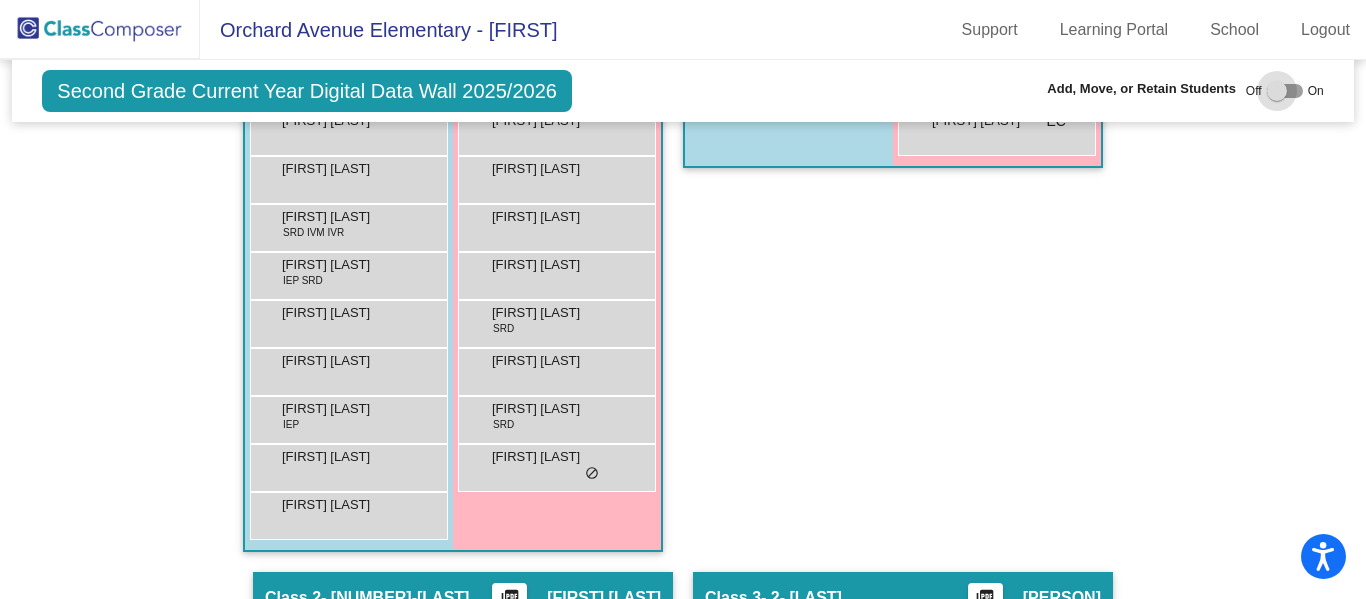 click at bounding box center (1285, 91) 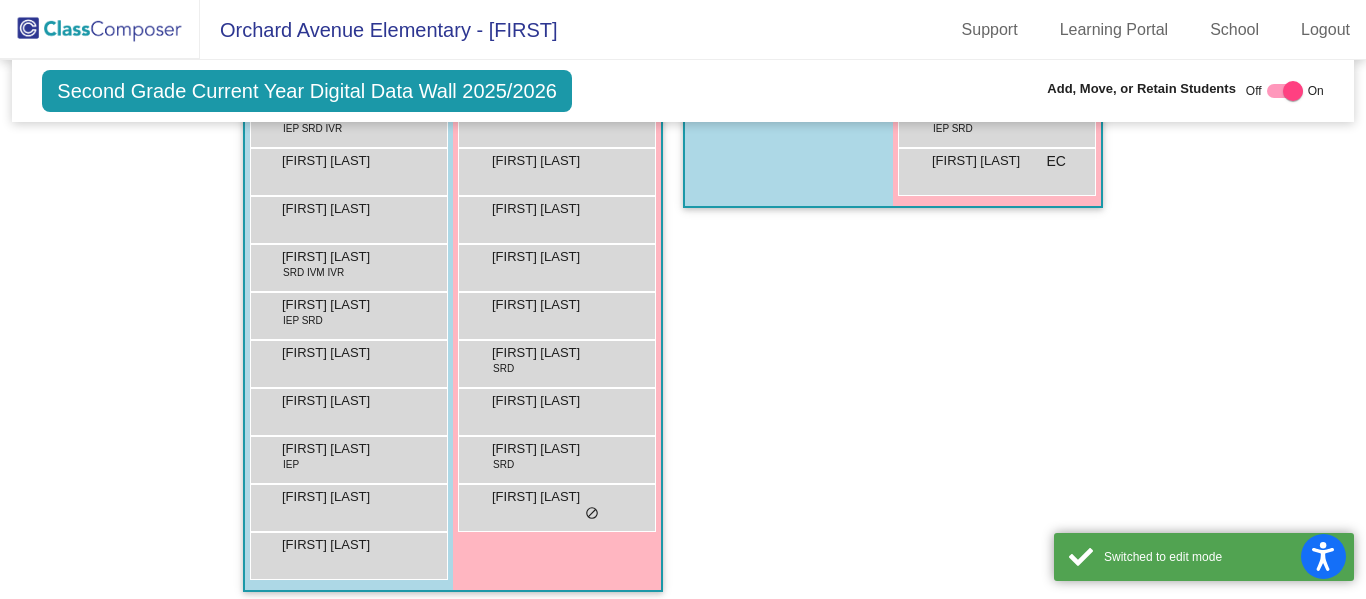 scroll, scrollTop: 1033, scrollLeft: 0, axis: vertical 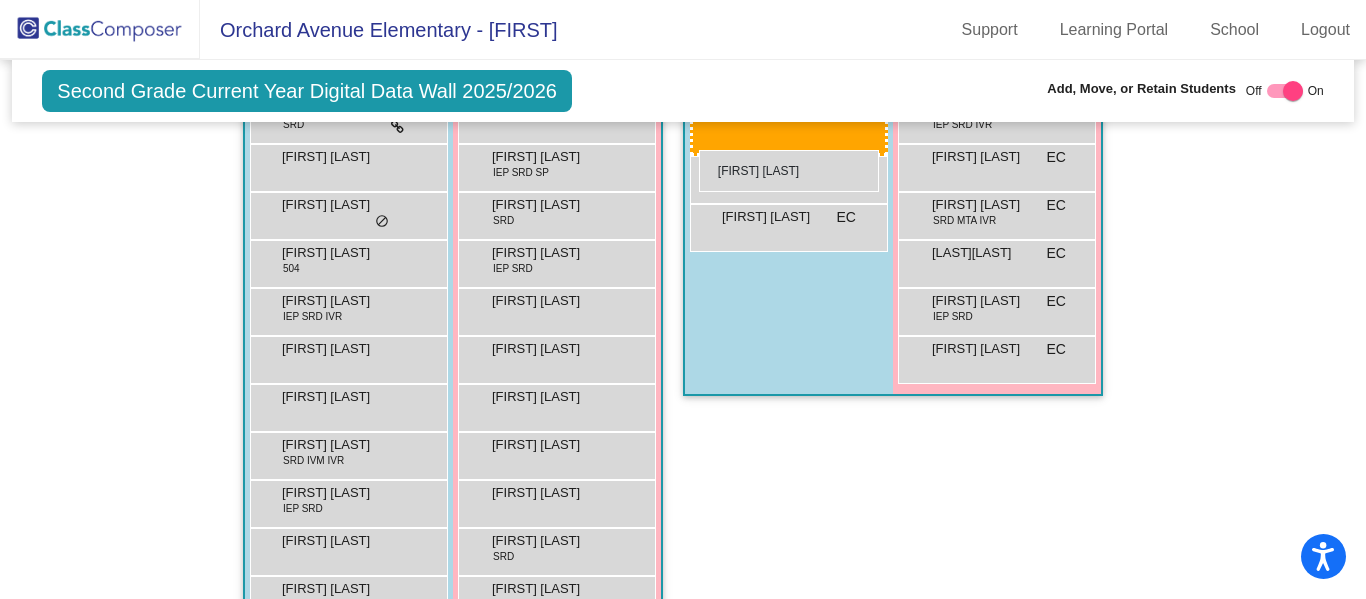 drag, startPoint x: 331, startPoint y: 468, endPoint x: 699, endPoint y: 150, distance: 486.362 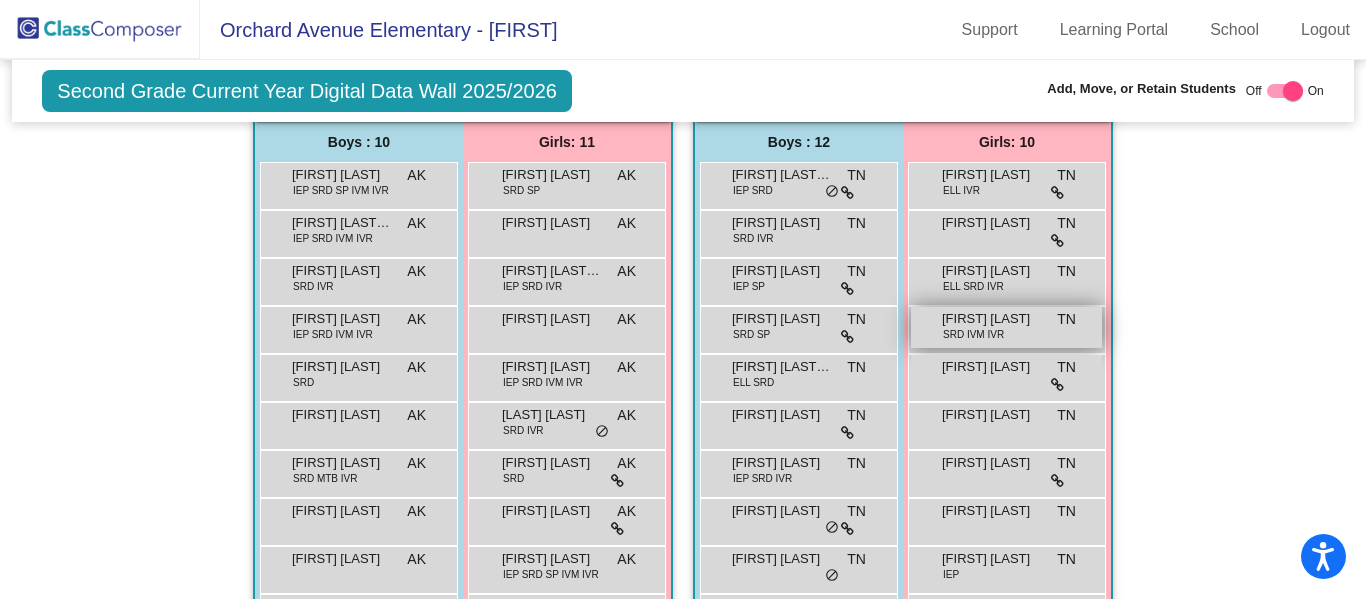 scroll, scrollTop: 1496, scrollLeft: 0, axis: vertical 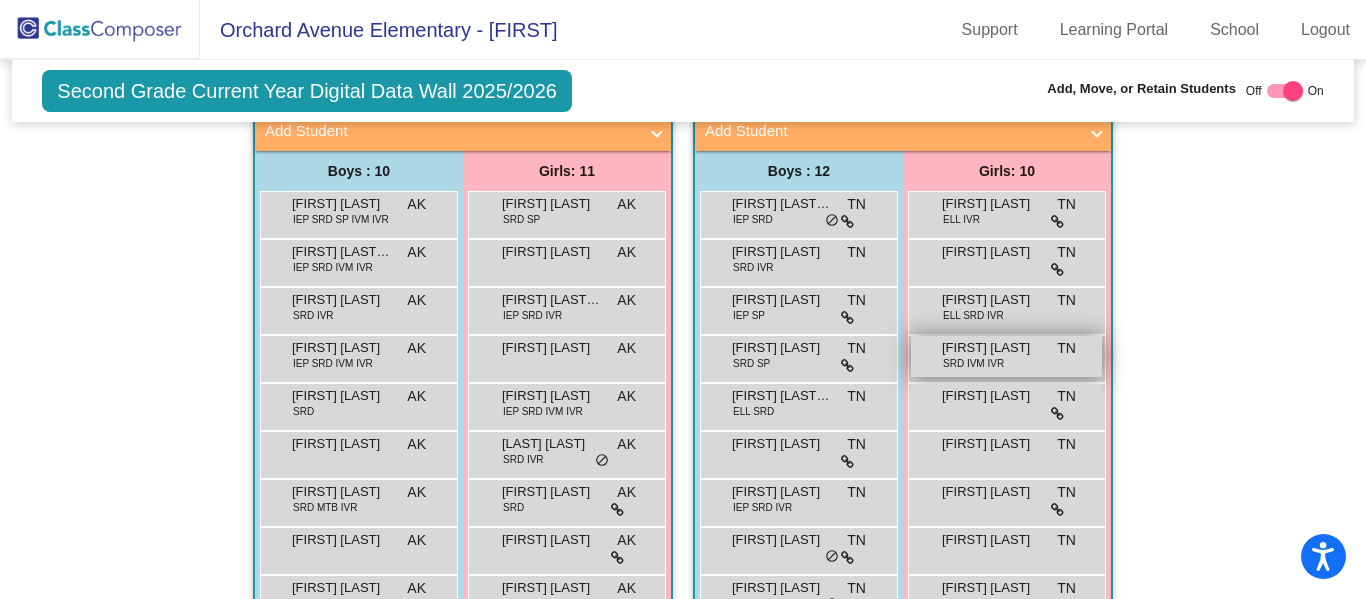click on "[FIRST] [LAST] TN lock do_not_disturb_alt" at bounding box center [1006, 404] 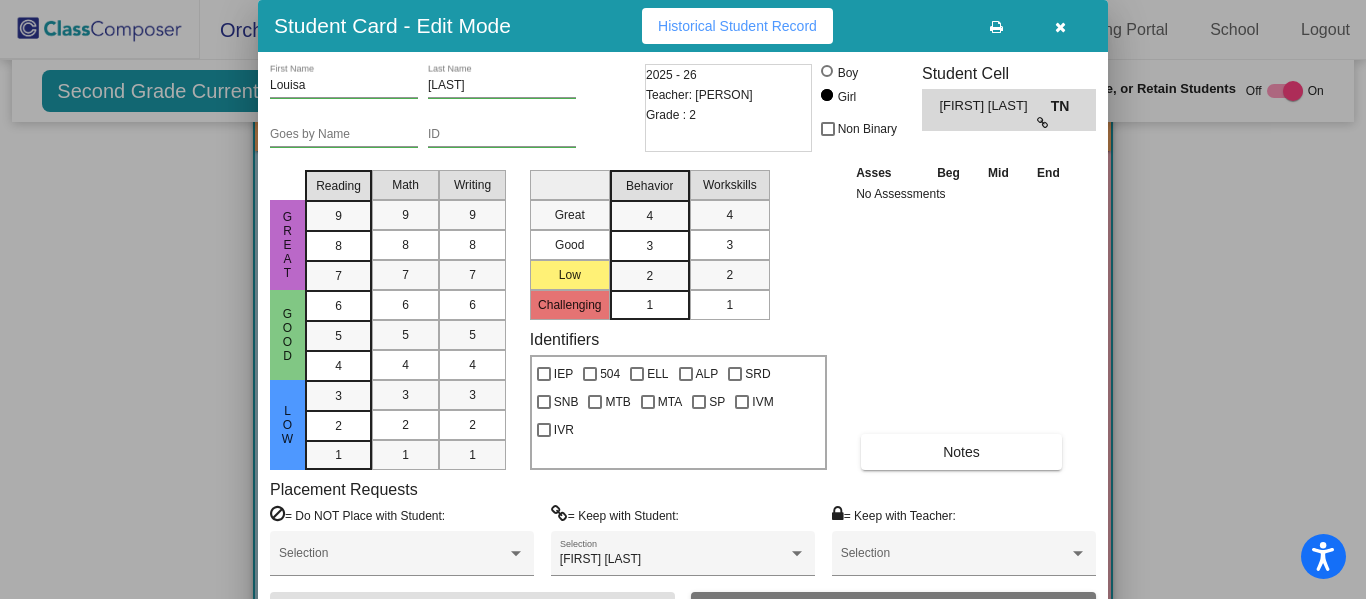 click at bounding box center (1060, 27) 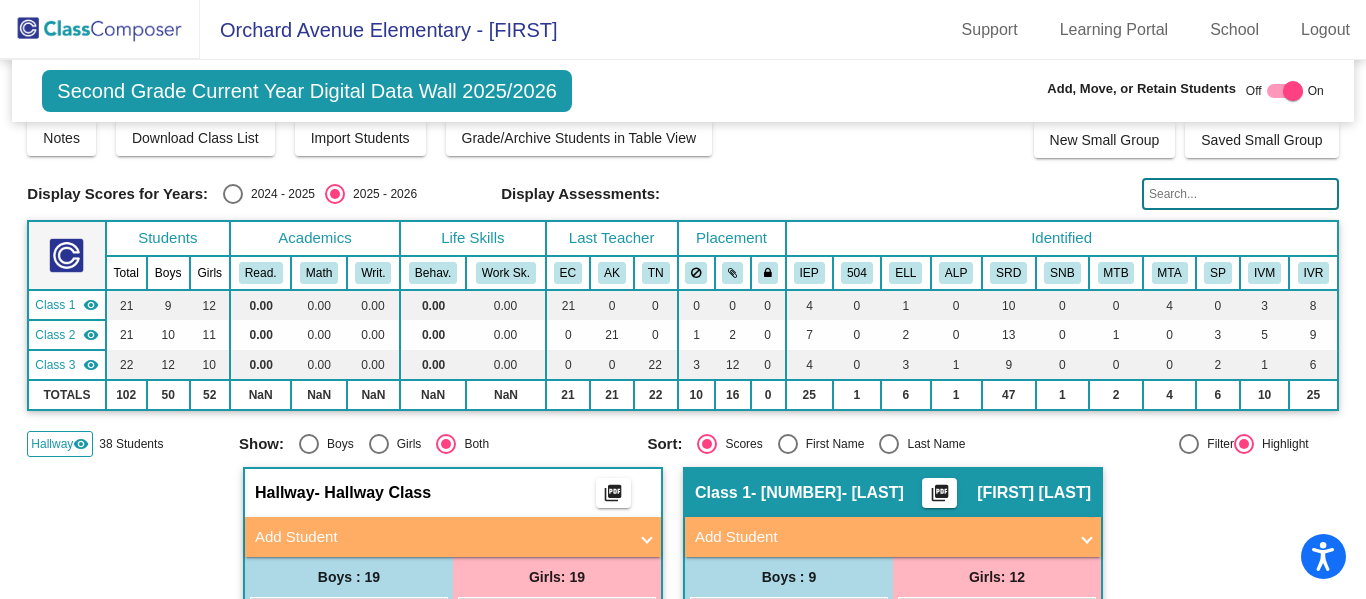 scroll, scrollTop: 12, scrollLeft: 0, axis: vertical 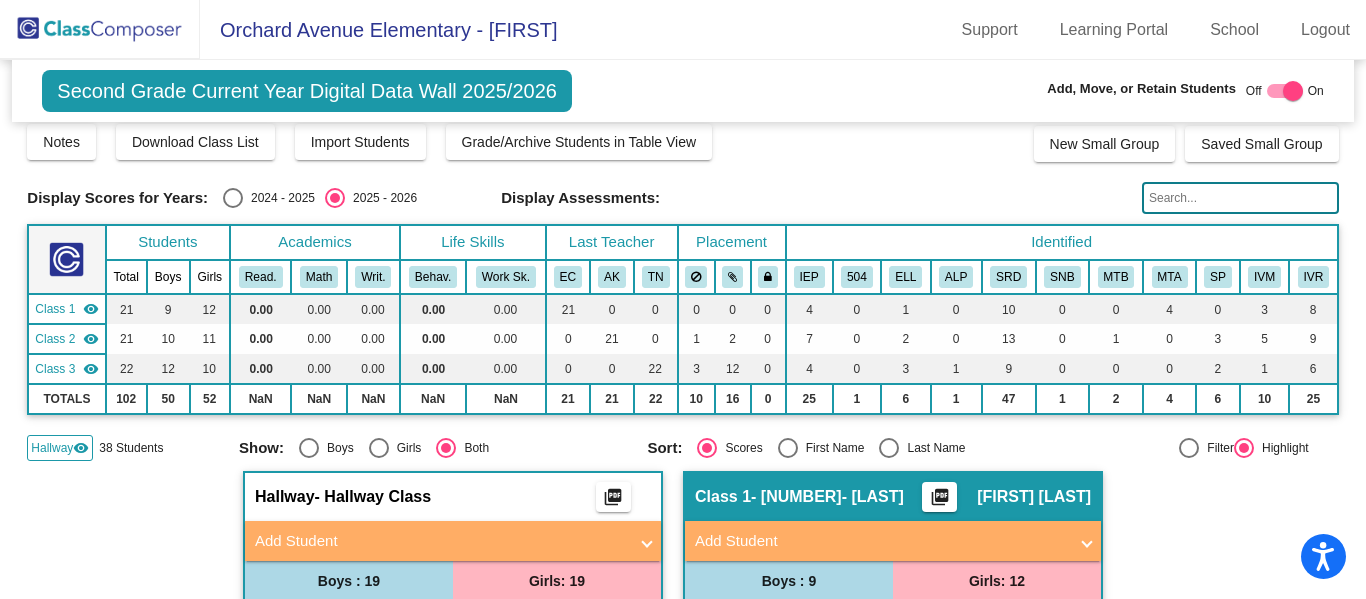 click on "Hallway" 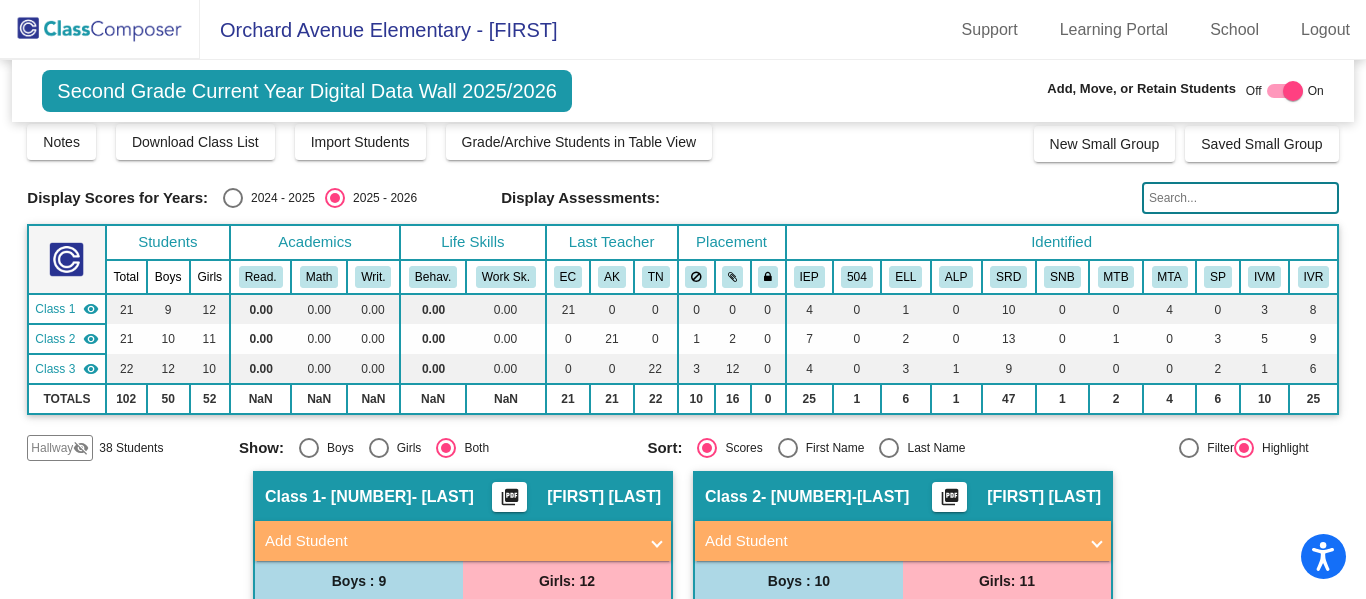 click on "Add Student" at bounding box center (899, 541) 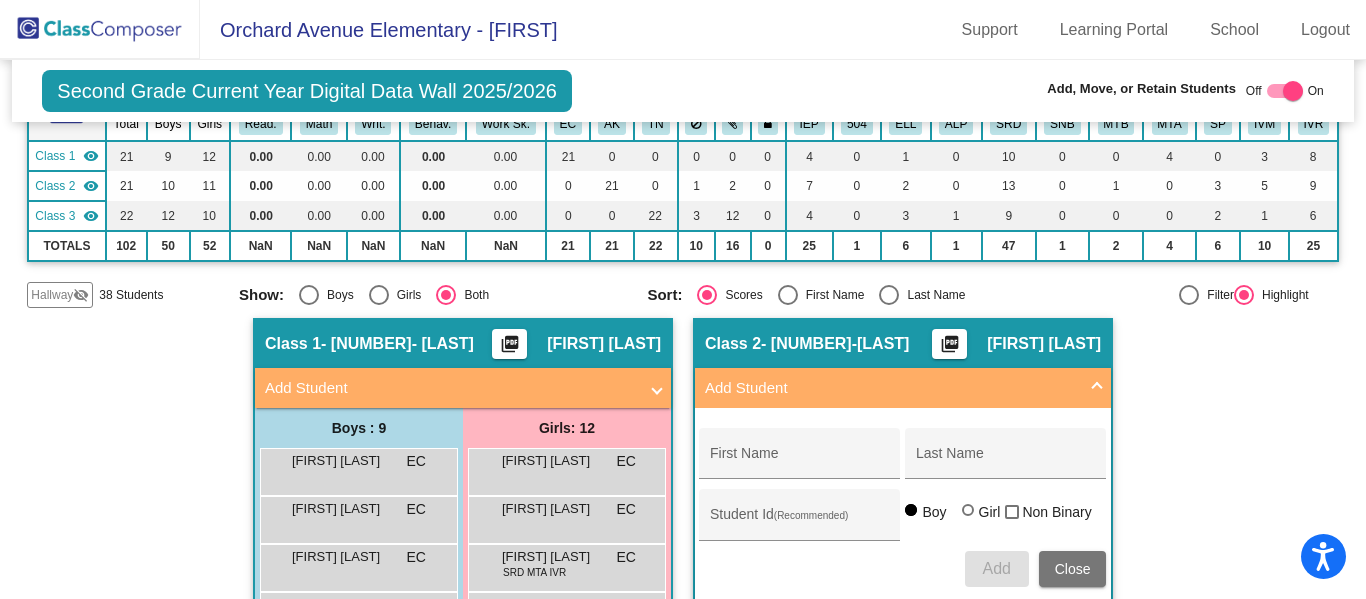 scroll, scrollTop: 172, scrollLeft: 0, axis: vertical 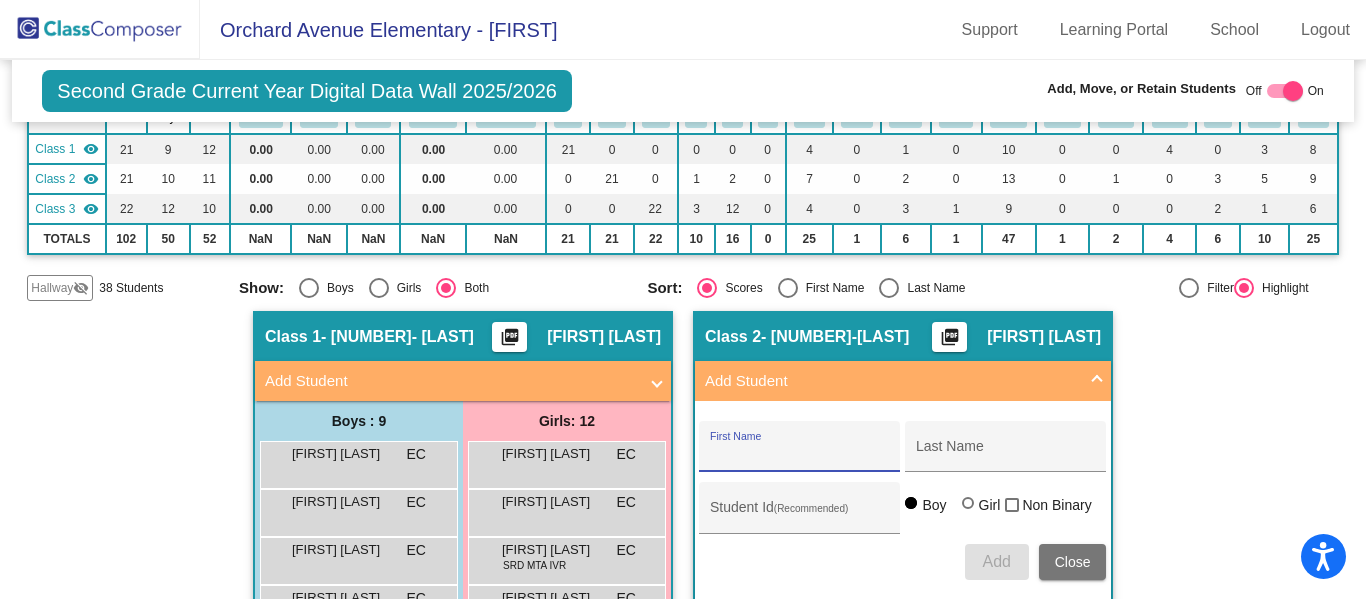 click on "First Name" at bounding box center [800, 454] 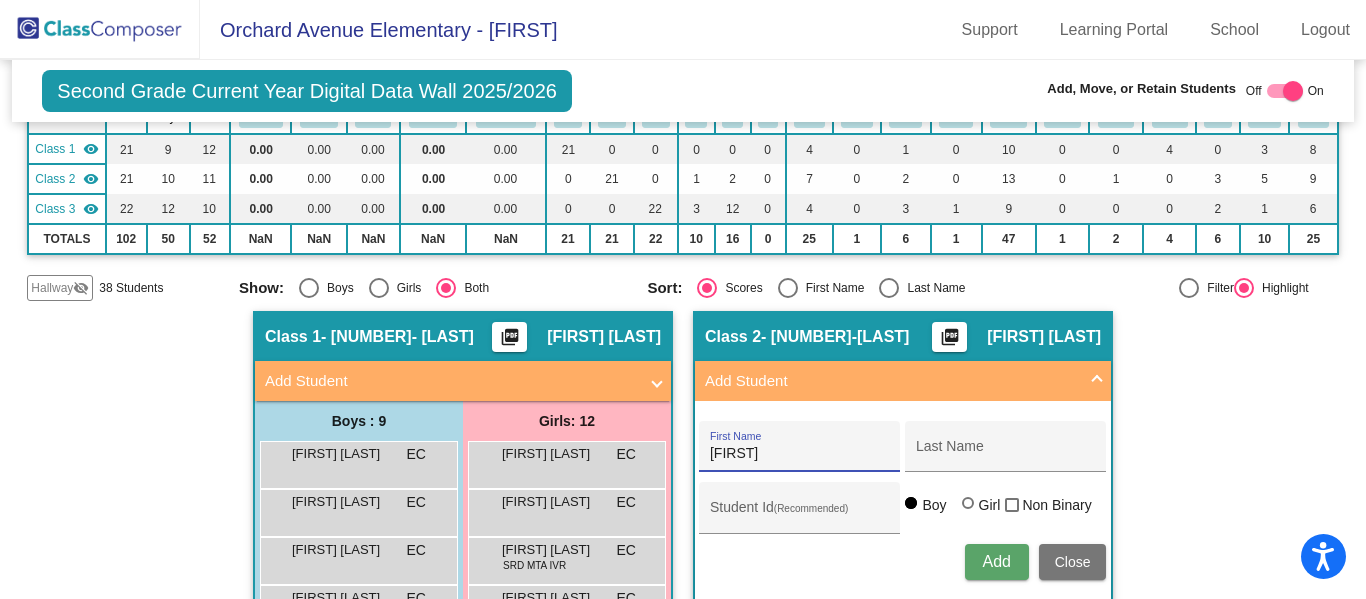 type on "[FIRST]" 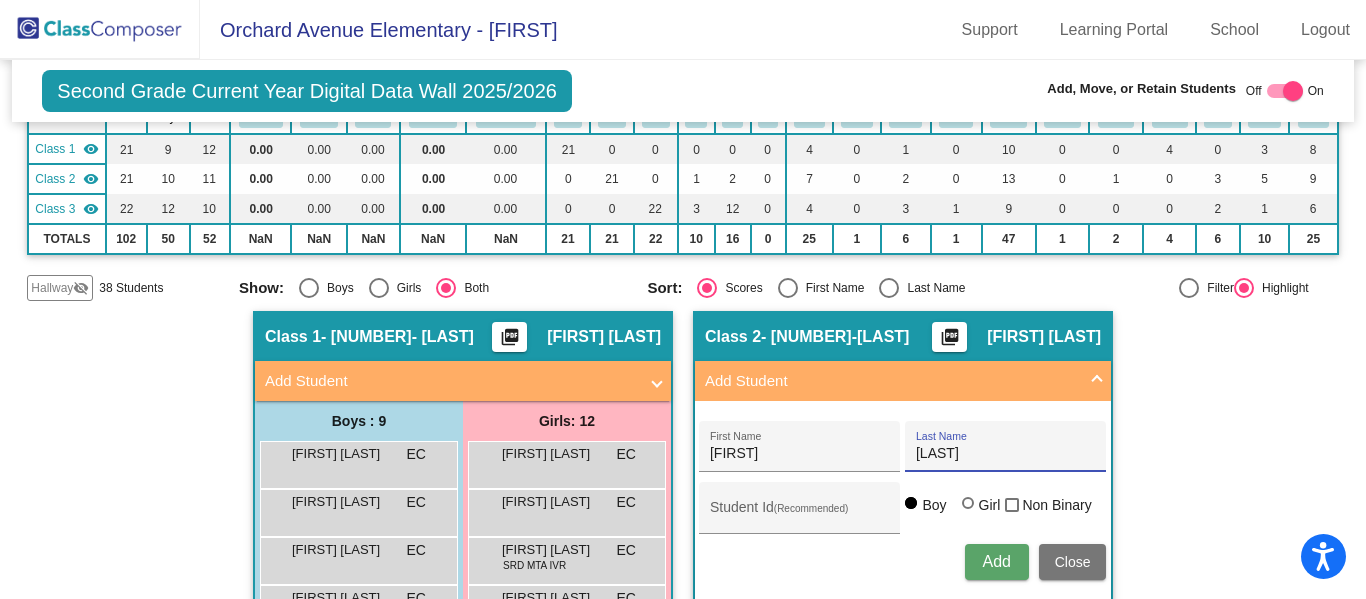 type on "[LAST]" 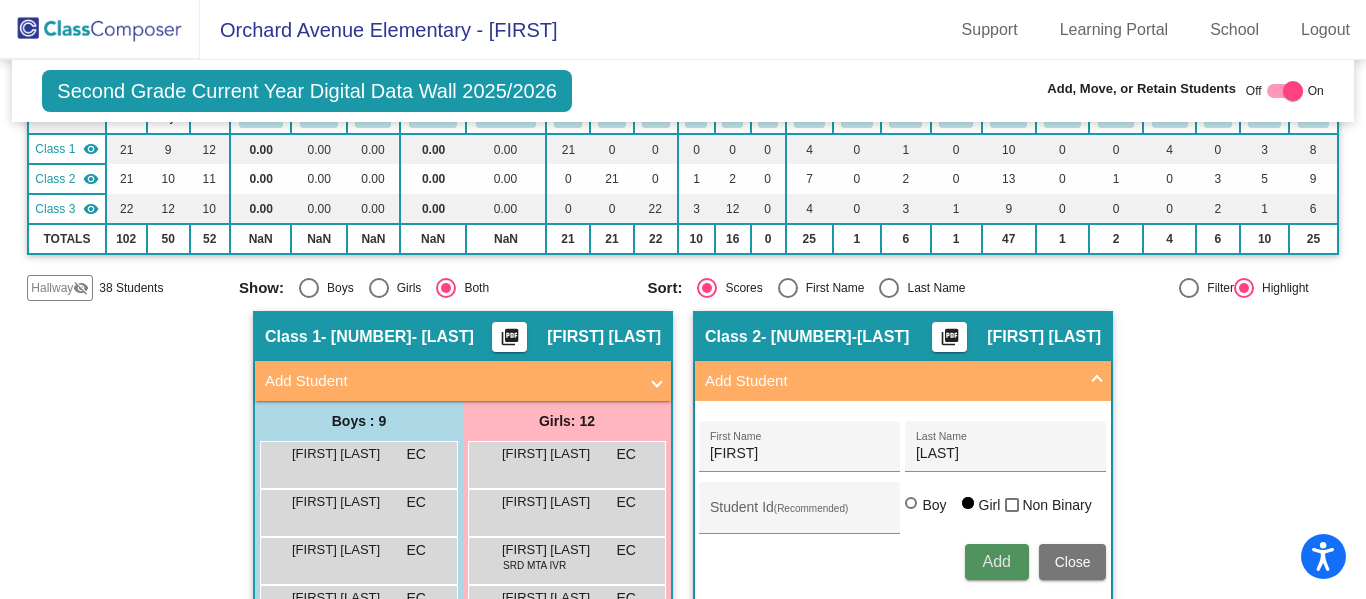 click on "Add" at bounding box center (996, 561) 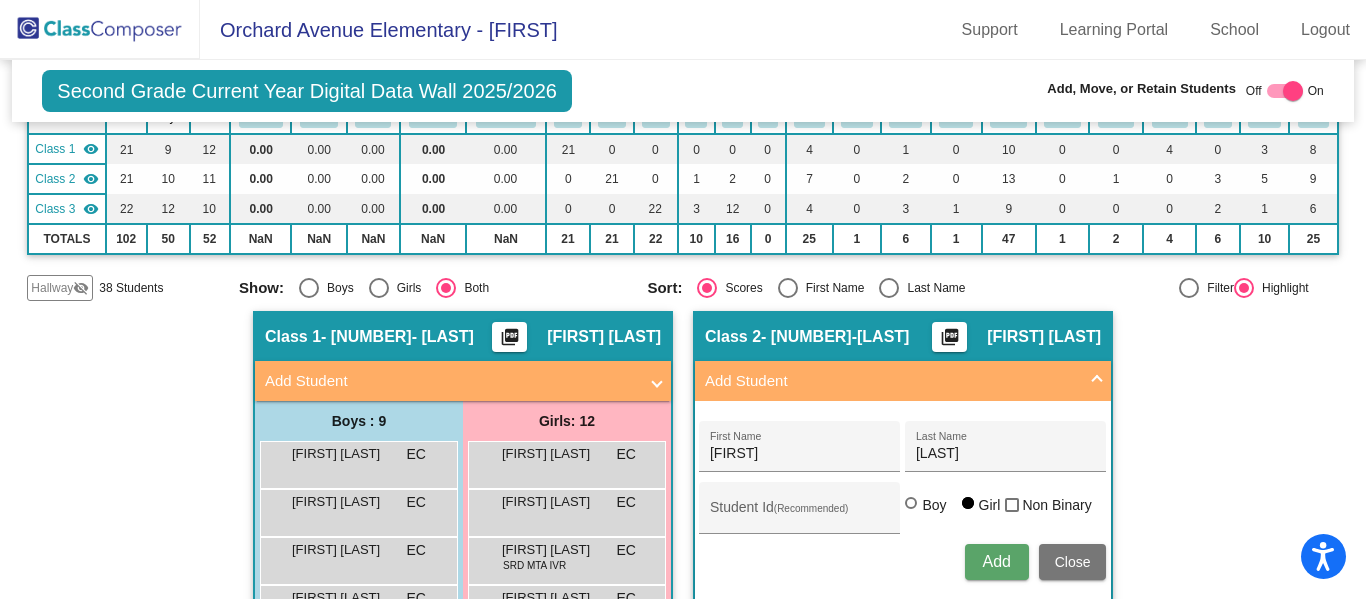 type 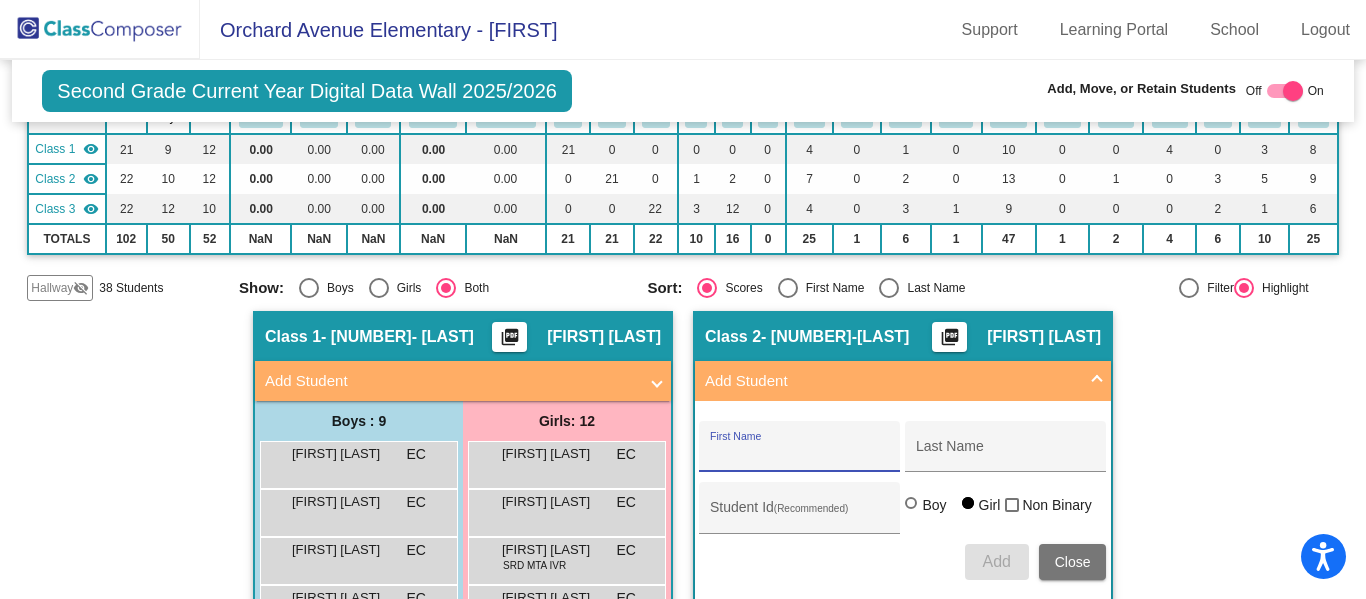 click at bounding box center [1097, 381] 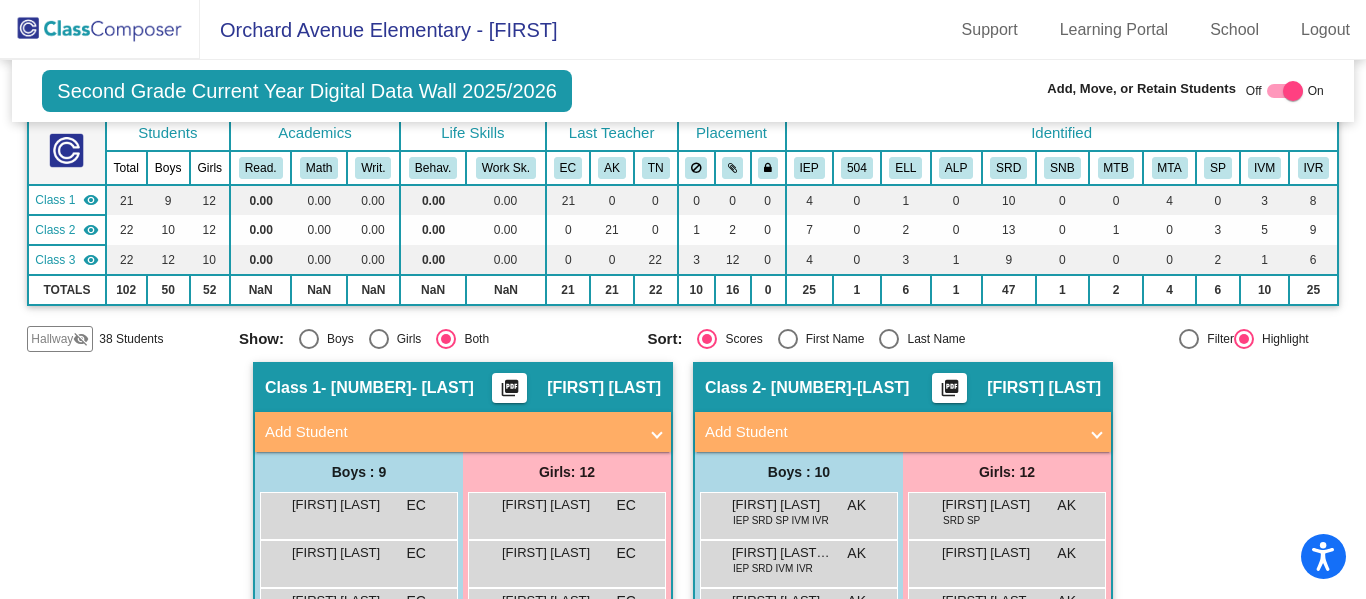 scroll, scrollTop: 0, scrollLeft: 0, axis: both 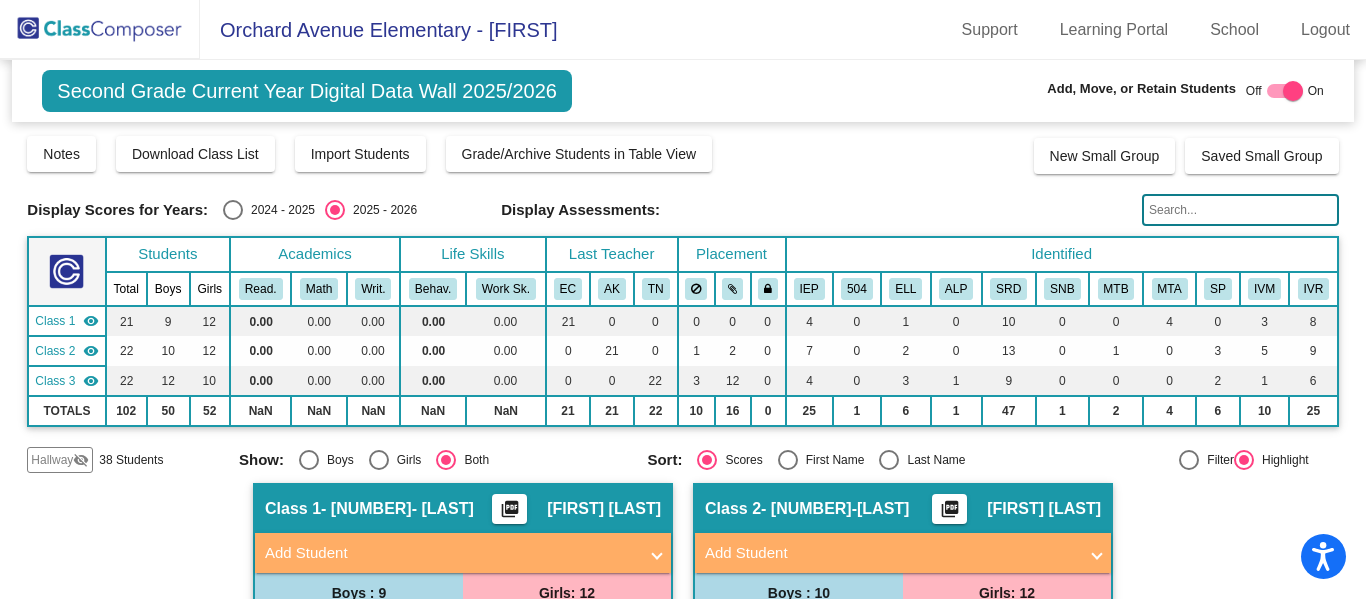 click 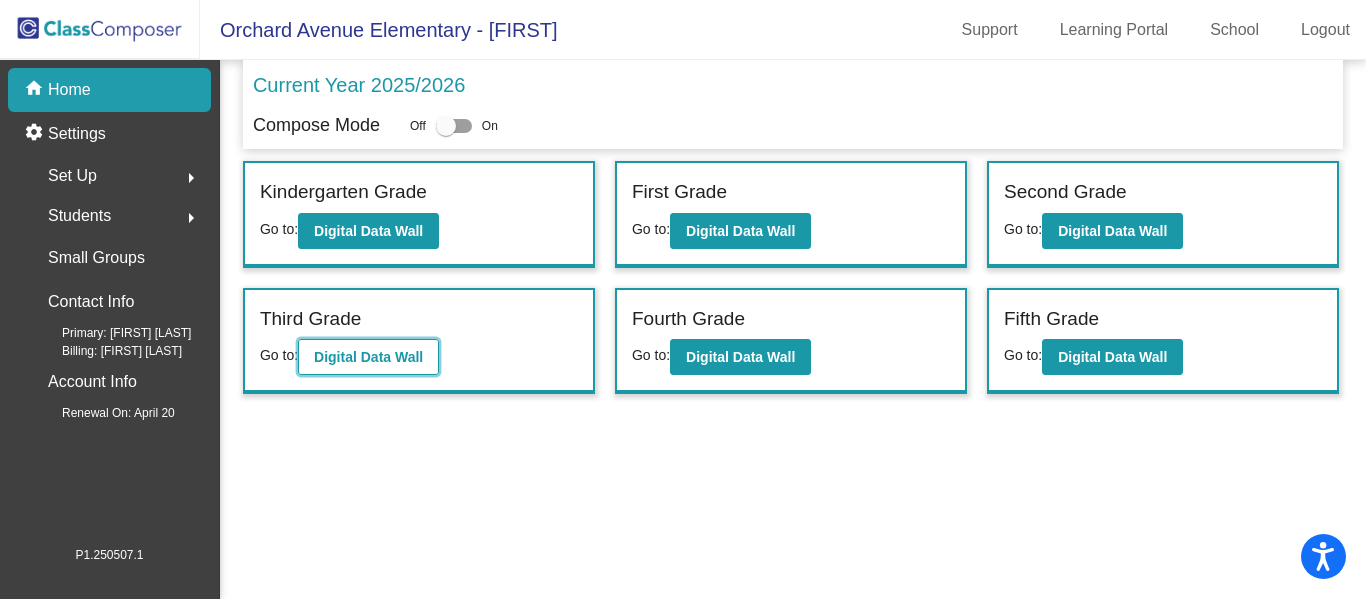 click on "Digital Data Wall" 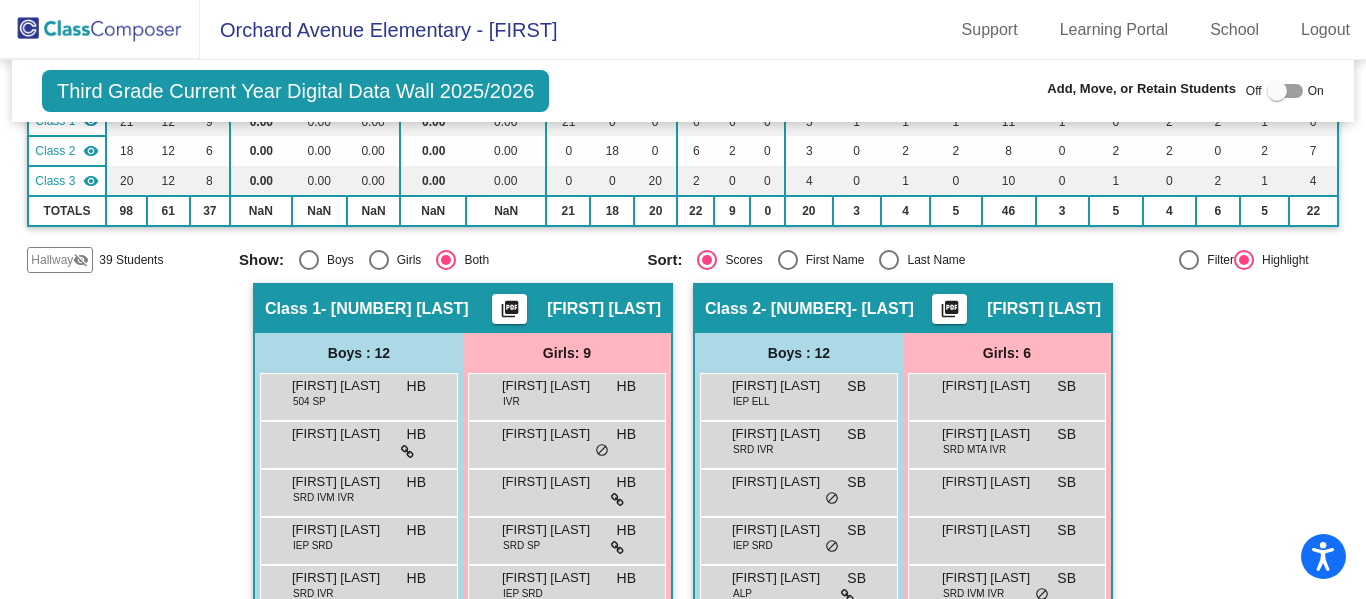 scroll, scrollTop: 192, scrollLeft: 0, axis: vertical 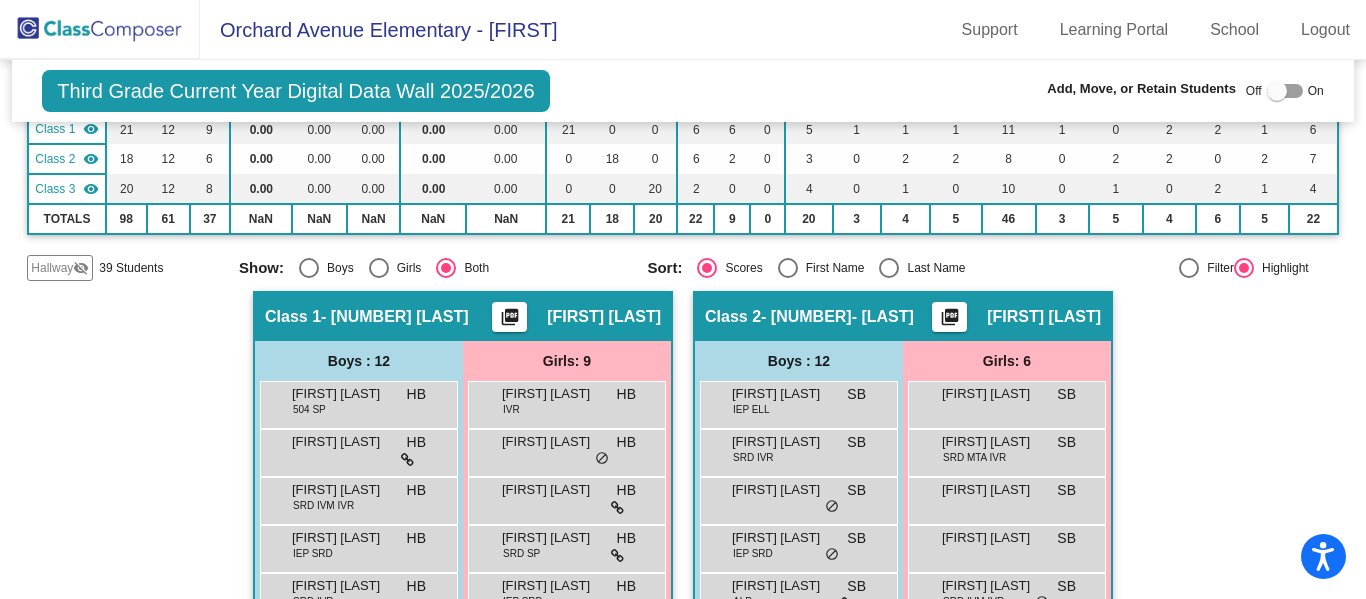 click on "Hallway" 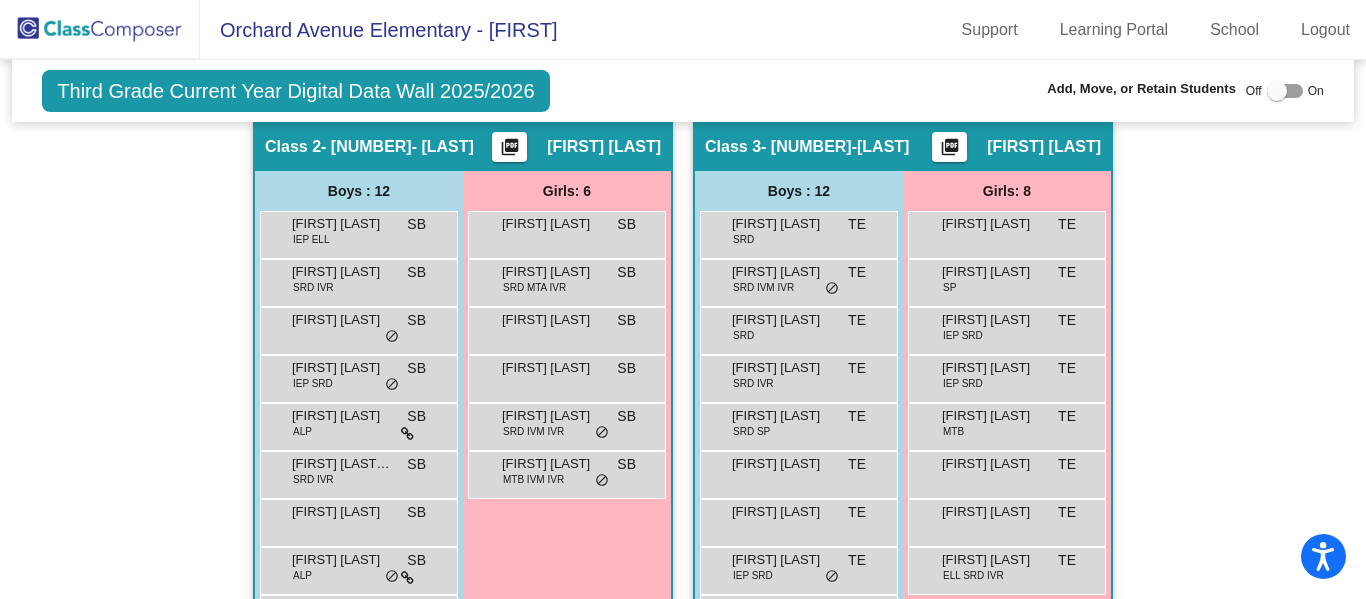 scroll, scrollTop: 1688, scrollLeft: 0, axis: vertical 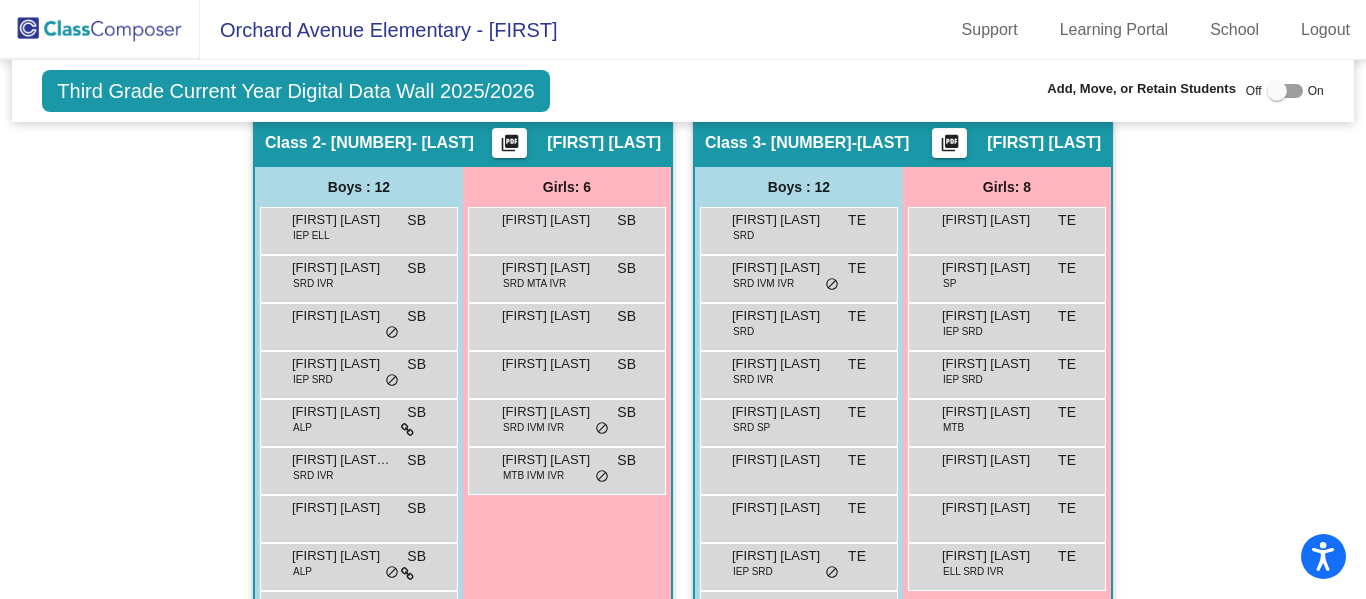 click at bounding box center [1285, 91] 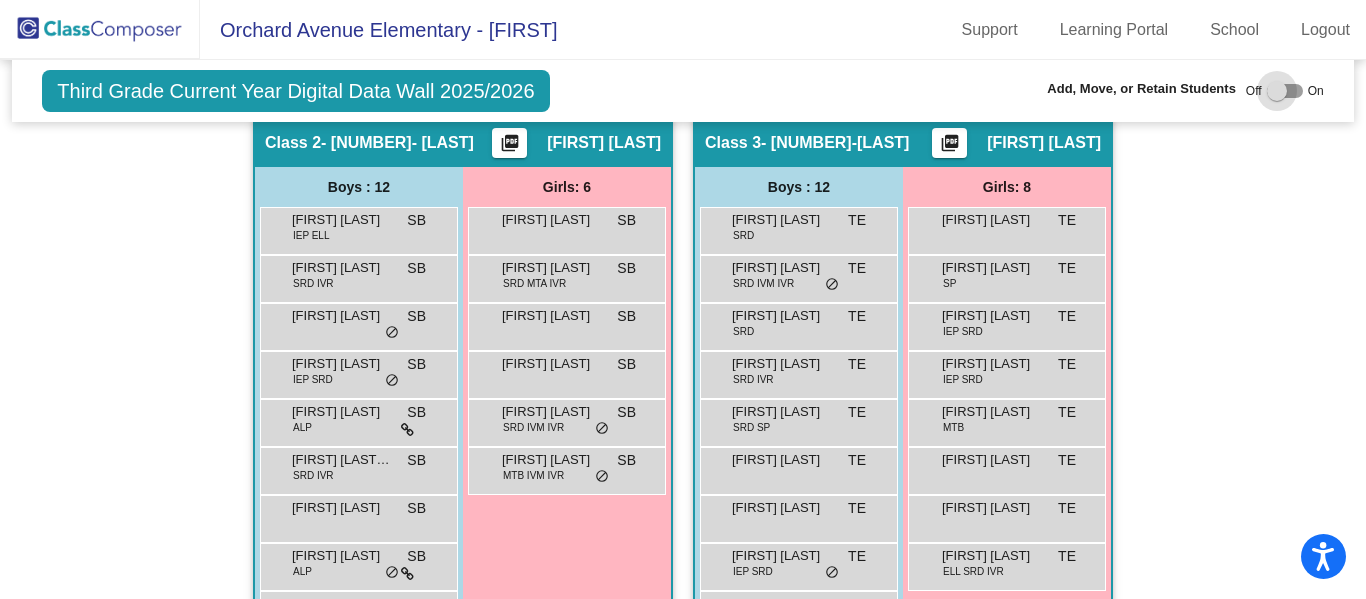checkbox on "true" 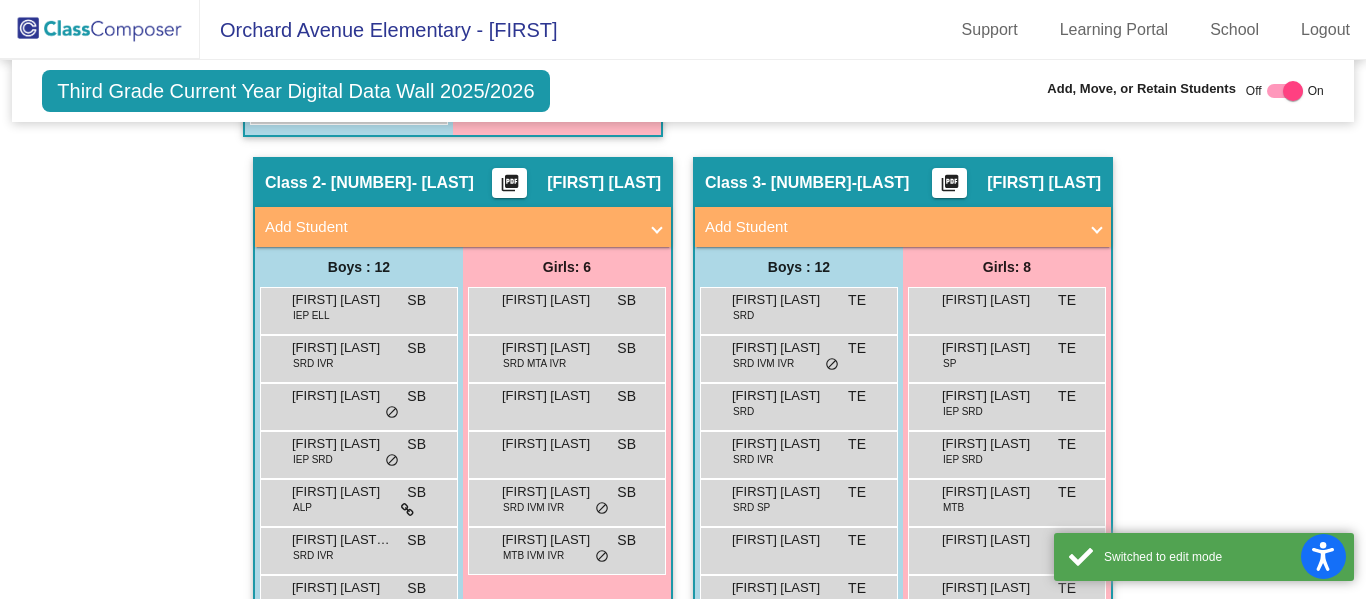 scroll, scrollTop: 1728, scrollLeft: 0, axis: vertical 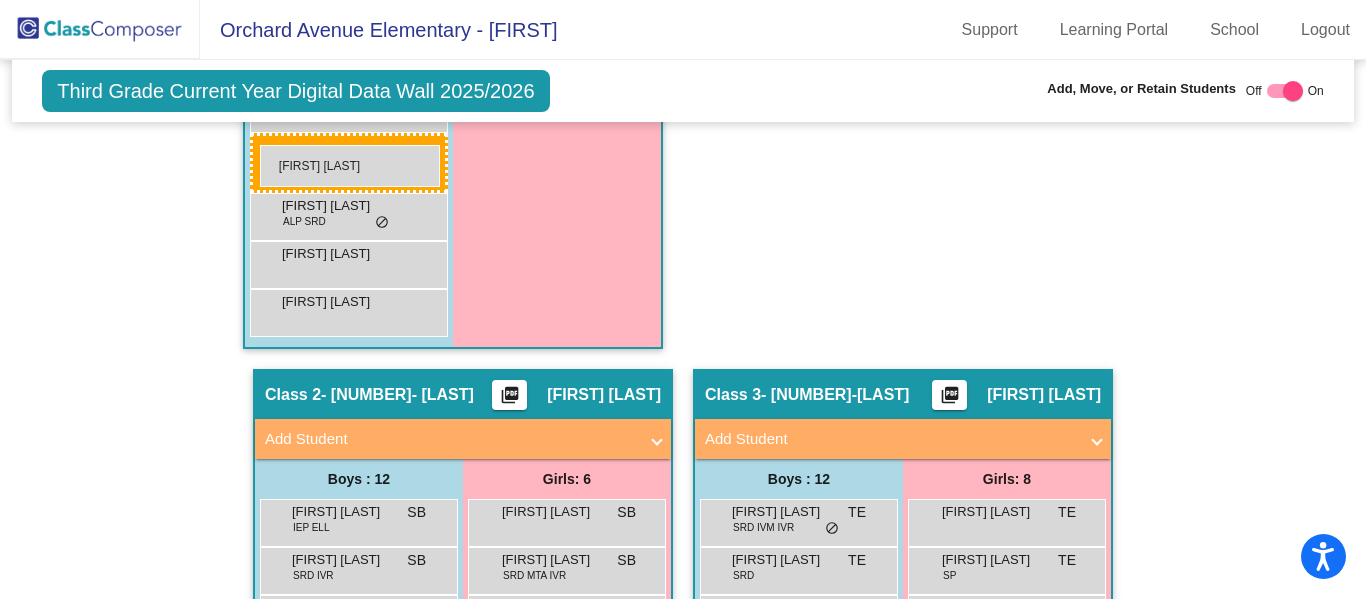drag, startPoint x: 776, startPoint y: 266, endPoint x: 260, endPoint y: 145, distance: 529.9972 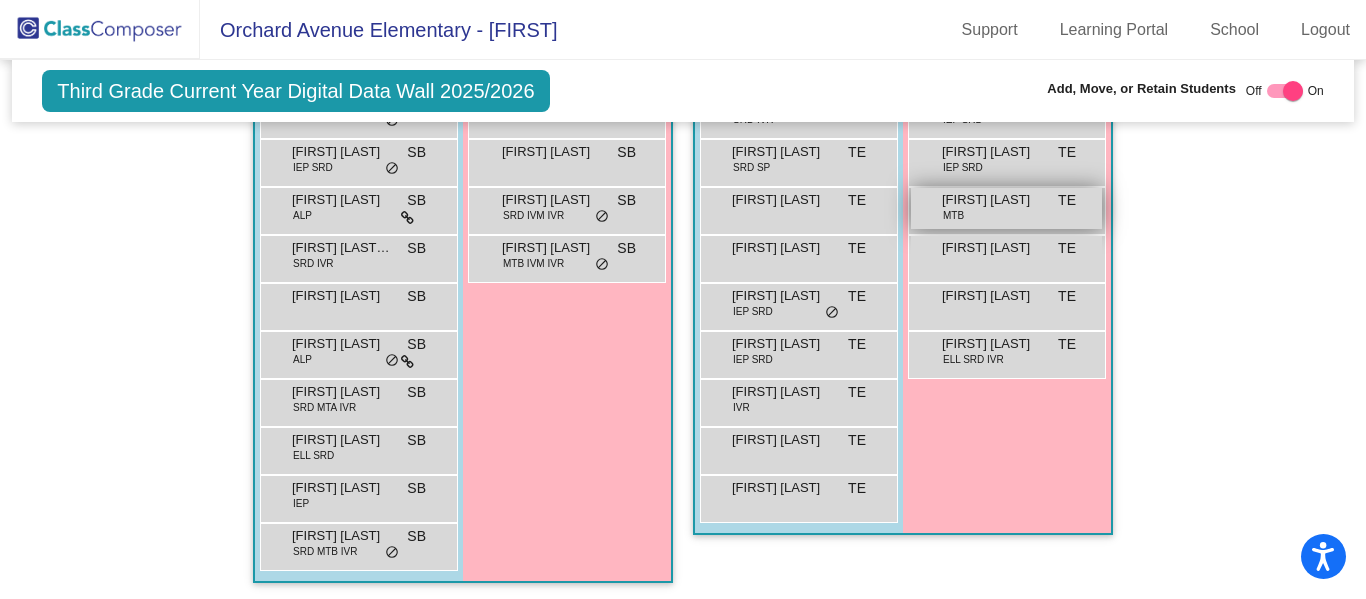 scroll, scrollTop: 2032, scrollLeft: 0, axis: vertical 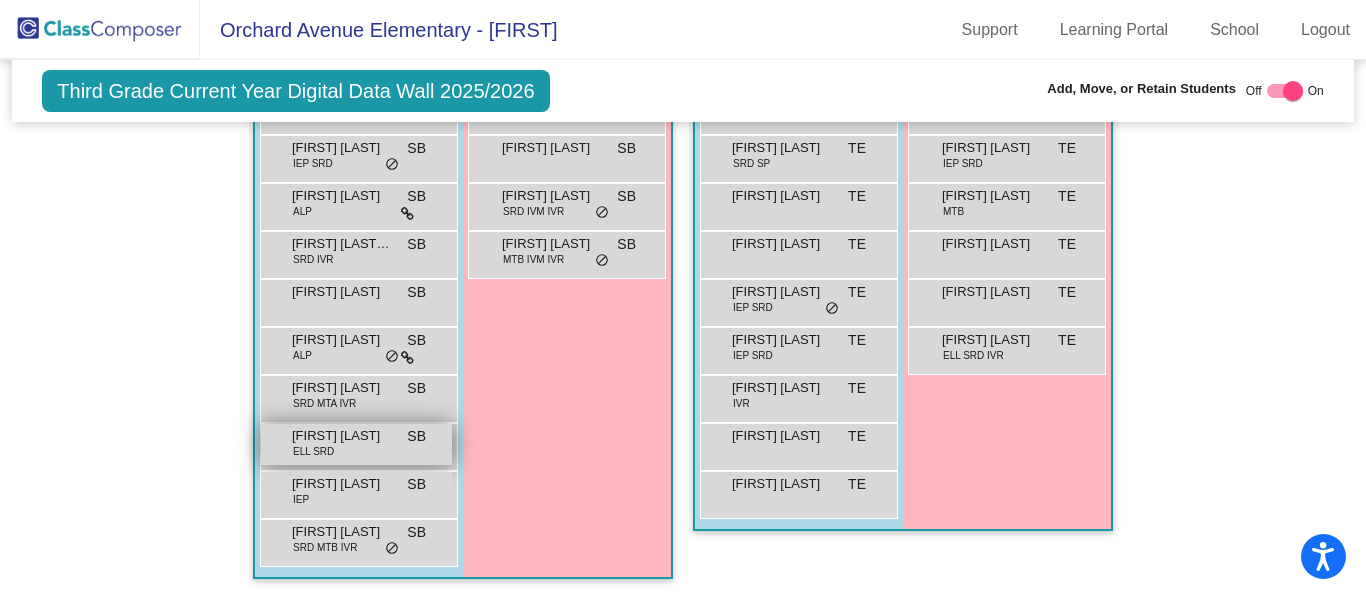 click on "ELL SRD" at bounding box center (313, 451) 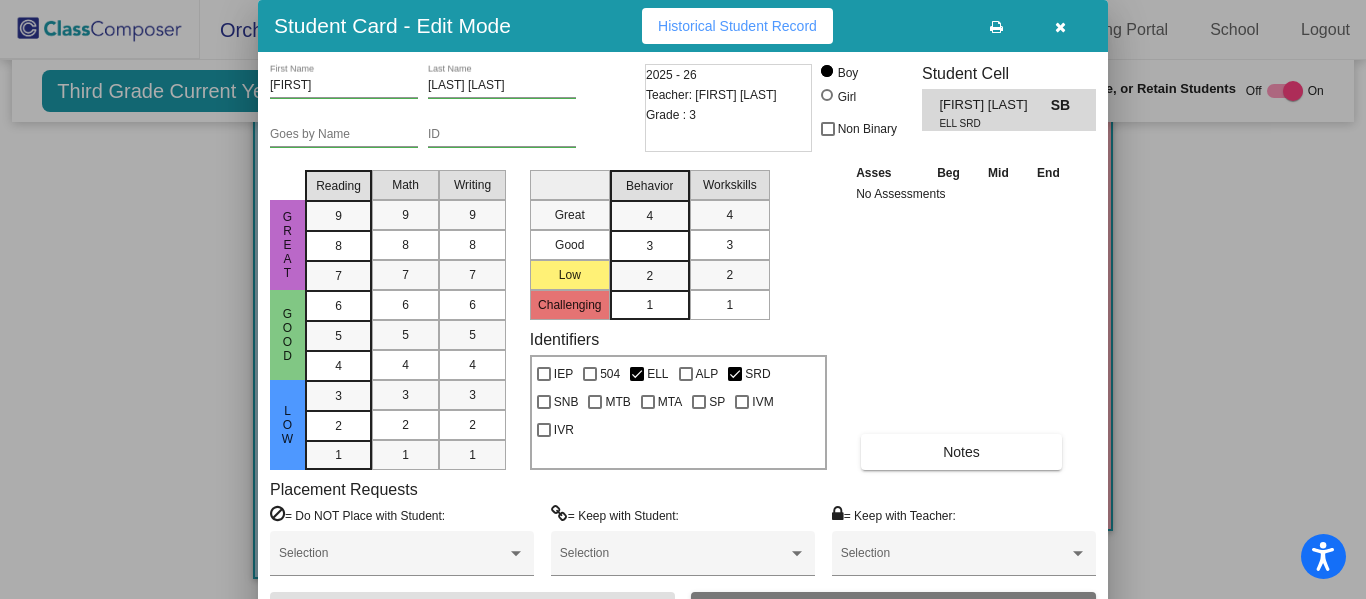 click on "[FIRST]" at bounding box center [344, 86] 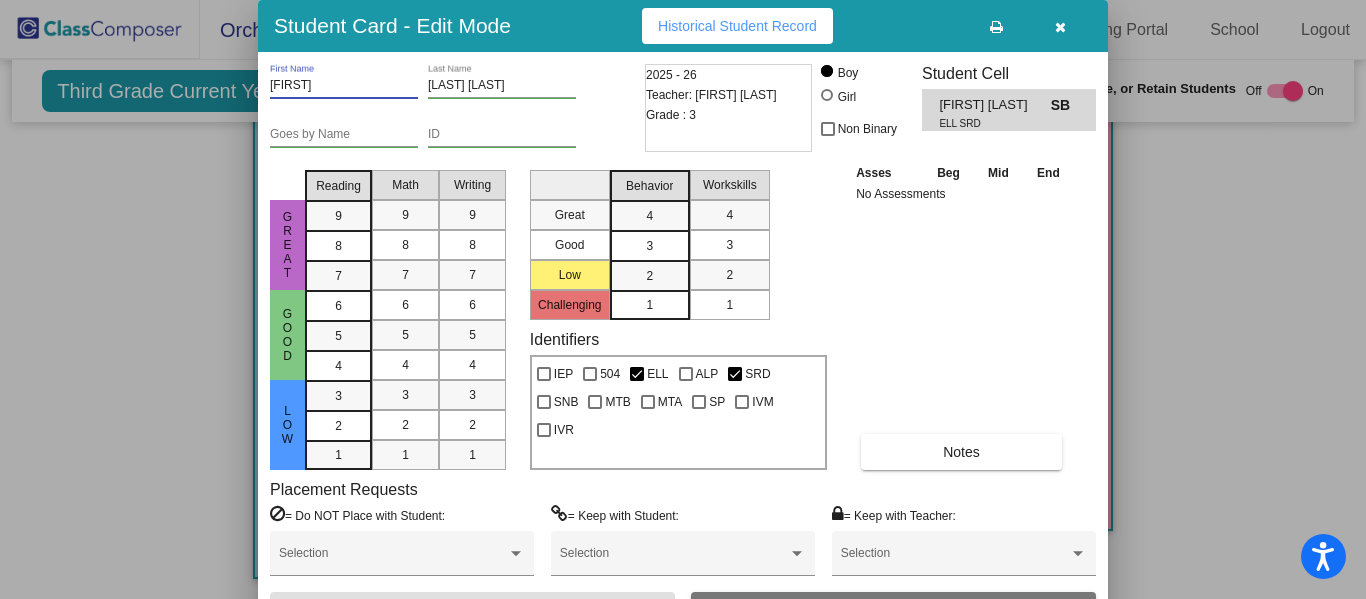 drag, startPoint x: 320, startPoint y: 90, endPoint x: 262, endPoint y: 84, distance: 58.30952 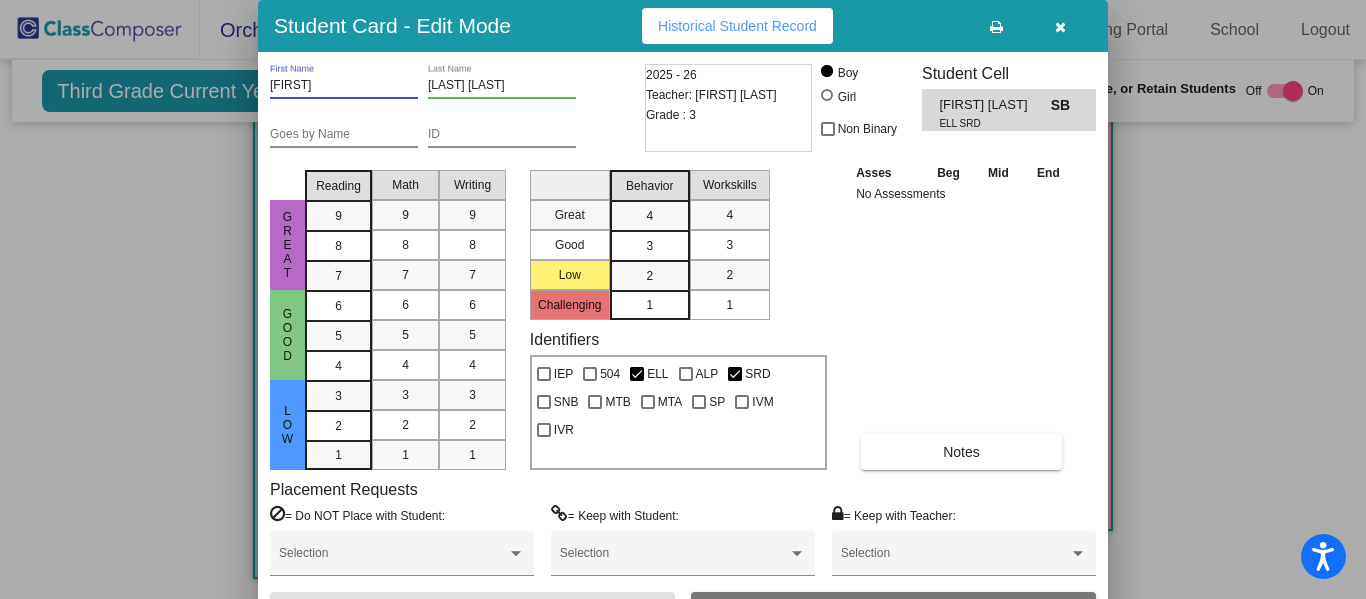 click on "ID" at bounding box center (502, 135) 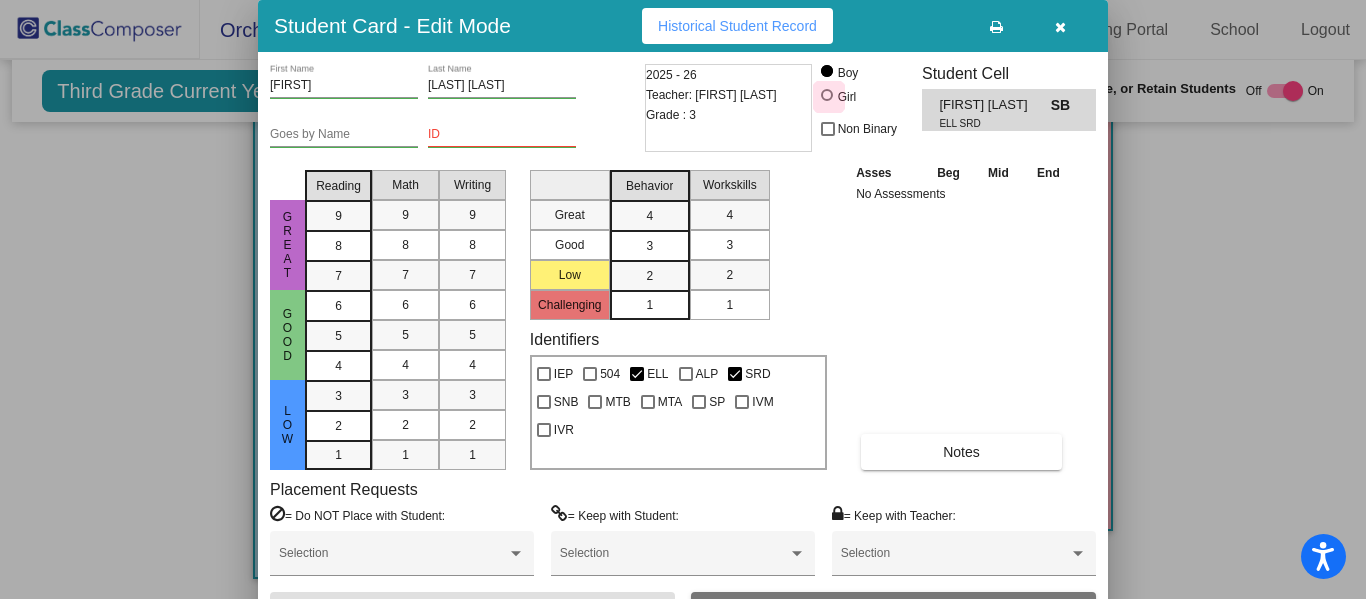 click at bounding box center [829, 97] 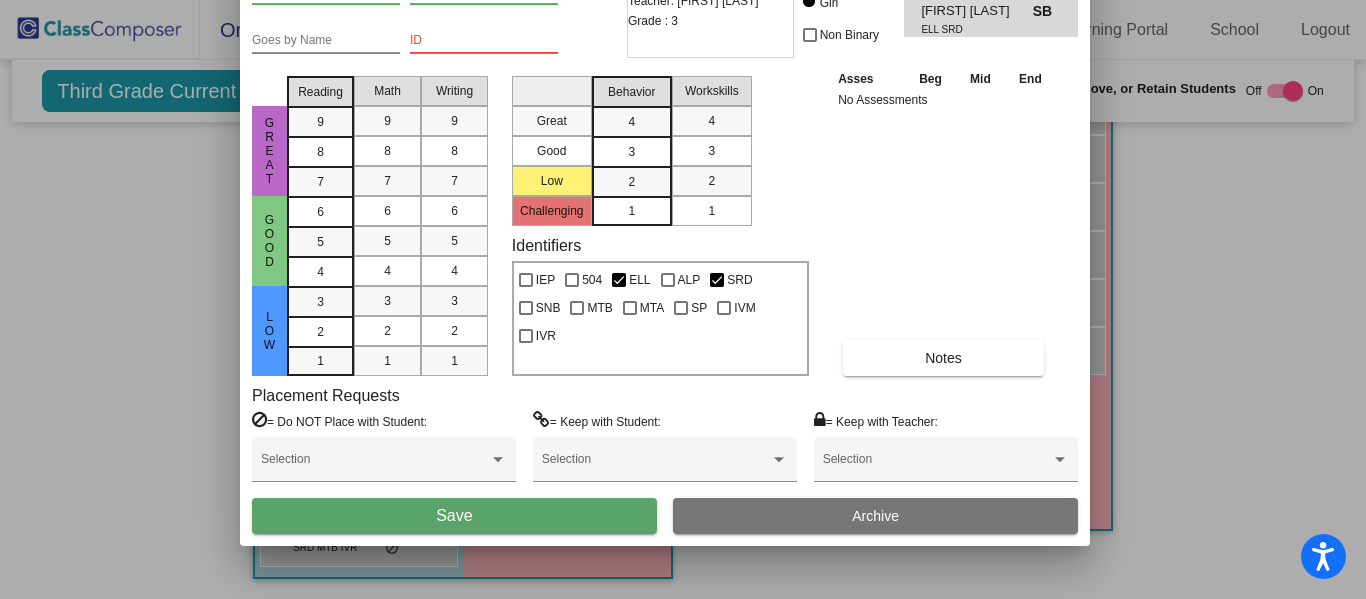 drag, startPoint x: 912, startPoint y: 42, endPoint x: 894, endPoint y: -55, distance: 98.65597 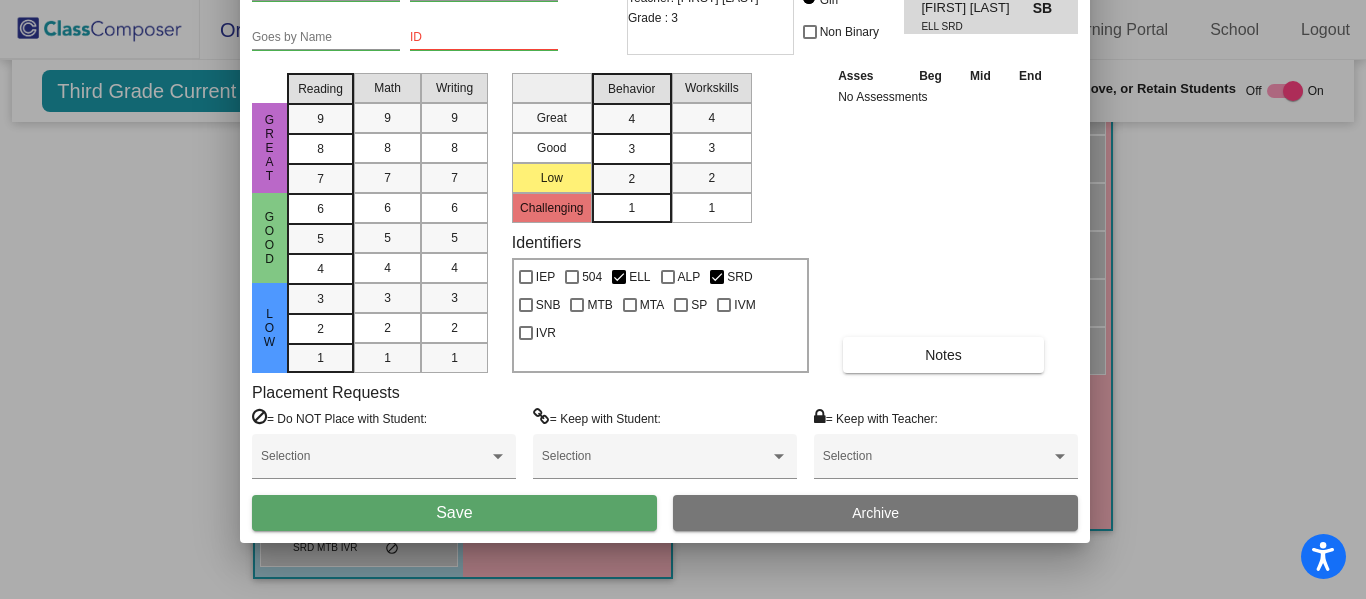 click on "Save" at bounding box center (454, 513) 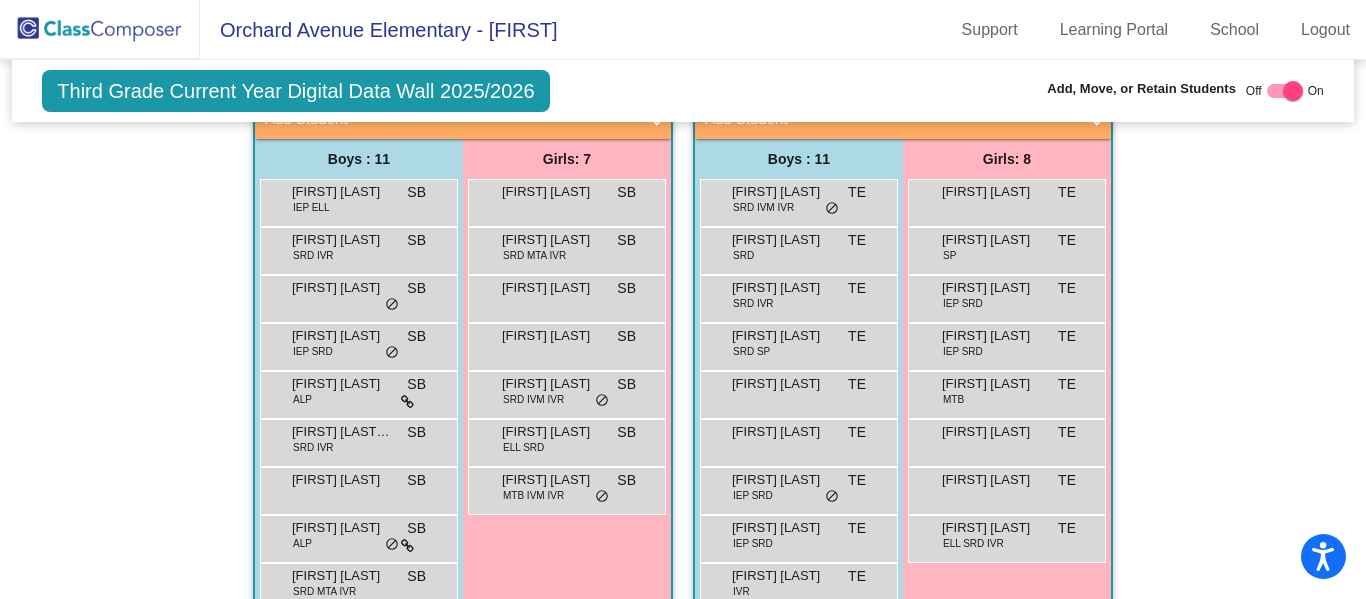 scroll, scrollTop: 1846, scrollLeft: 0, axis: vertical 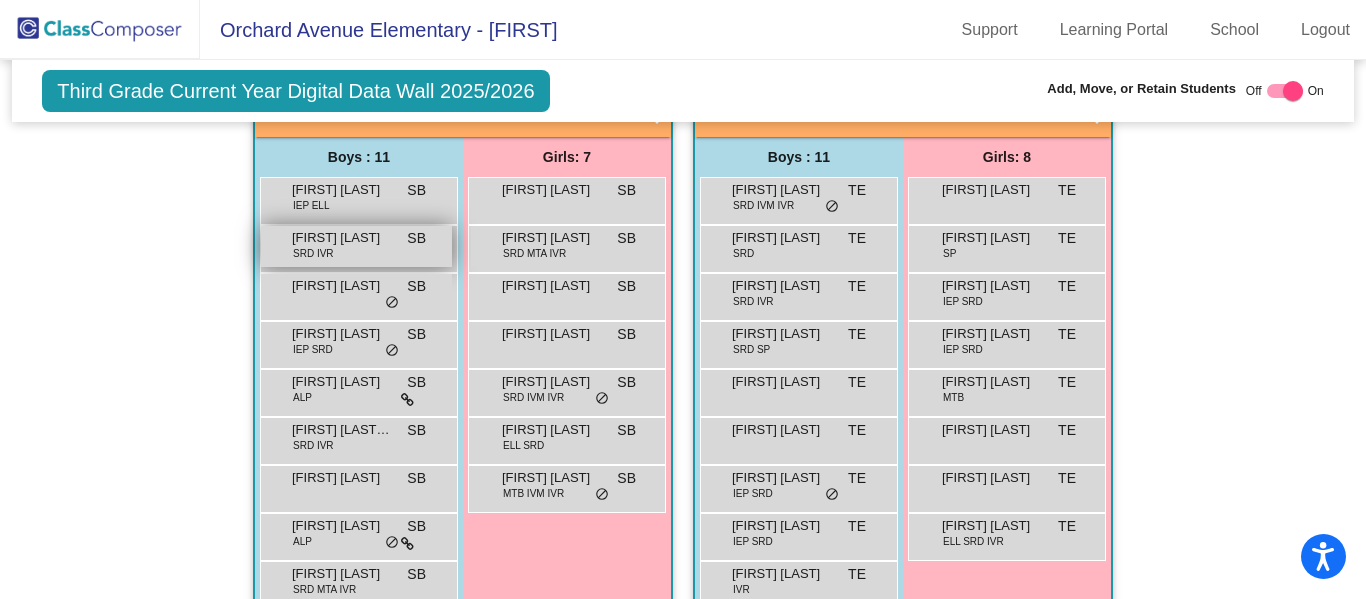 click on "[FIRST] [LAST]" at bounding box center (342, 238) 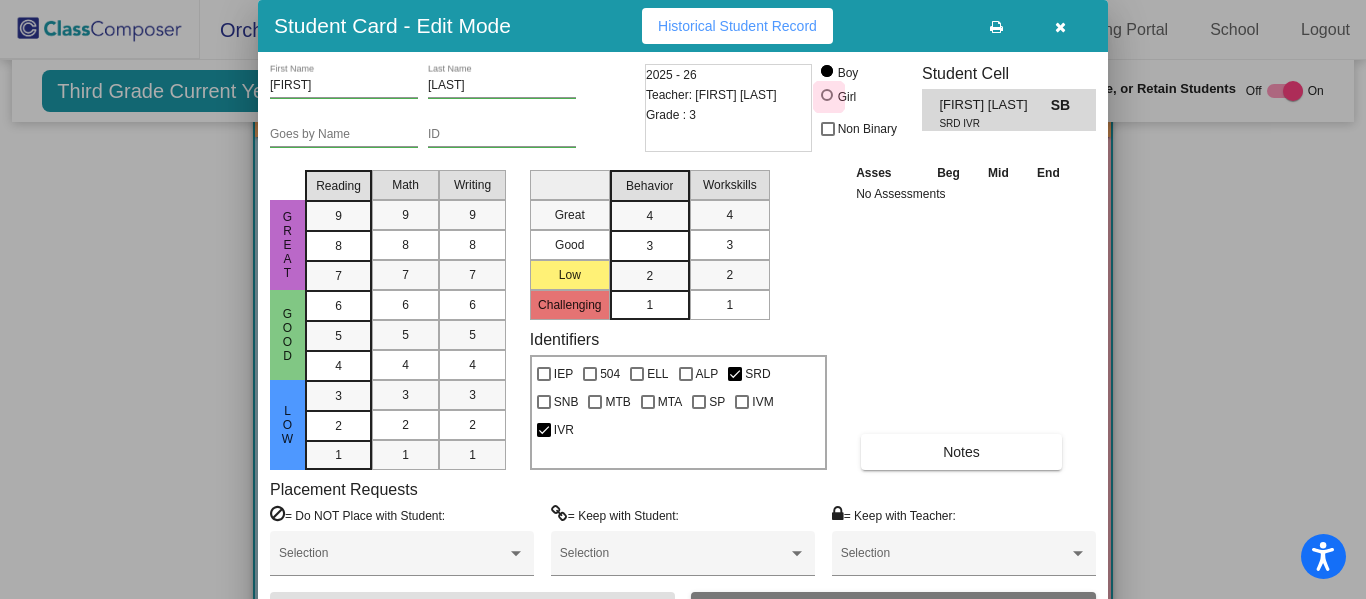 click at bounding box center (829, 97) 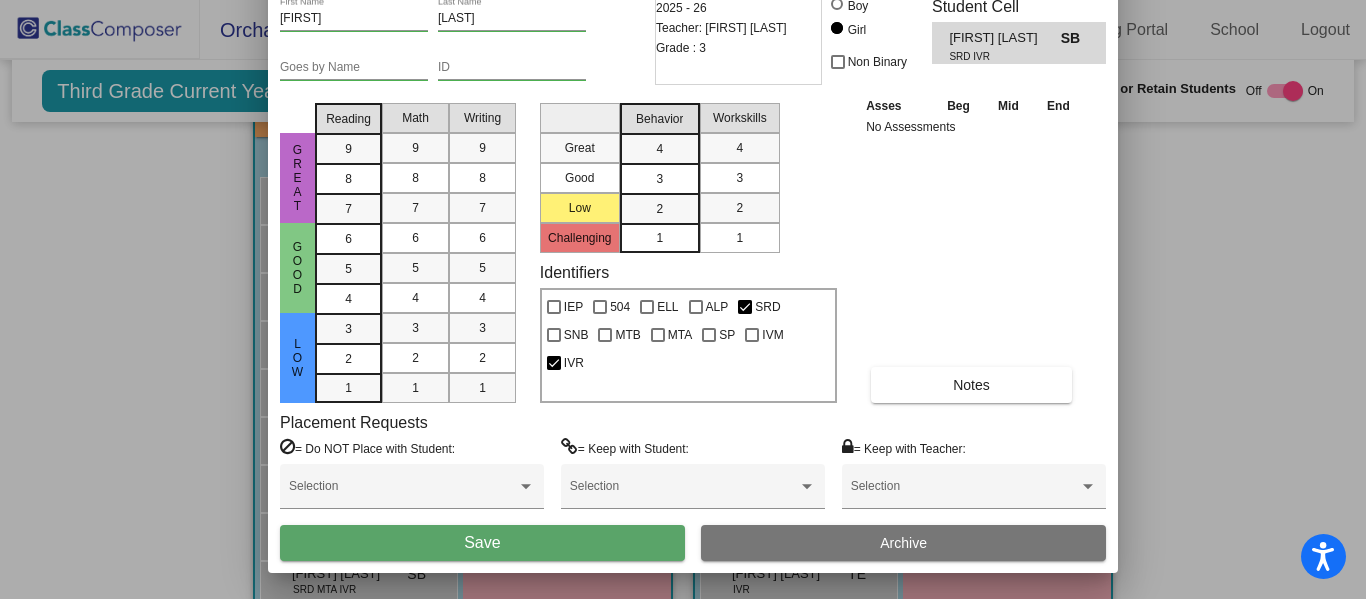 drag, startPoint x: 875, startPoint y: 20, endPoint x: 885, endPoint y: -50, distance: 70.71068 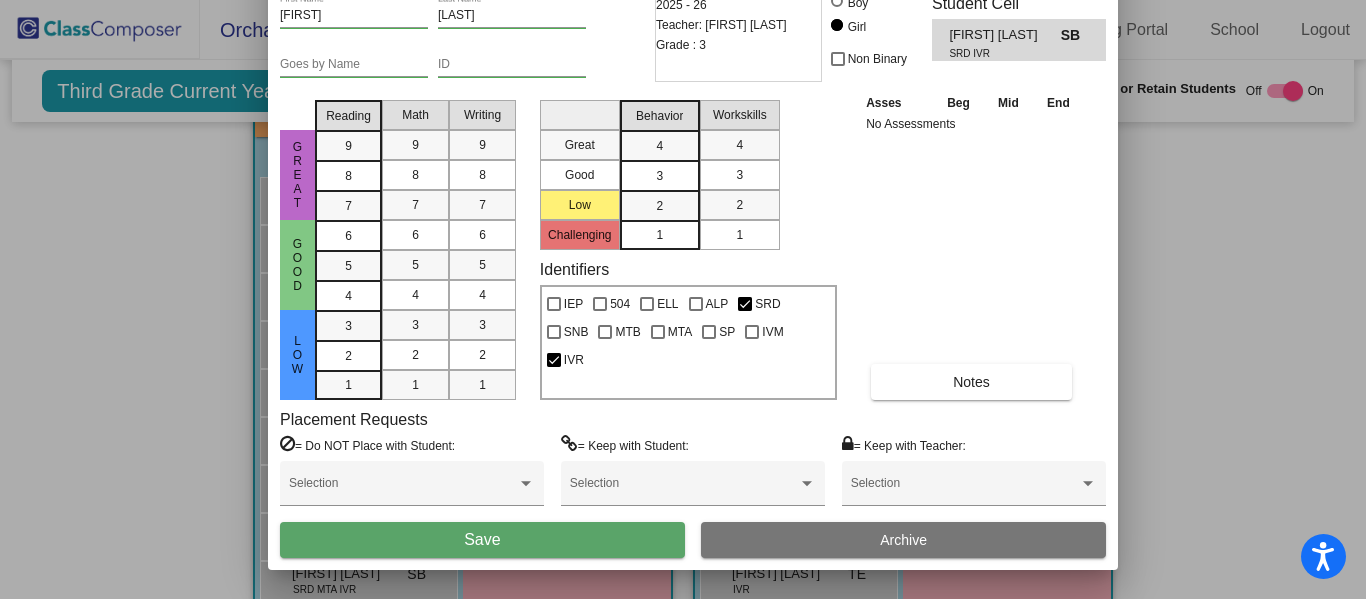 click on "Save" at bounding box center [482, 540] 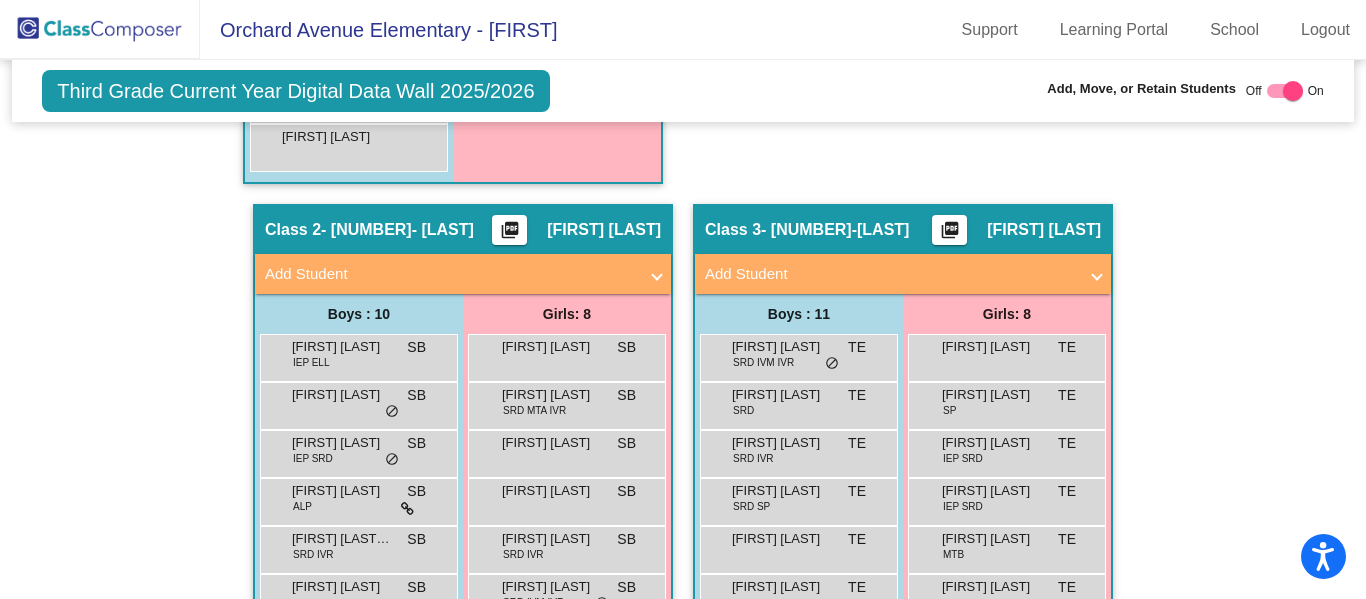 scroll, scrollTop: 1698, scrollLeft: 0, axis: vertical 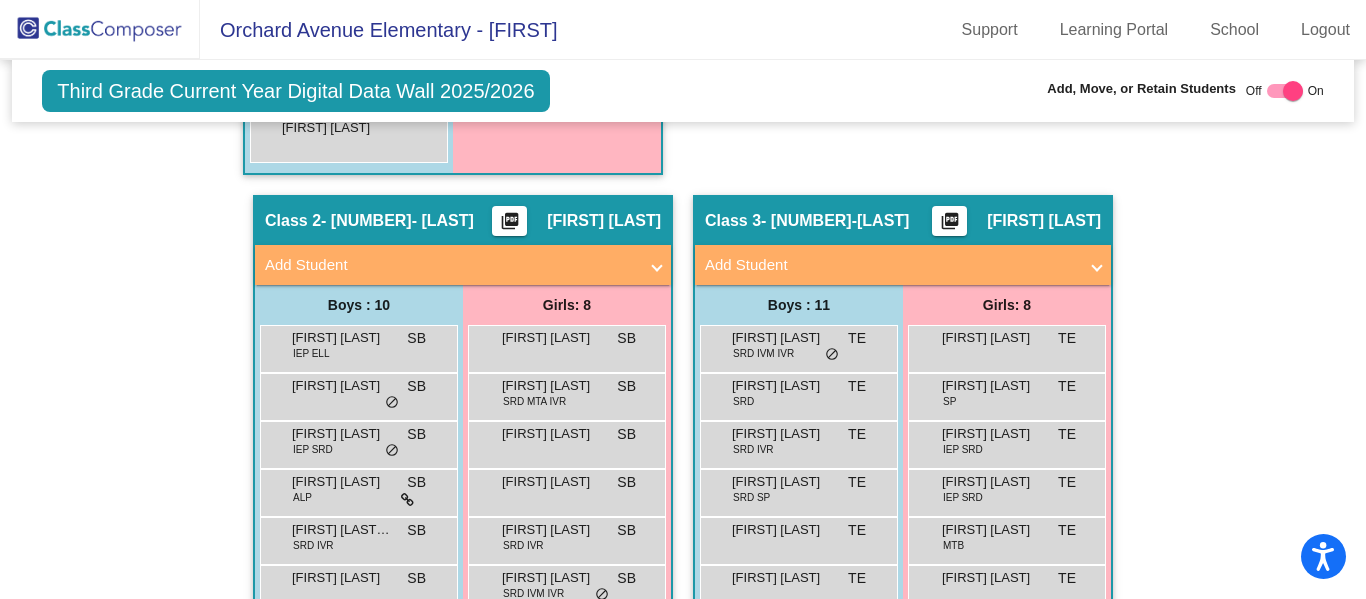 click on "Add Student" at bounding box center [451, 265] 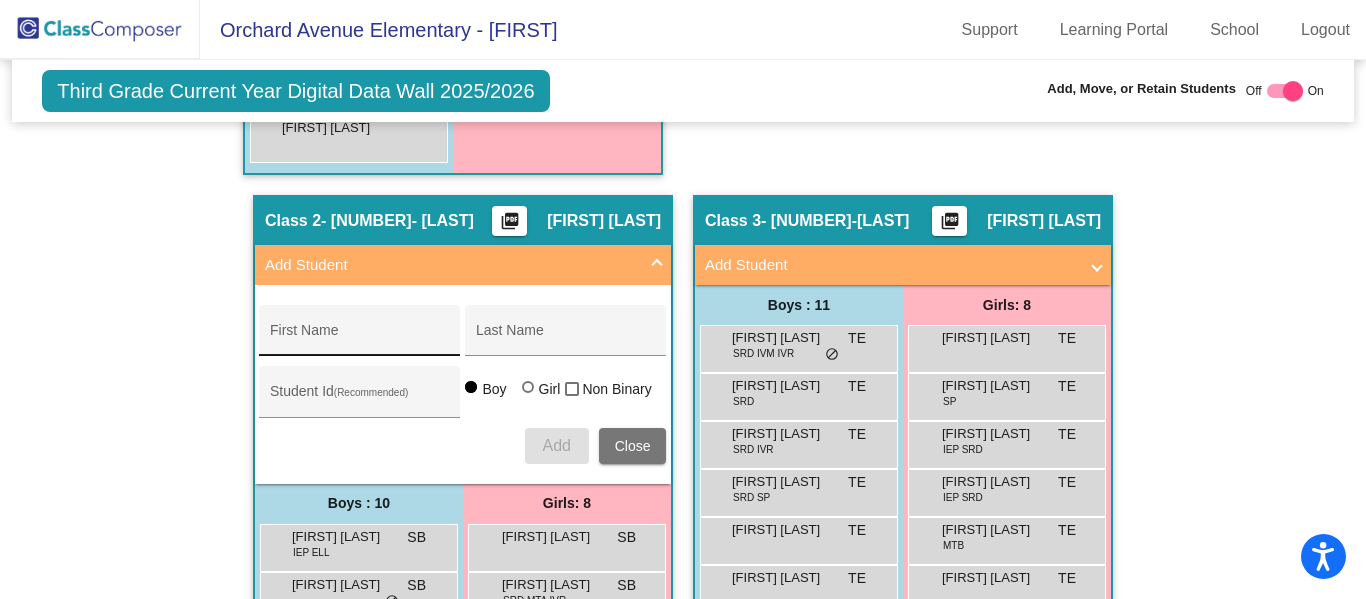 click on "First Name" at bounding box center [360, 336] 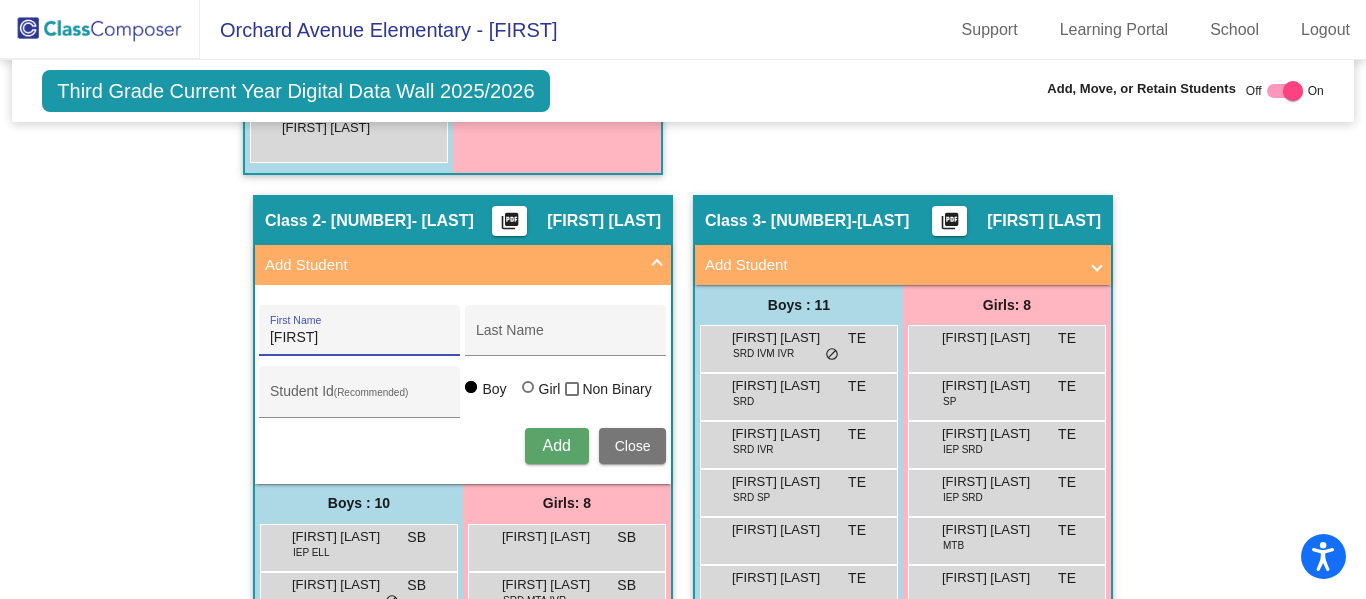 type on "[FIRST]" 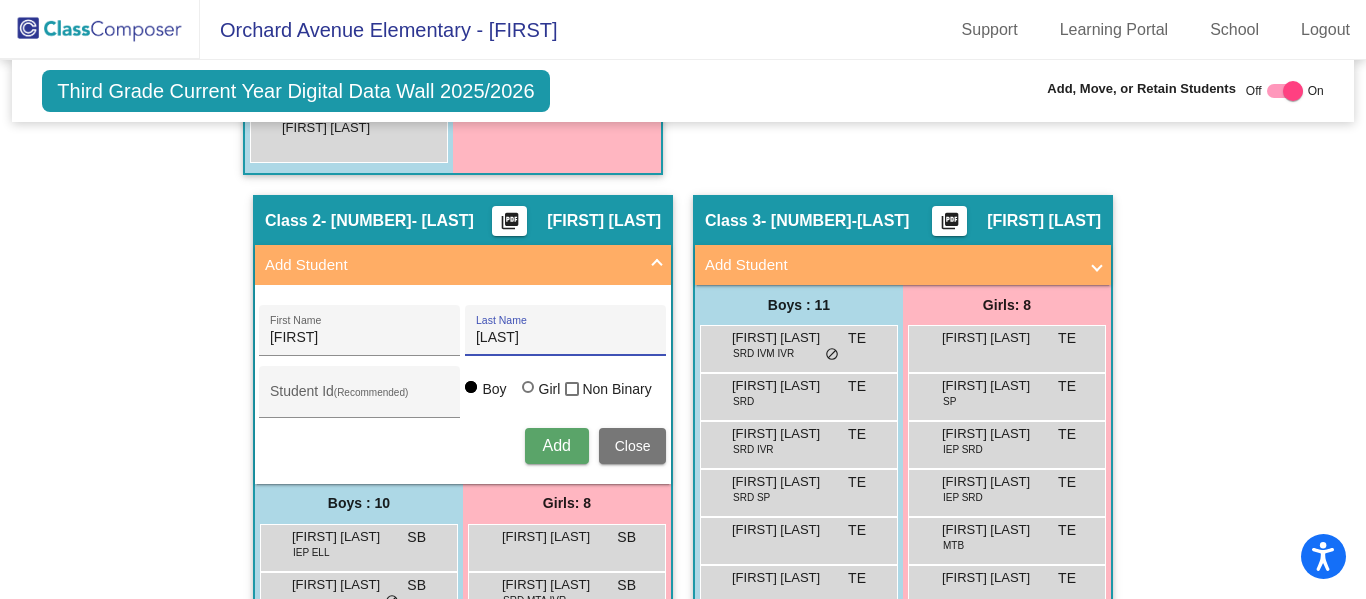 type on "[LAST]" 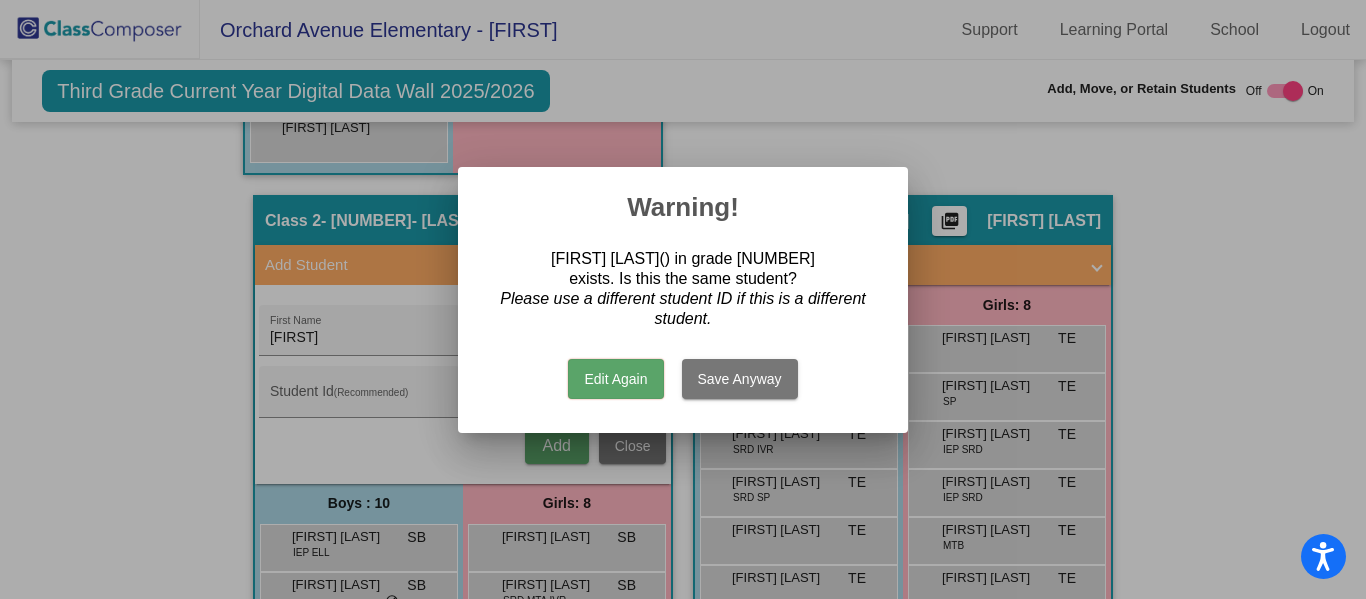 click on "Save Anyway" at bounding box center [740, 379] 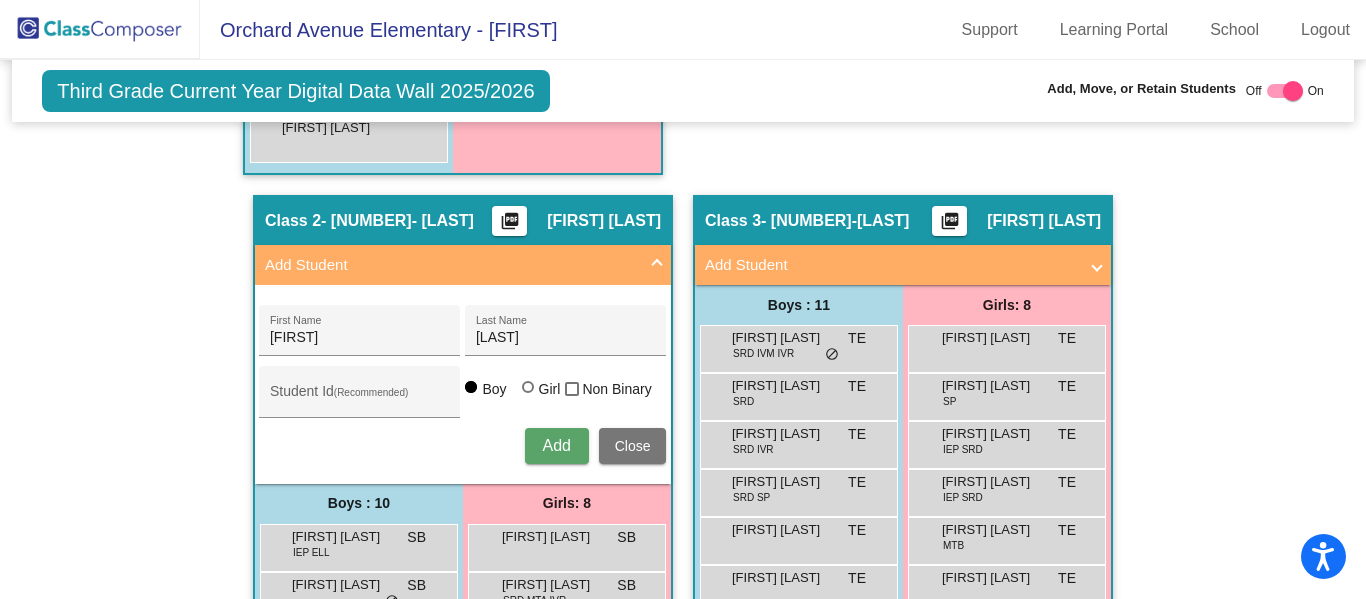 type 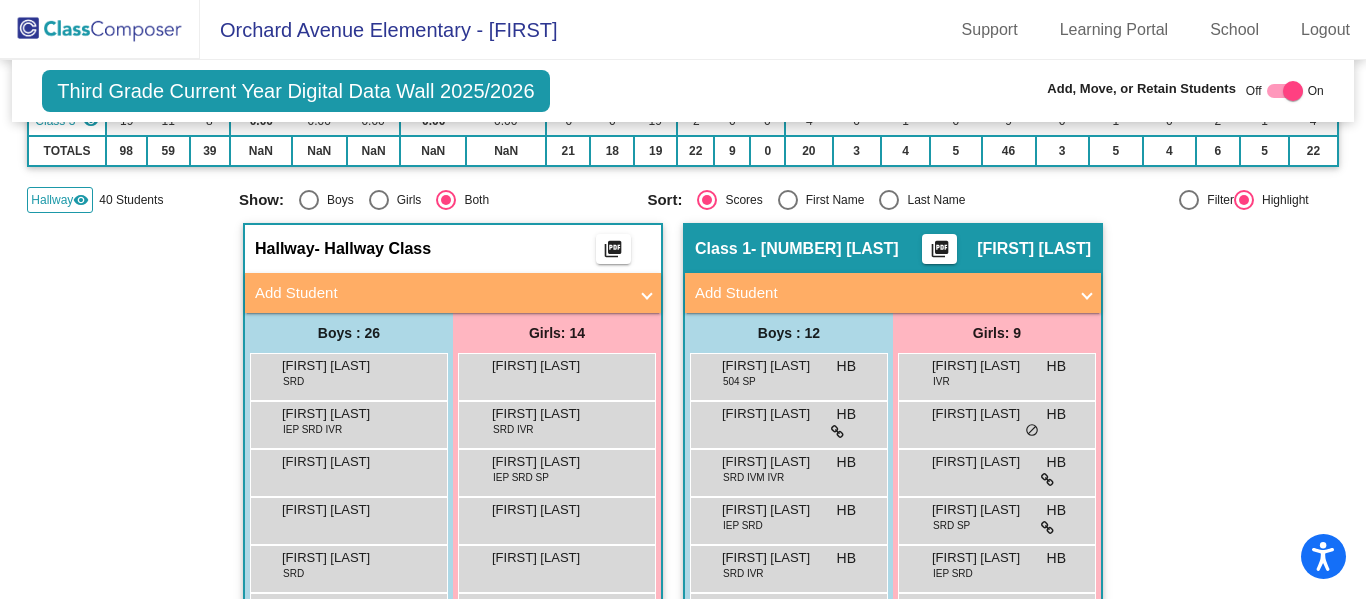 scroll, scrollTop: 0, scrollLeft: 0, axis: both 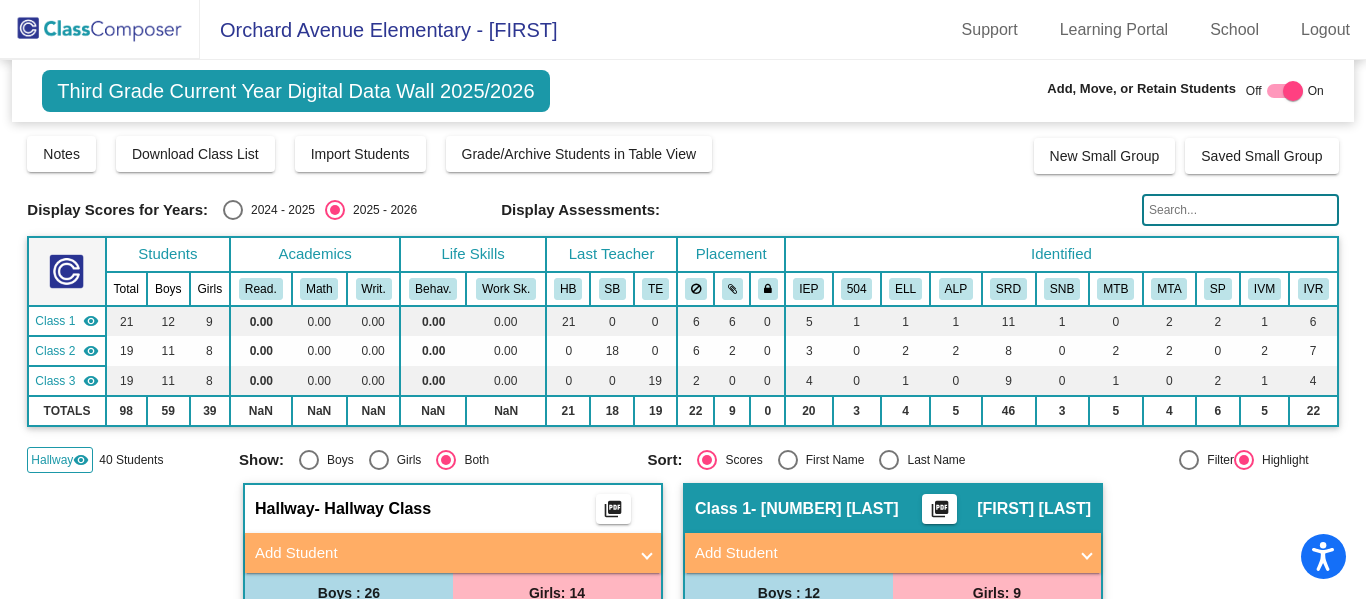 click 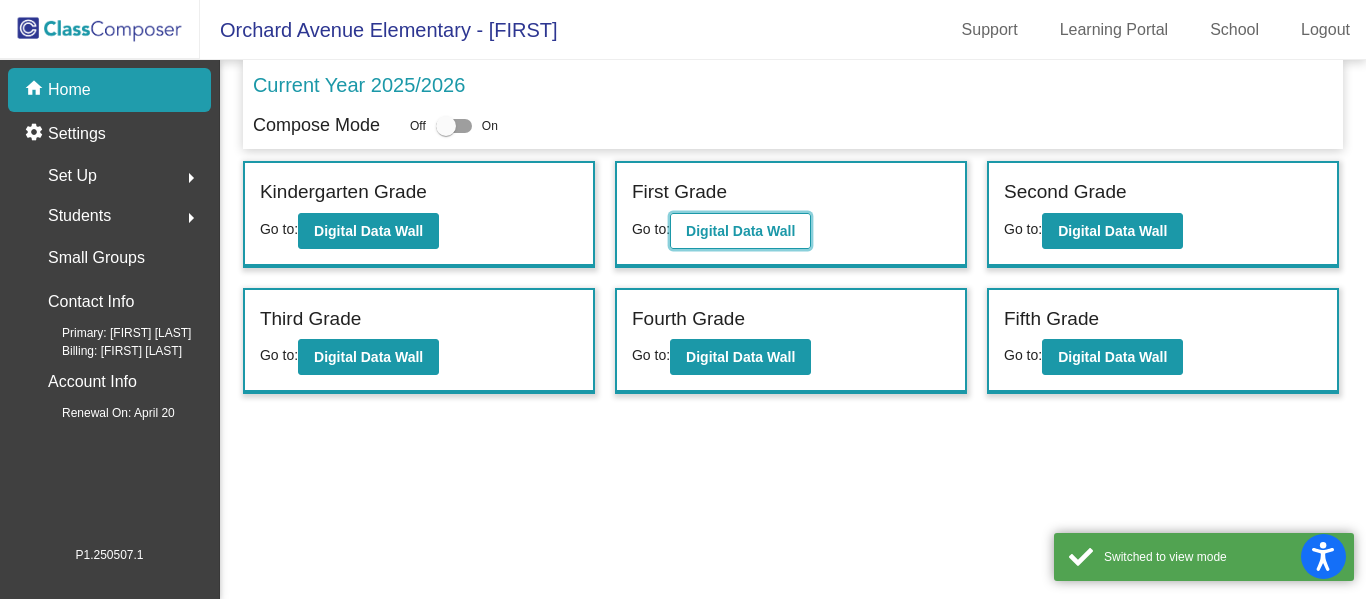 click on "Digital Data Wall" 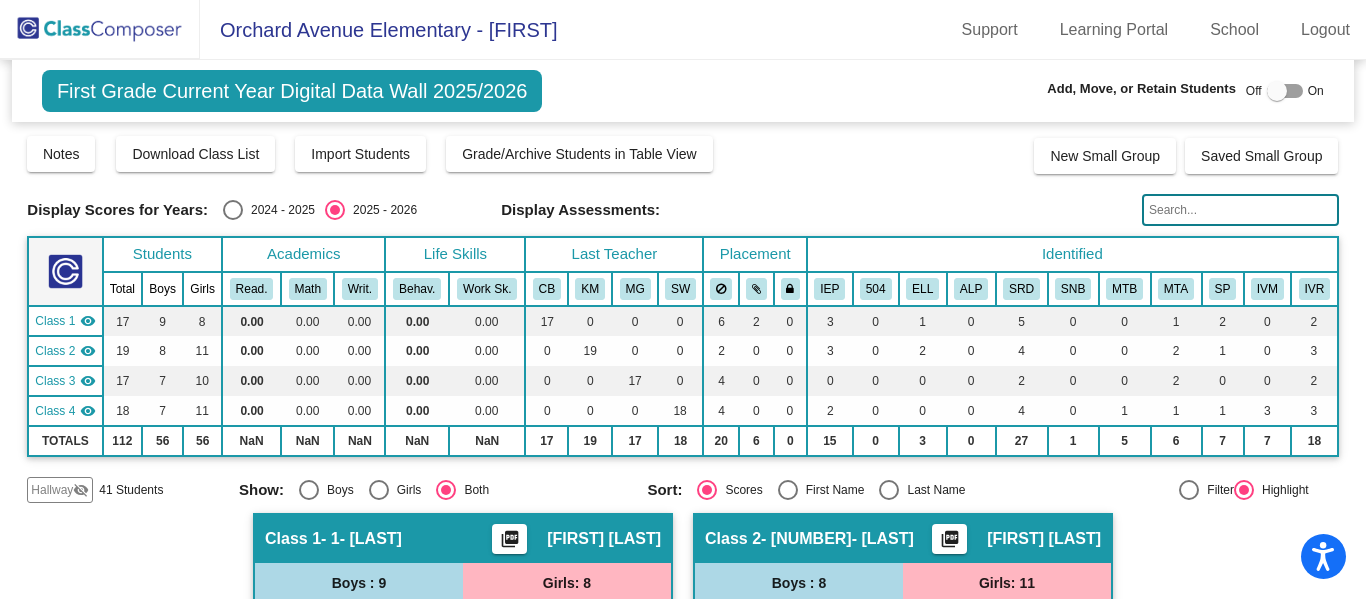 click on "visibility_off" 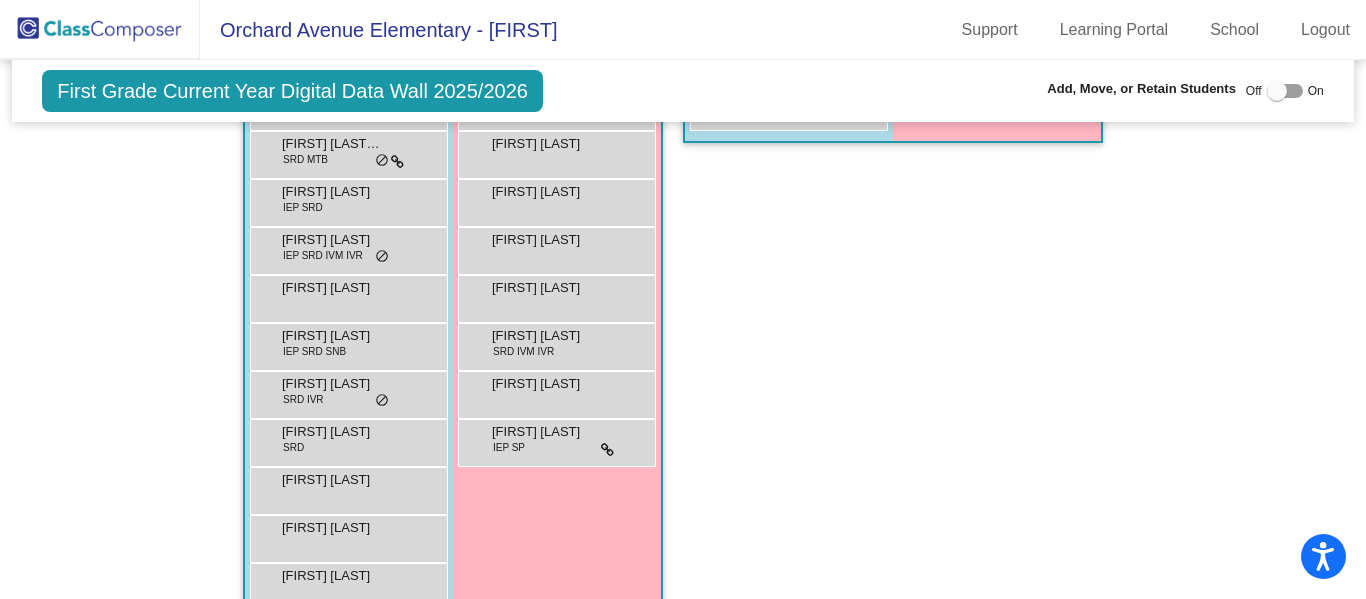 scroll, scrollTop: 910, scrollLeft: 0, axis: vertical 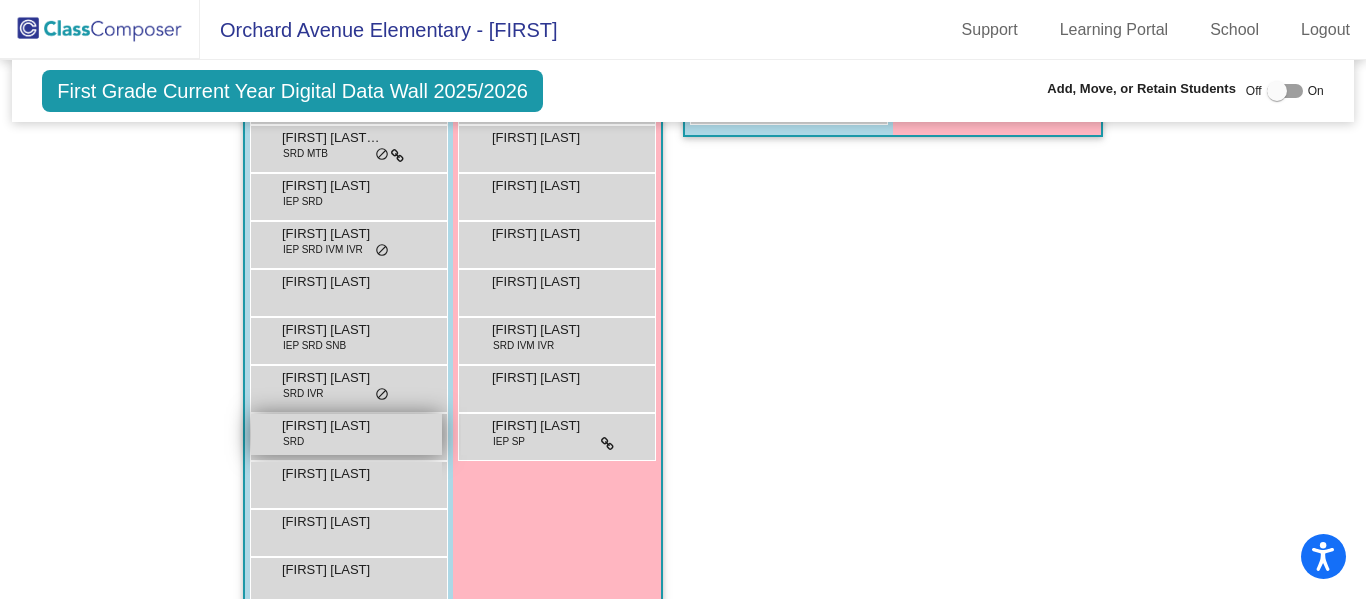 click on "[FIRST] [LAST]" at bounding box center (332, 426) 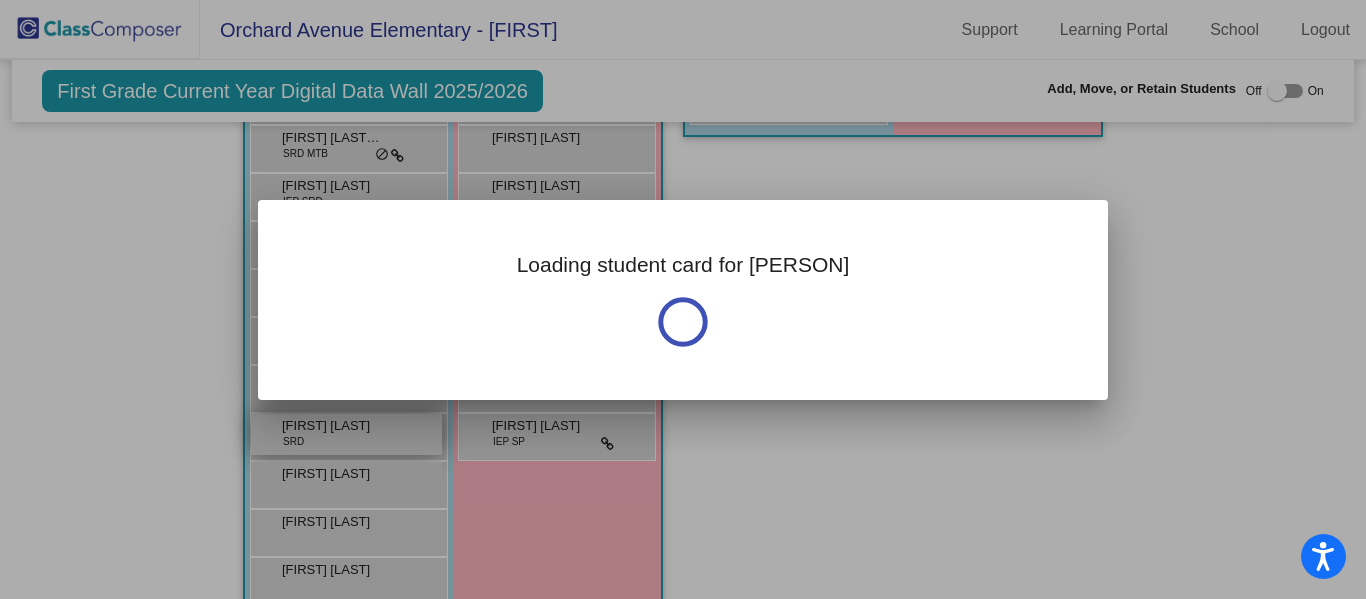 click on "Loading student card for [PERSON]" at bounding box center [683, 299] 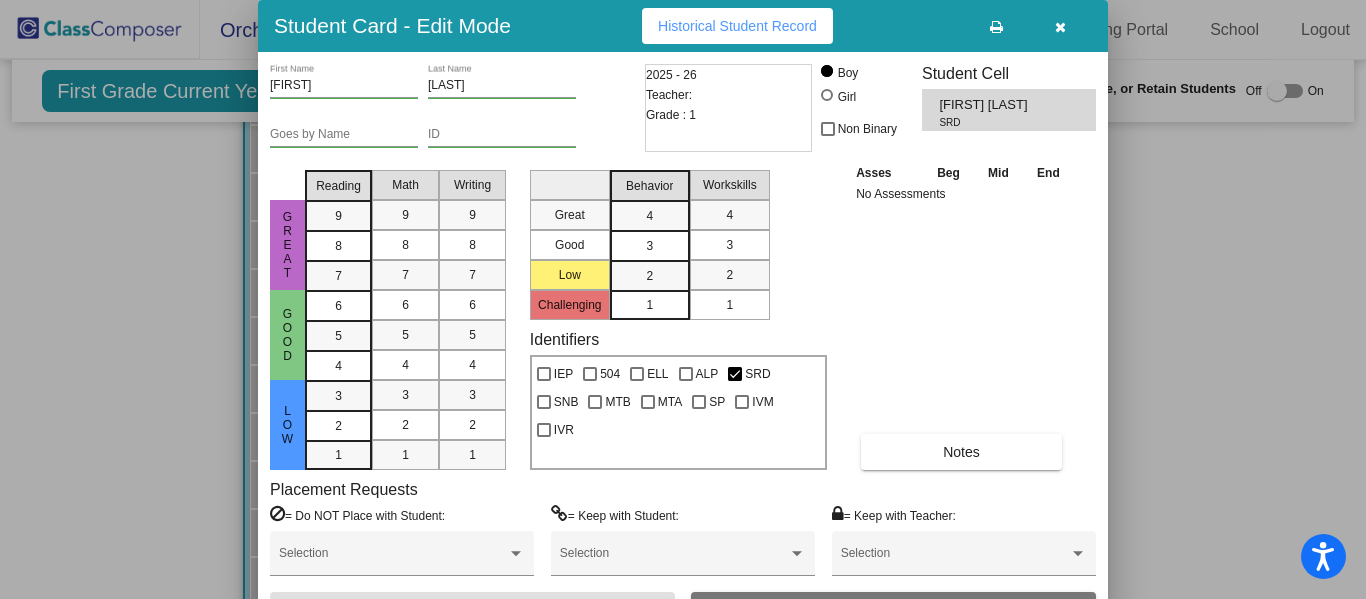 click on "Historical Student Record" at bounding box center (737, 26) 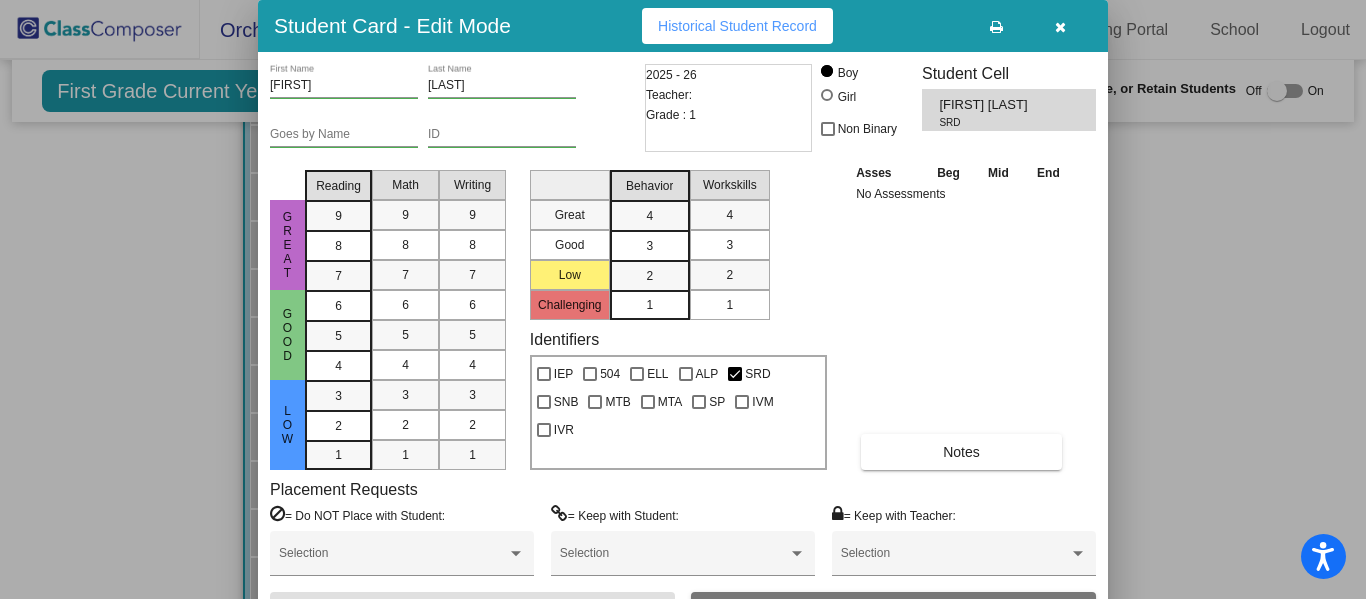 click at bounding box center [1060, 26] 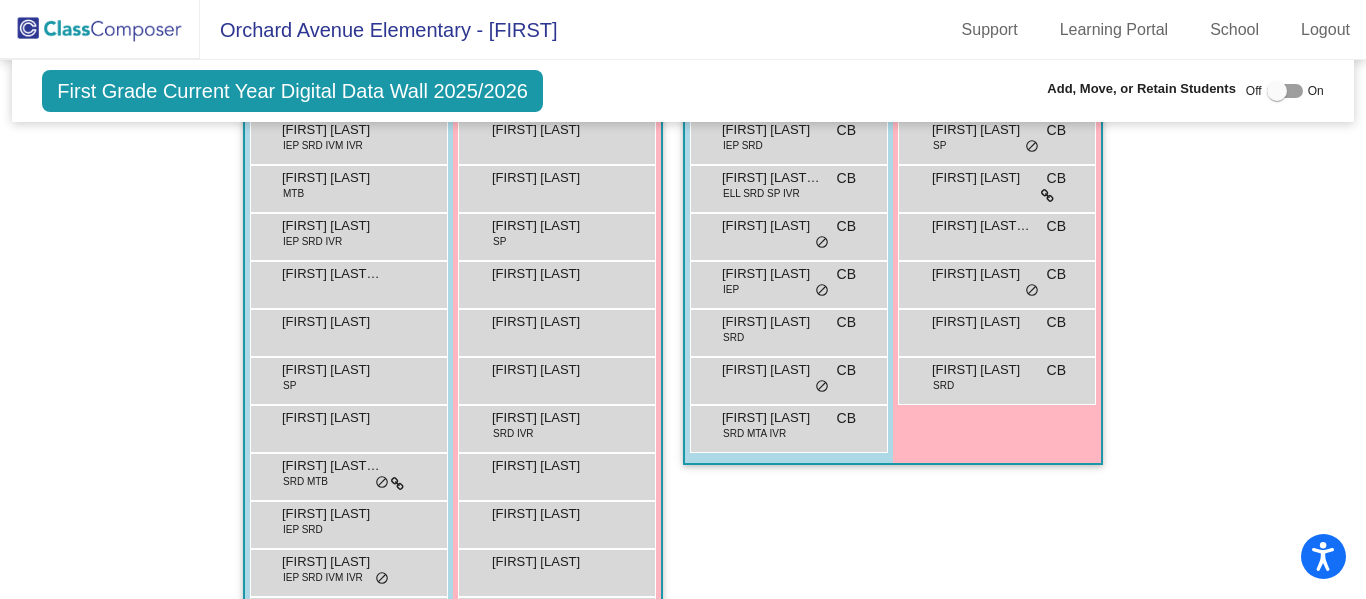 scroll, scrollTop: 0, scrollLeft: 0, axis: both 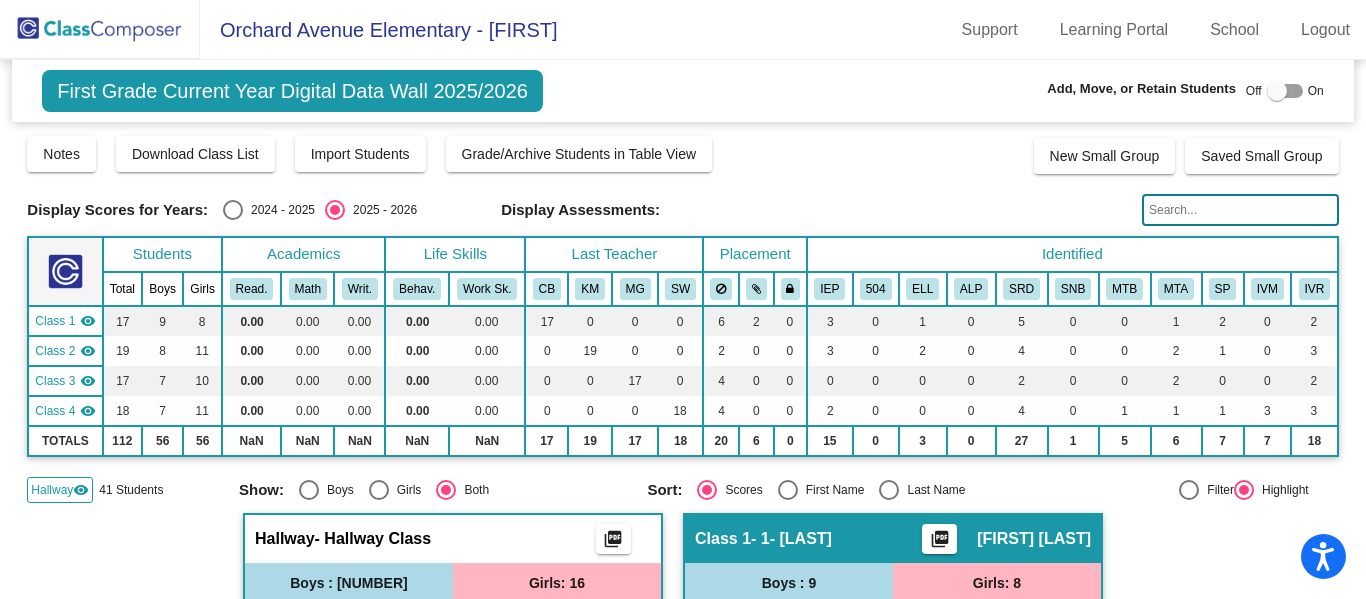 click on "Hallway" 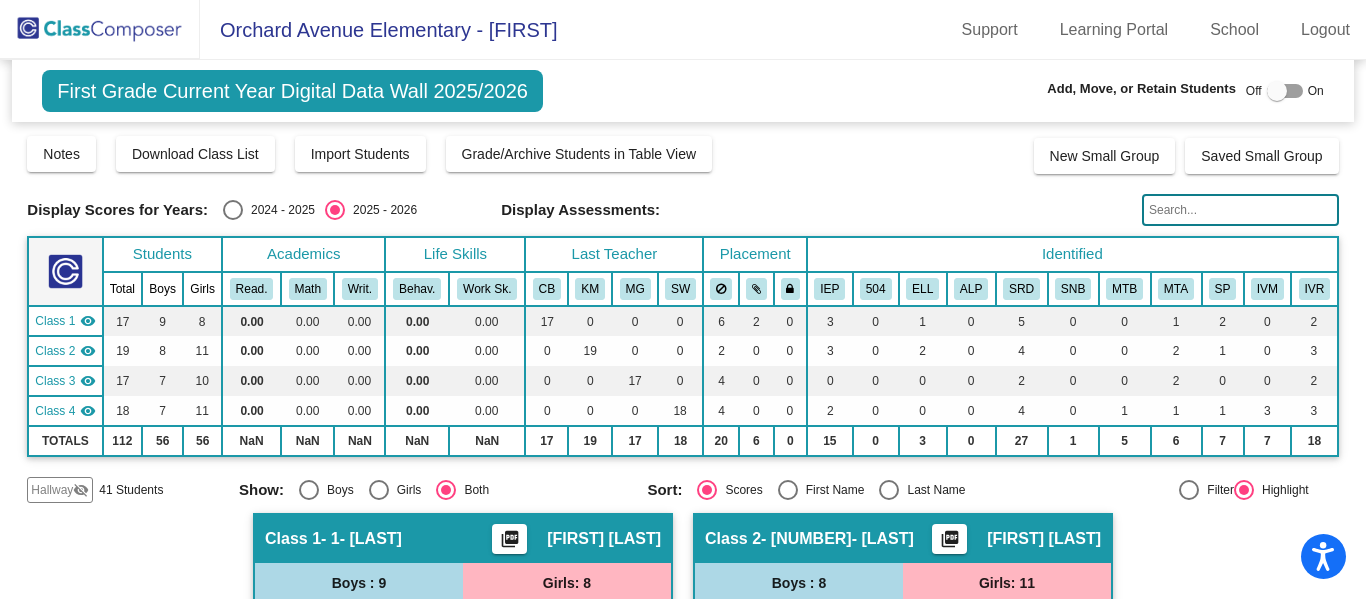 click 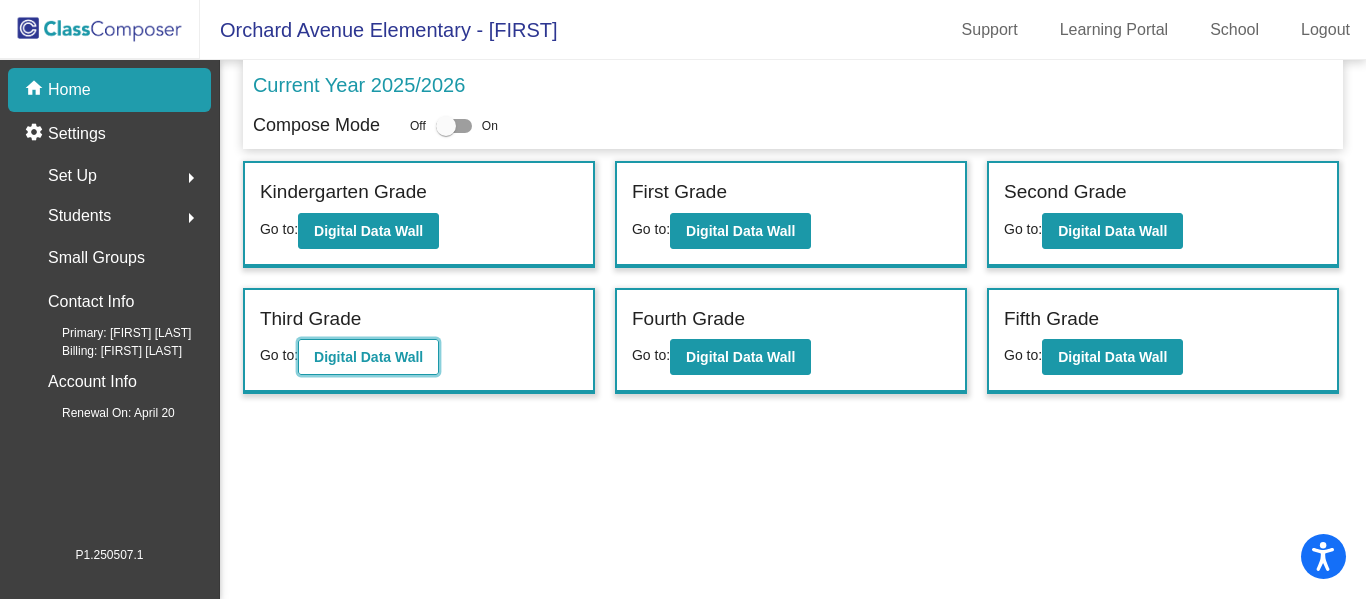 click on "Digital Data Wall" 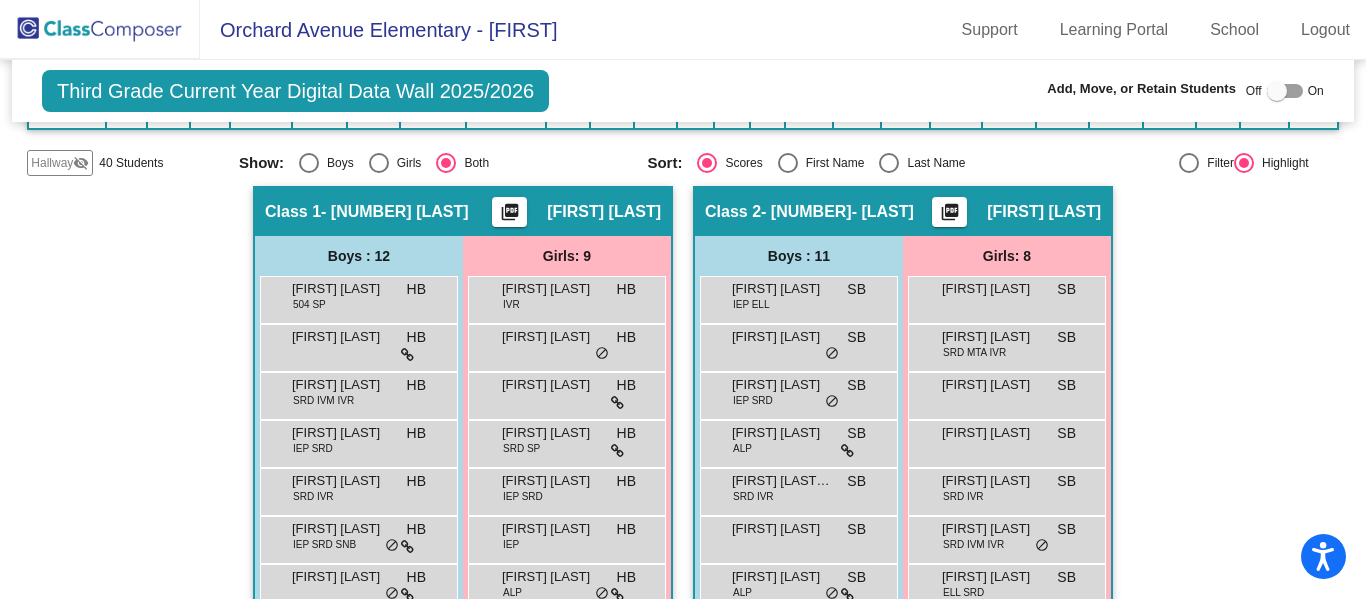 scroll, scrollTop: 301, scrollLeft: 0, axis: vertical 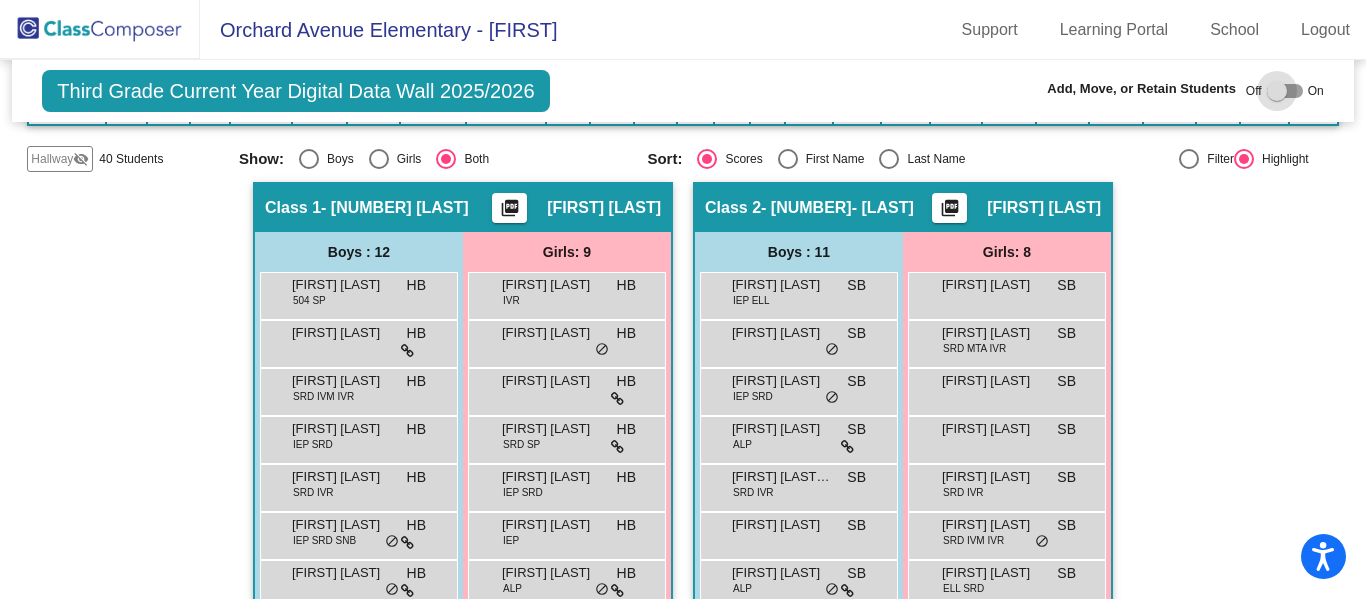 click at bounding box center (1285, 91) 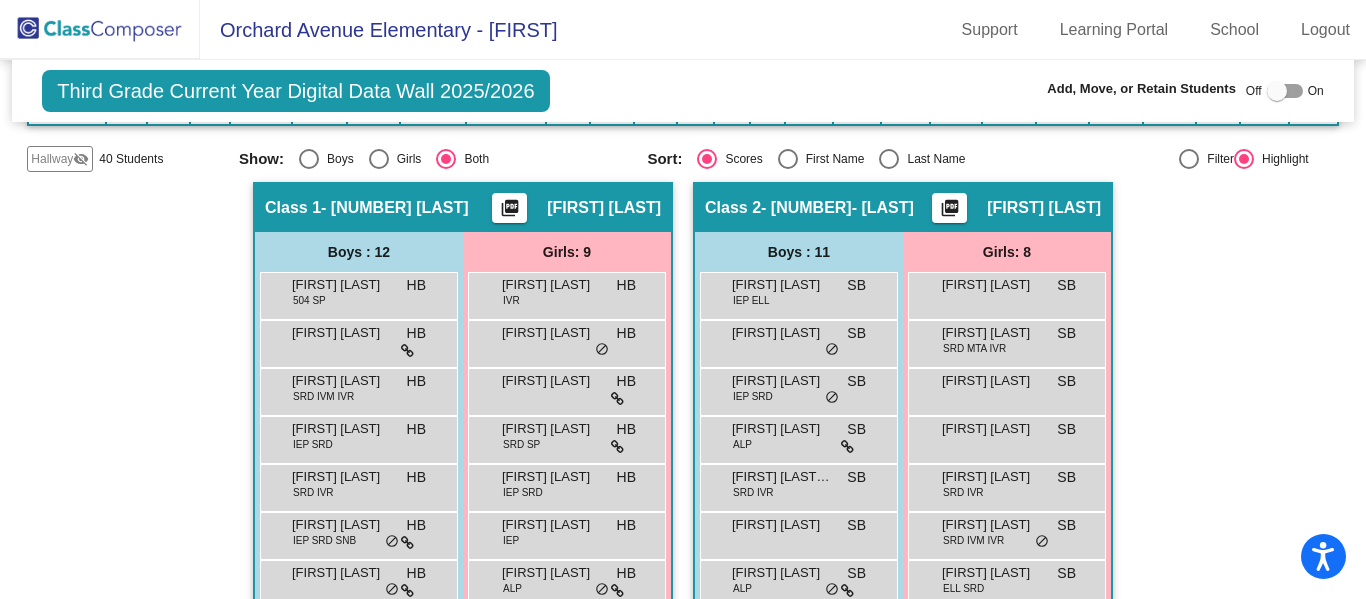 checkbox on "true" 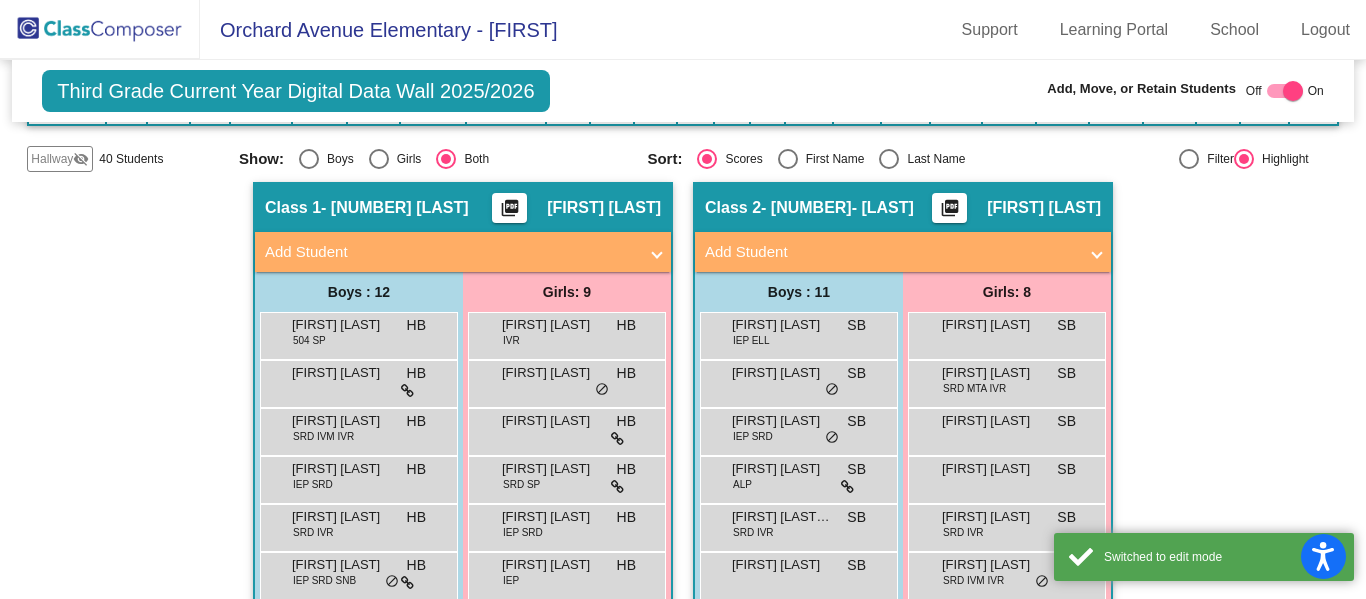click on "Add Student" at bounding box center [891, 252] 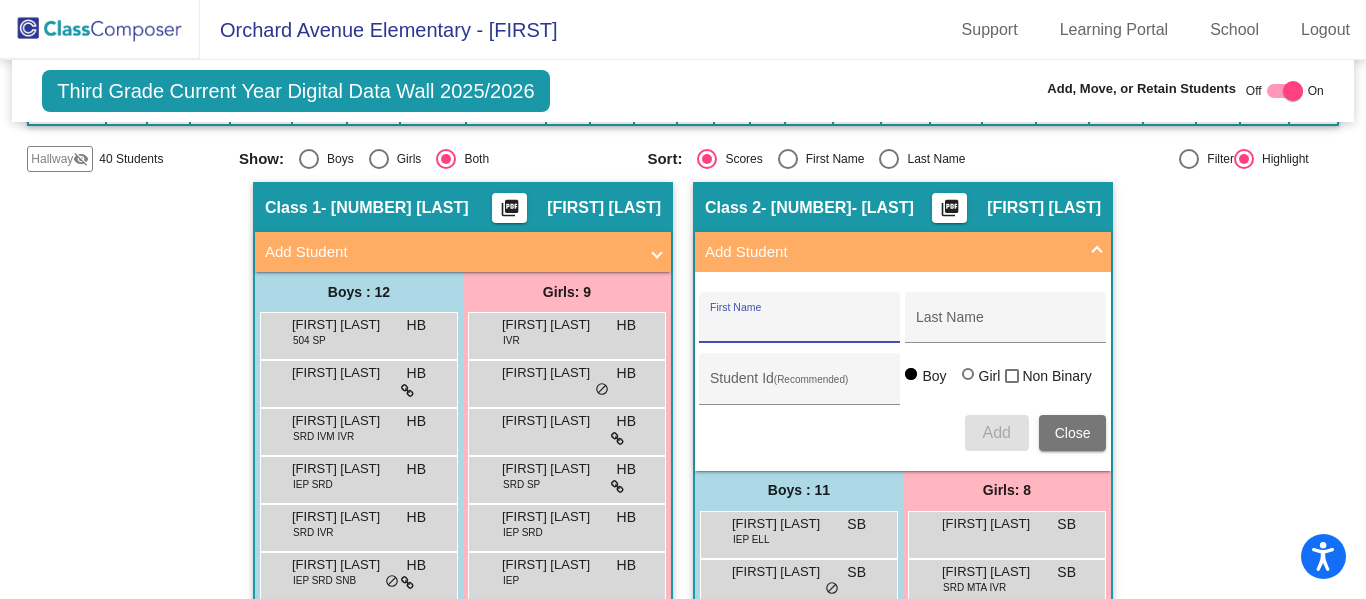 click on "First Name" at bounding box center [800, 325] 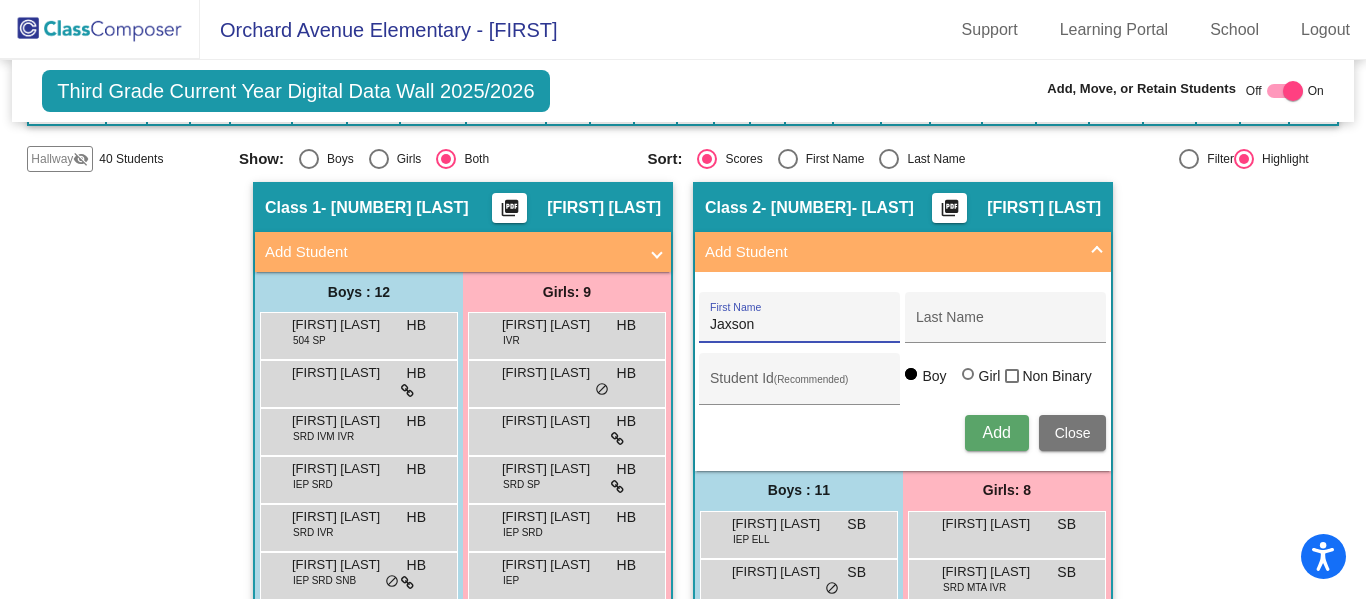 type on "Jaxson" 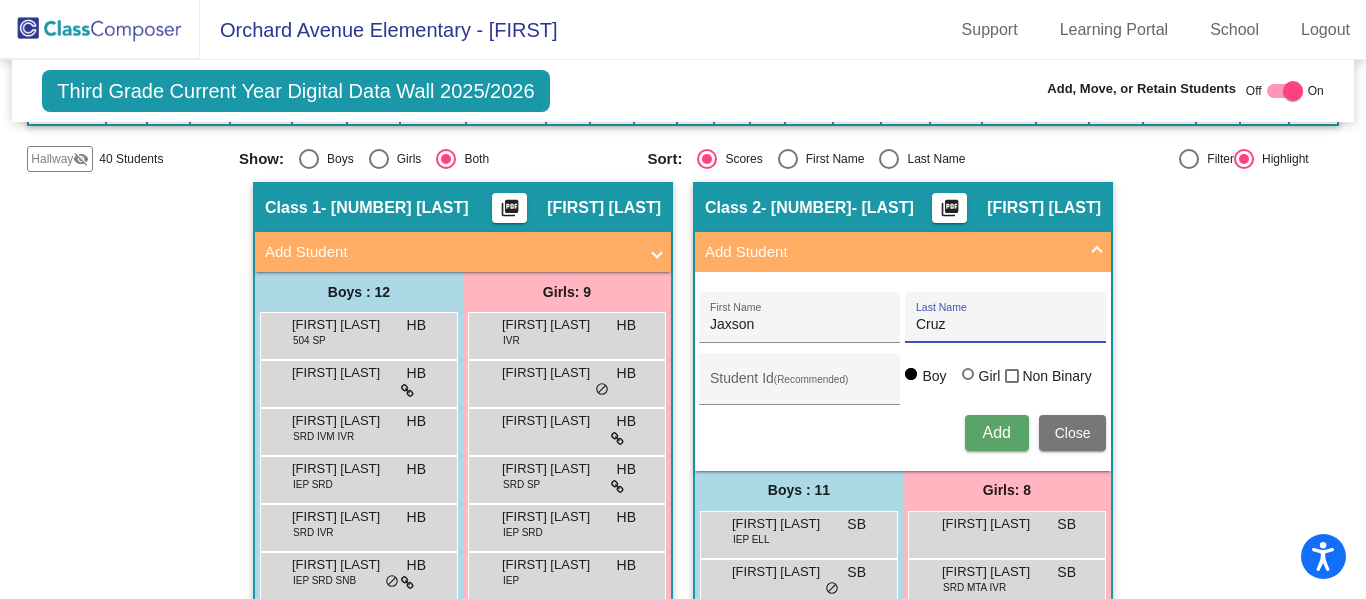type on "Cruz" 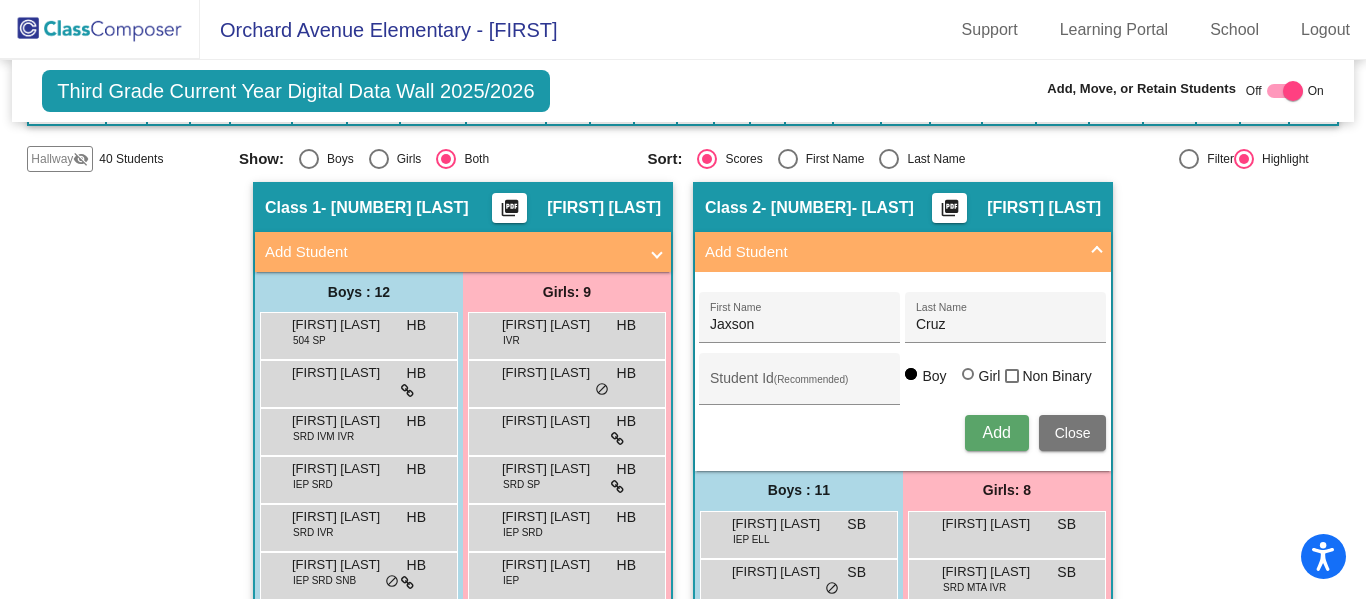type 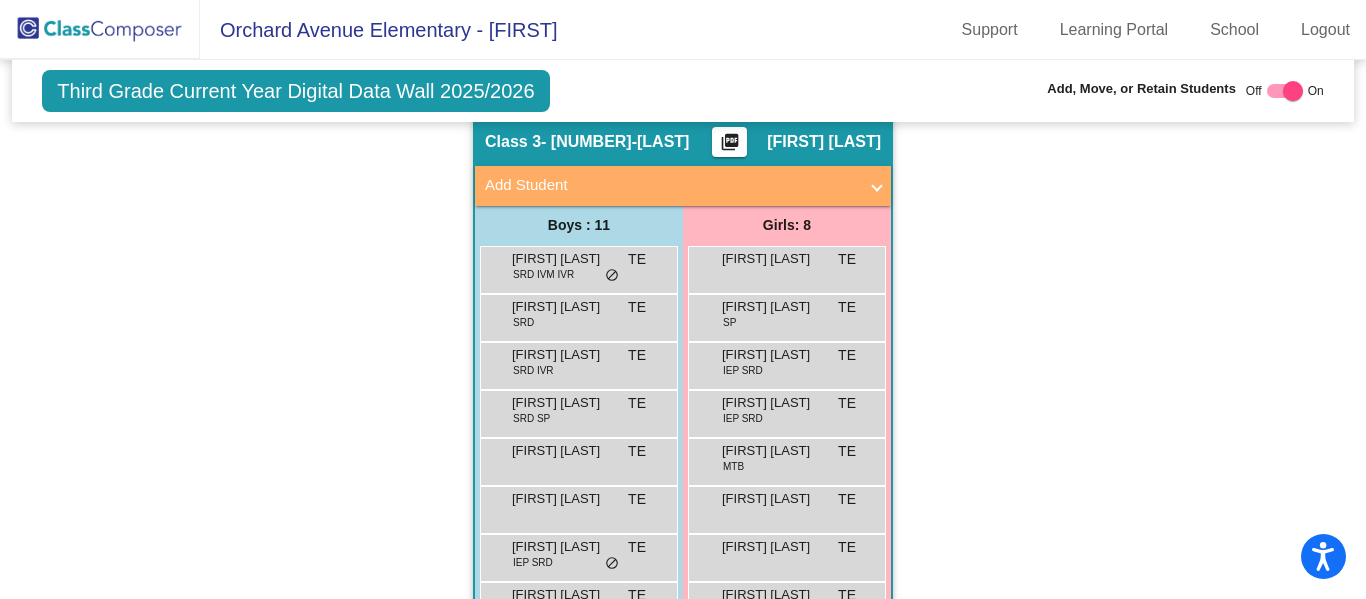 scroll, scrollTop: 1305, scrollLeft: 0, axis: vertical 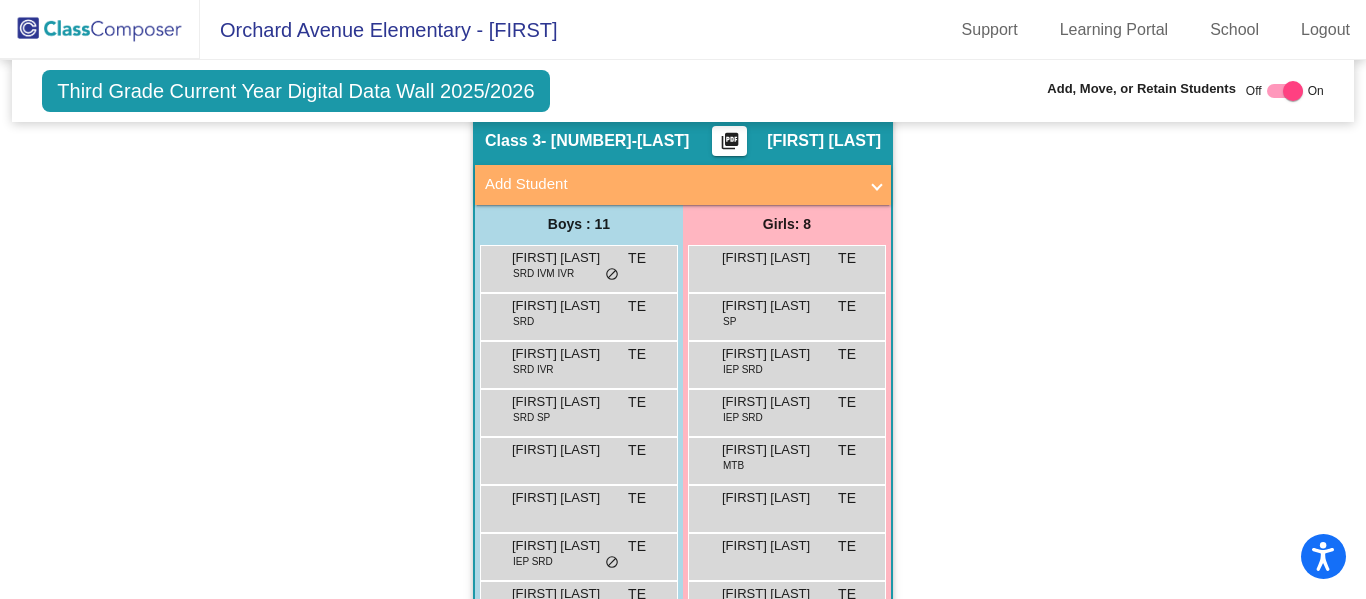 click on "Add Student" at bounding box center (683, 185) 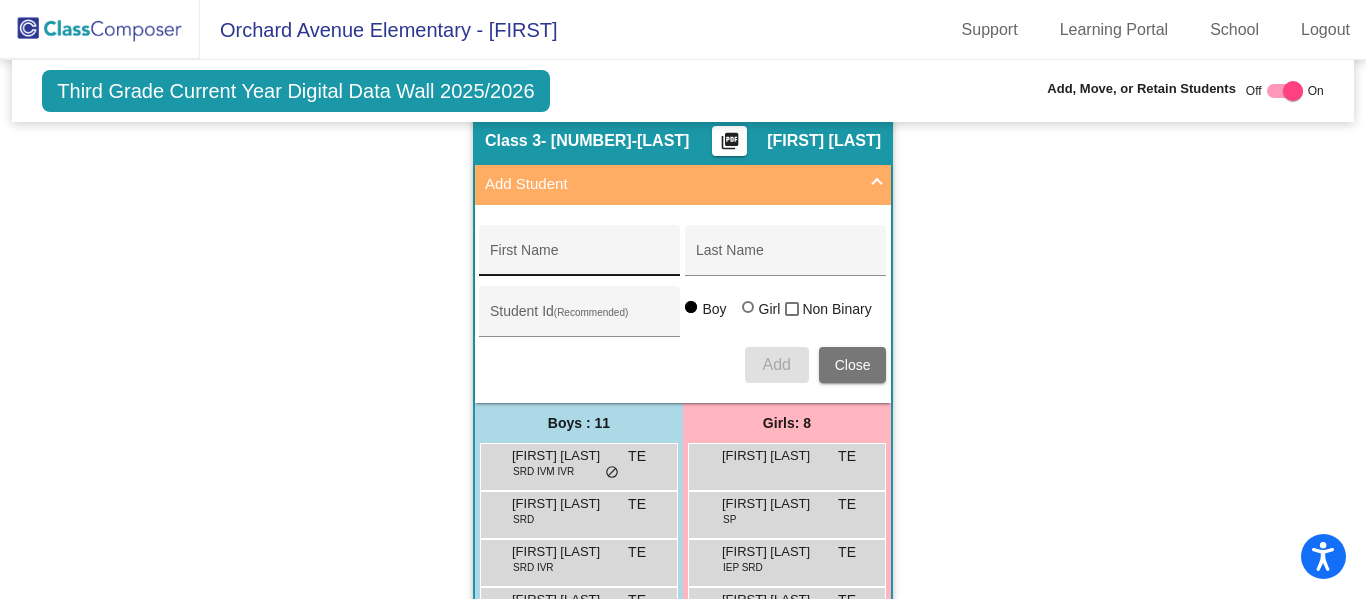 click on "First Name" at bounding box center (580, 258) 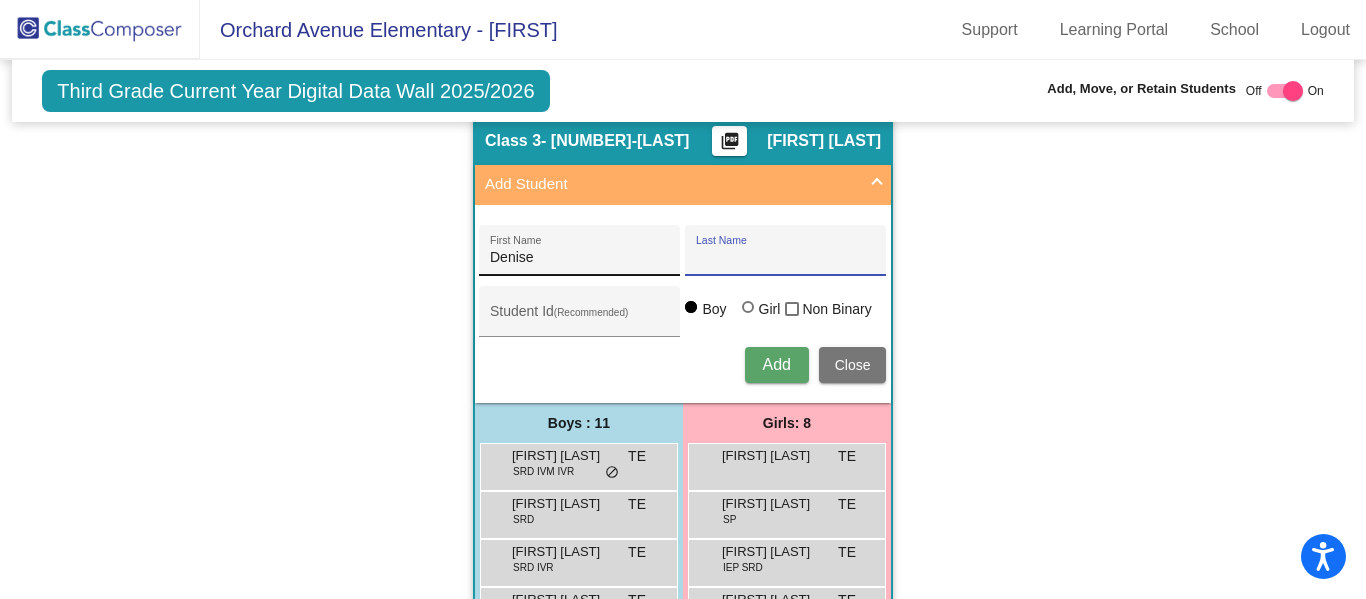 click on "[FIRST] First Name" at bounding box center (580, 255) 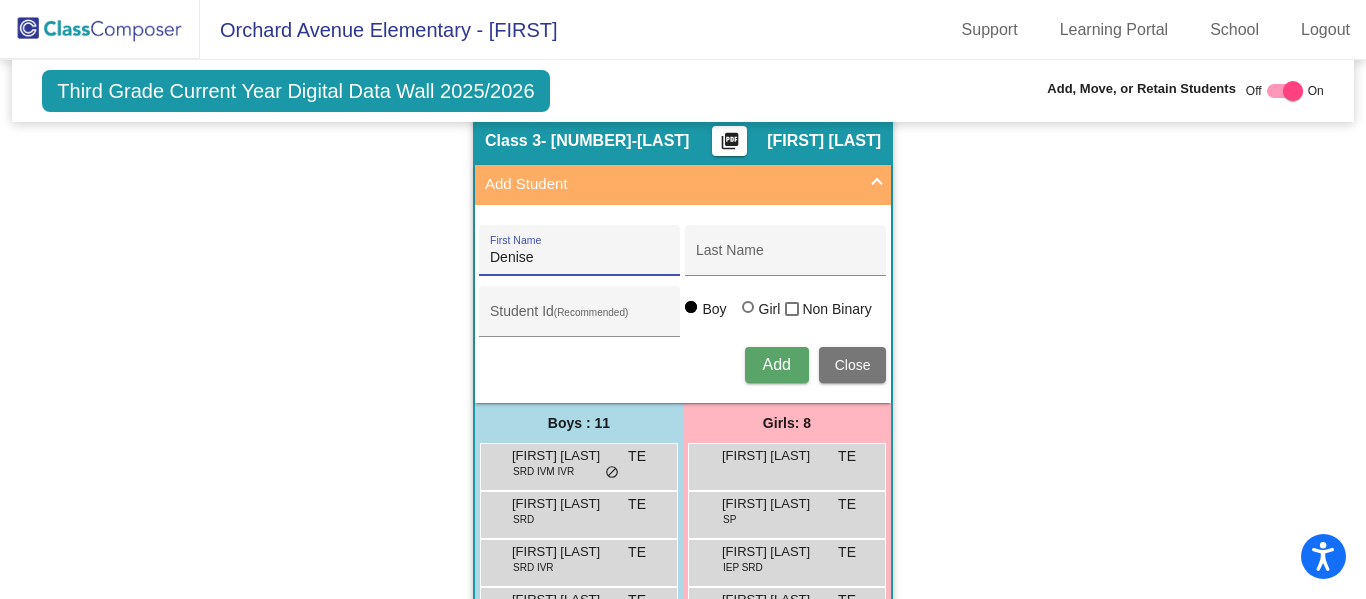 drag, startPoint x: 538, startPoint y: 254, endPoint x: 475, endPoint y: 255, distance: 63.007935 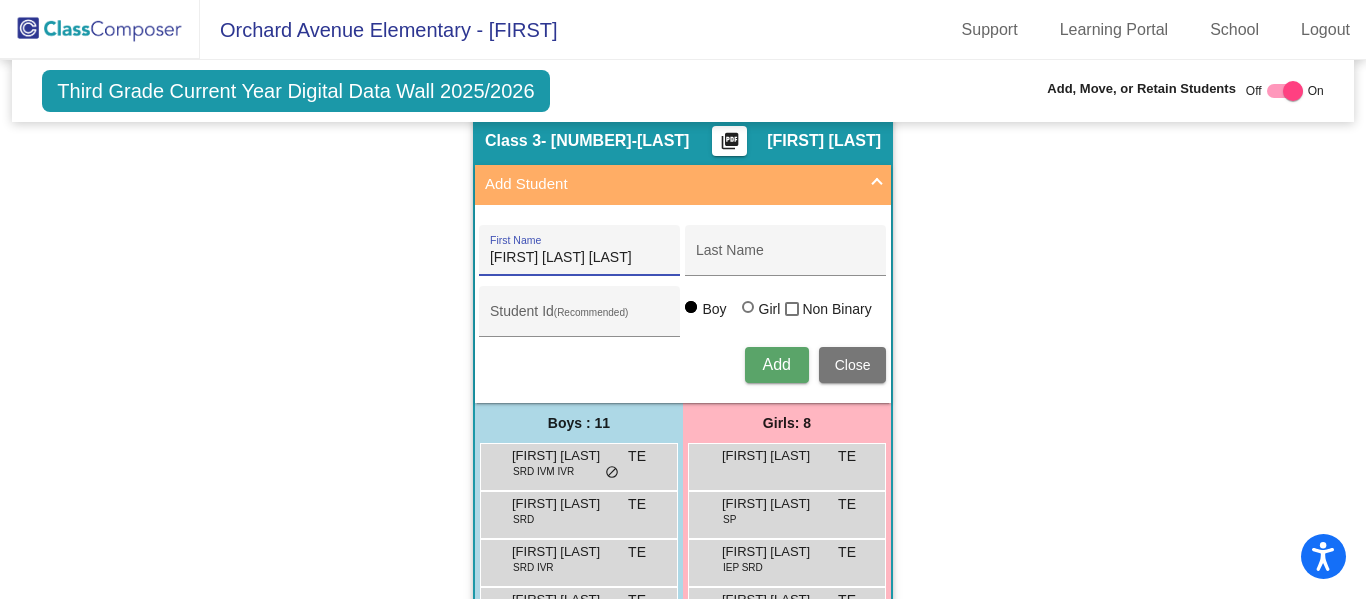 type on "[FIRST] [LAST] [LAST]" 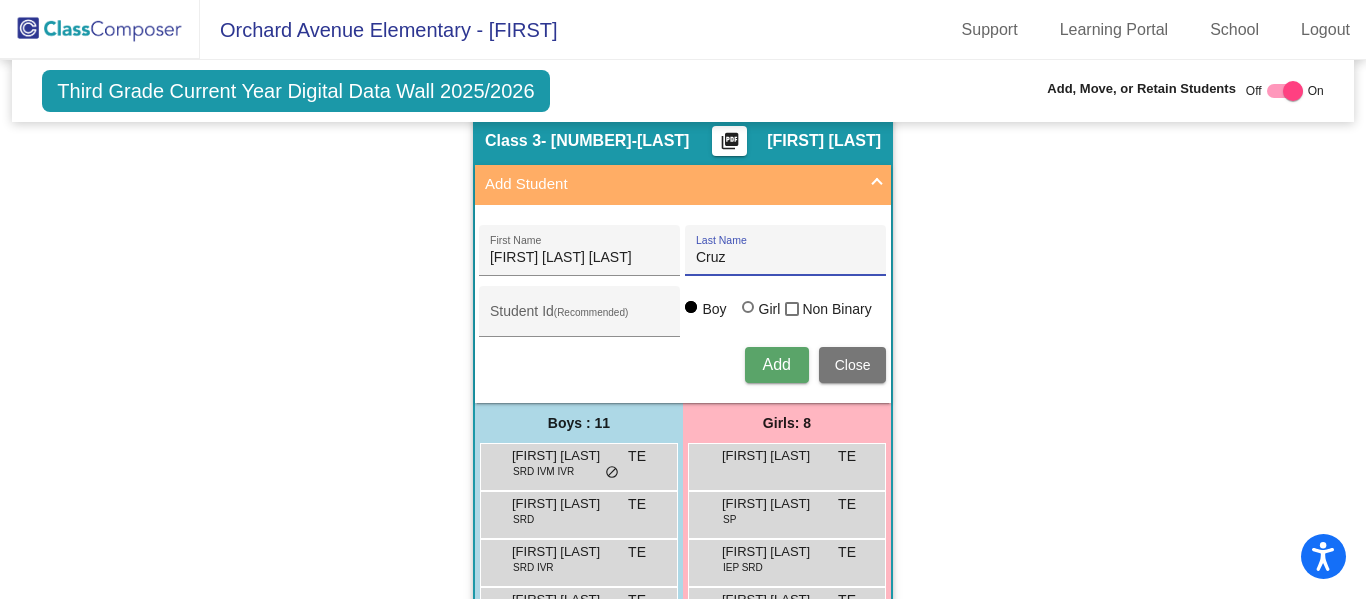 type on "Cruz" 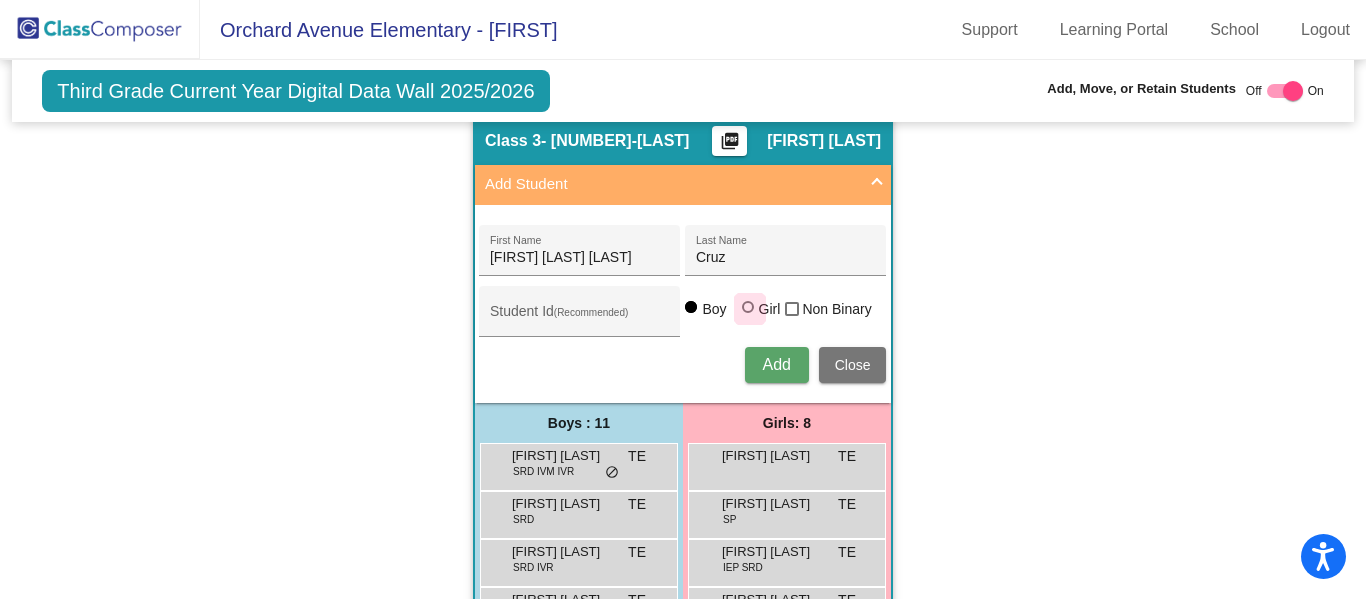 click at bounding box center [750, 309] 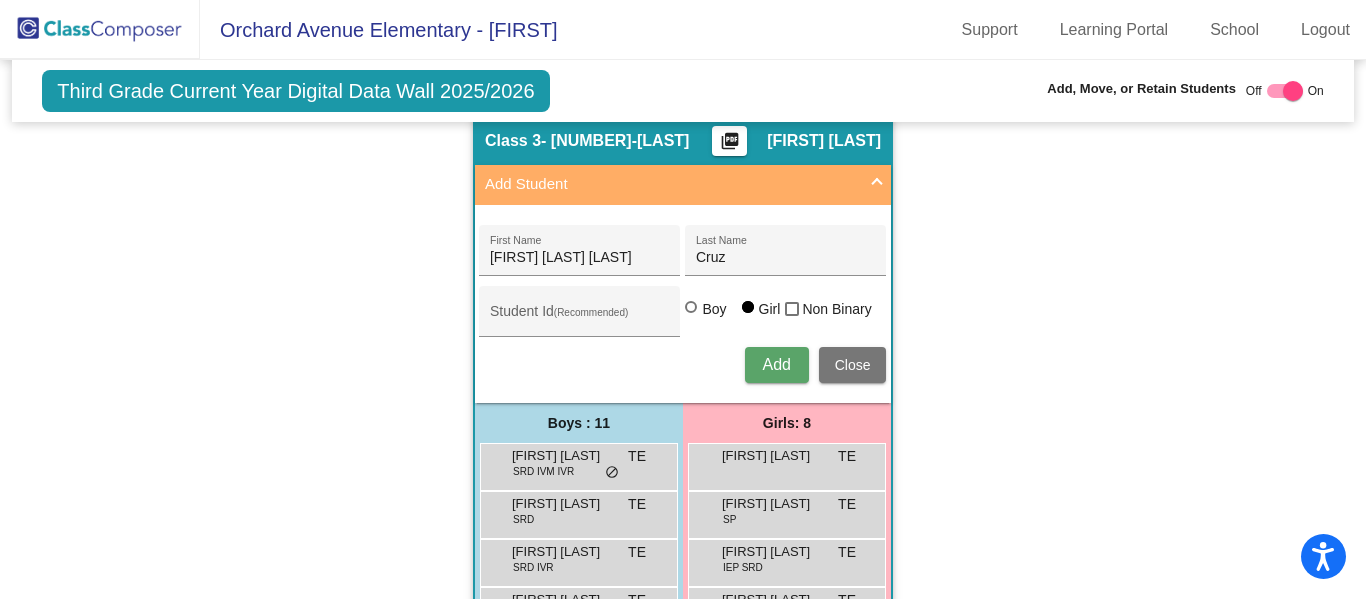 click on "Add" at bounding box center [776, 364] 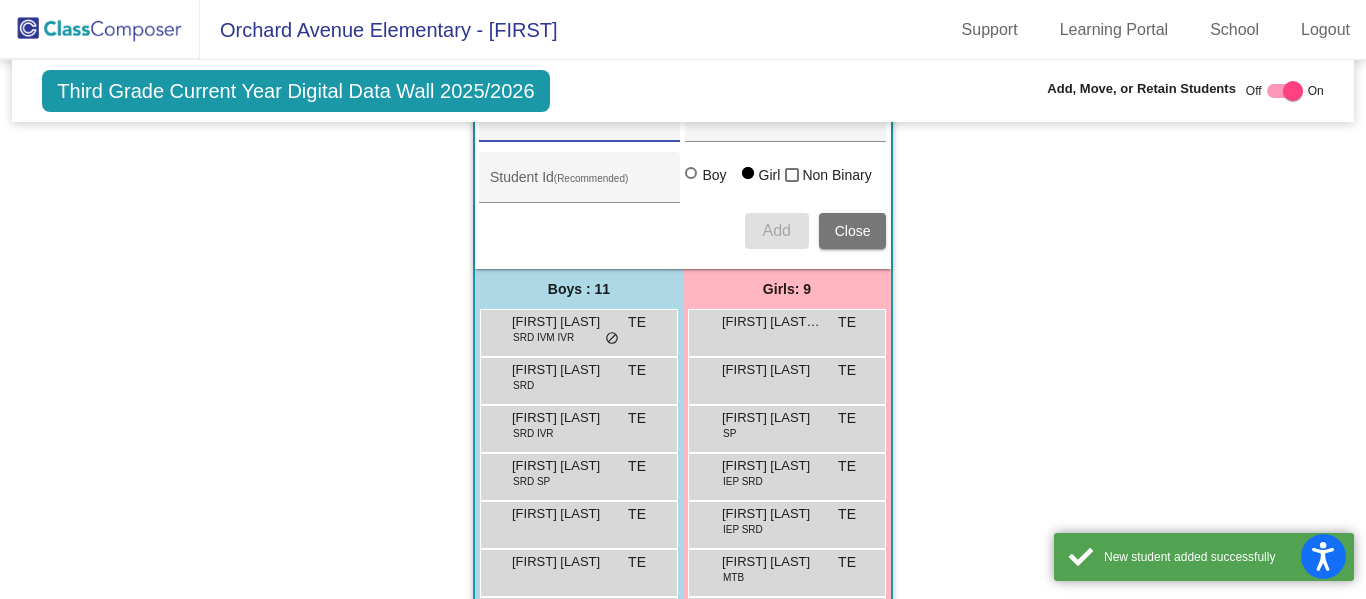 scroll, scrollTop: 1417, scrollLeft: 0, axis: vertical 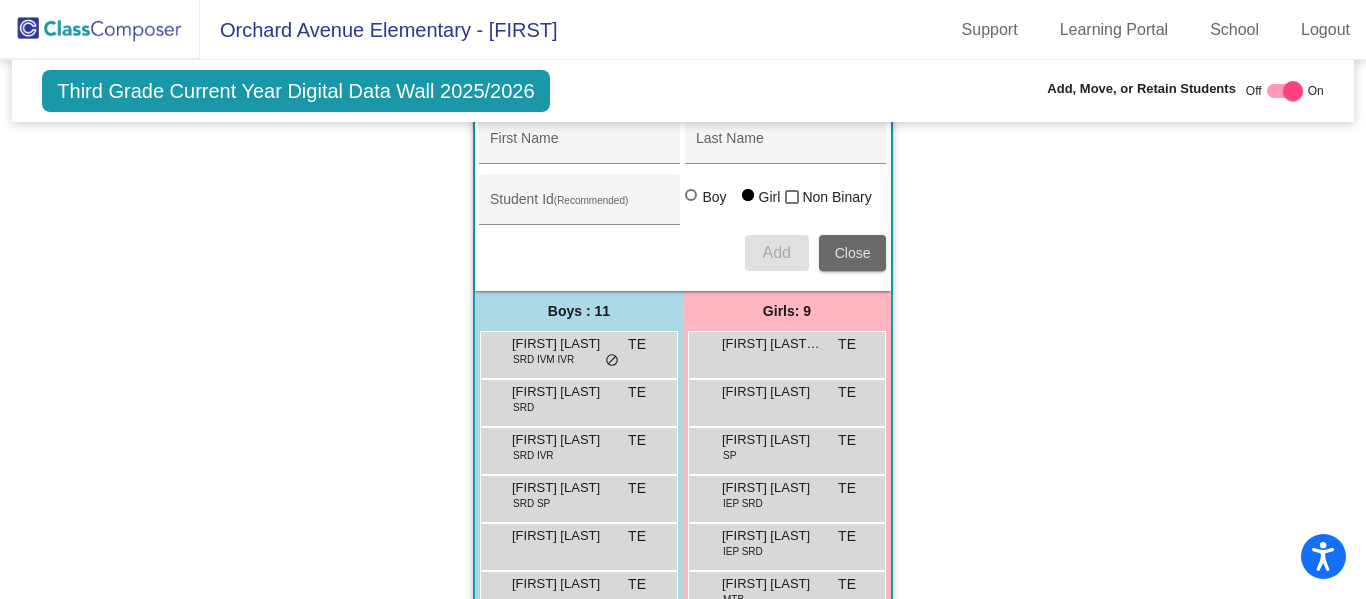 click on "Close" at bounding box center [853, 253] 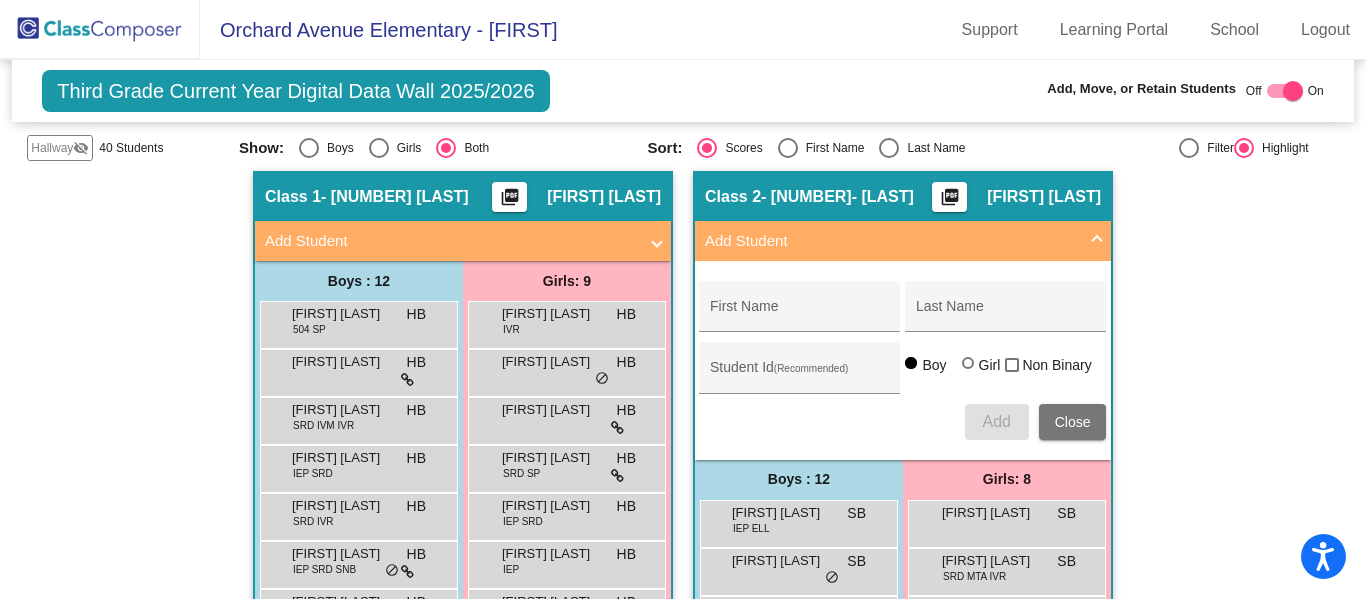scroll, scrollTop: 314, scrollLeft: 0, axis: vertical 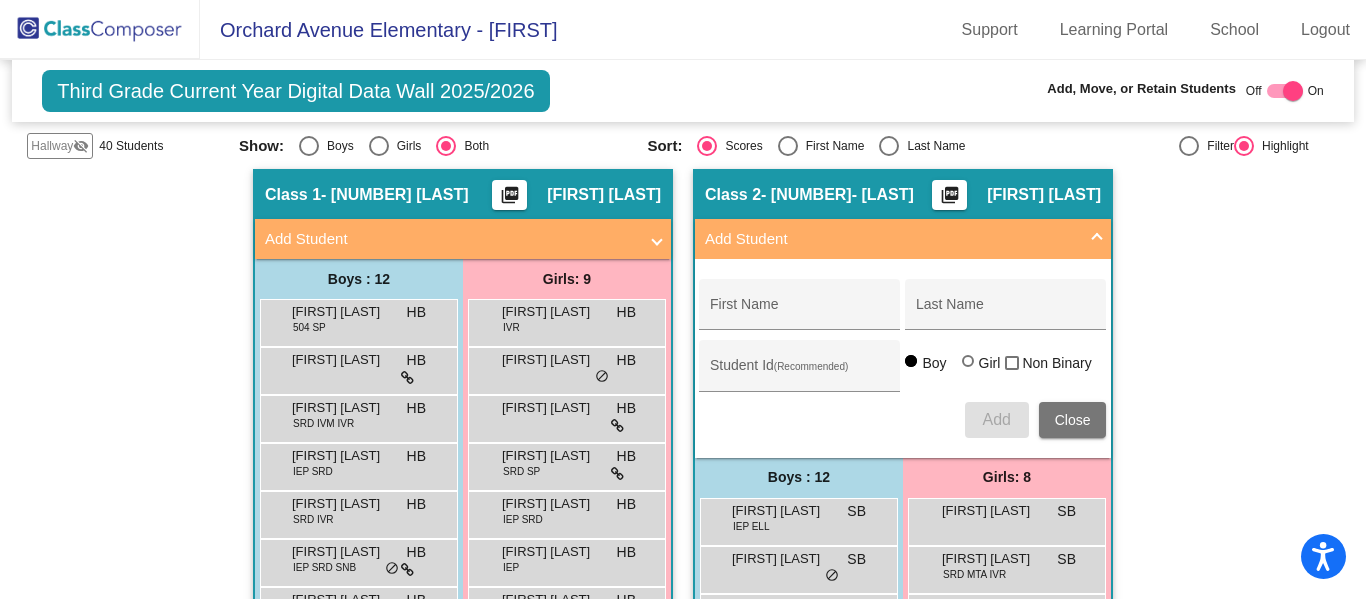 click on "Close" at bounding box center (1073, 420) 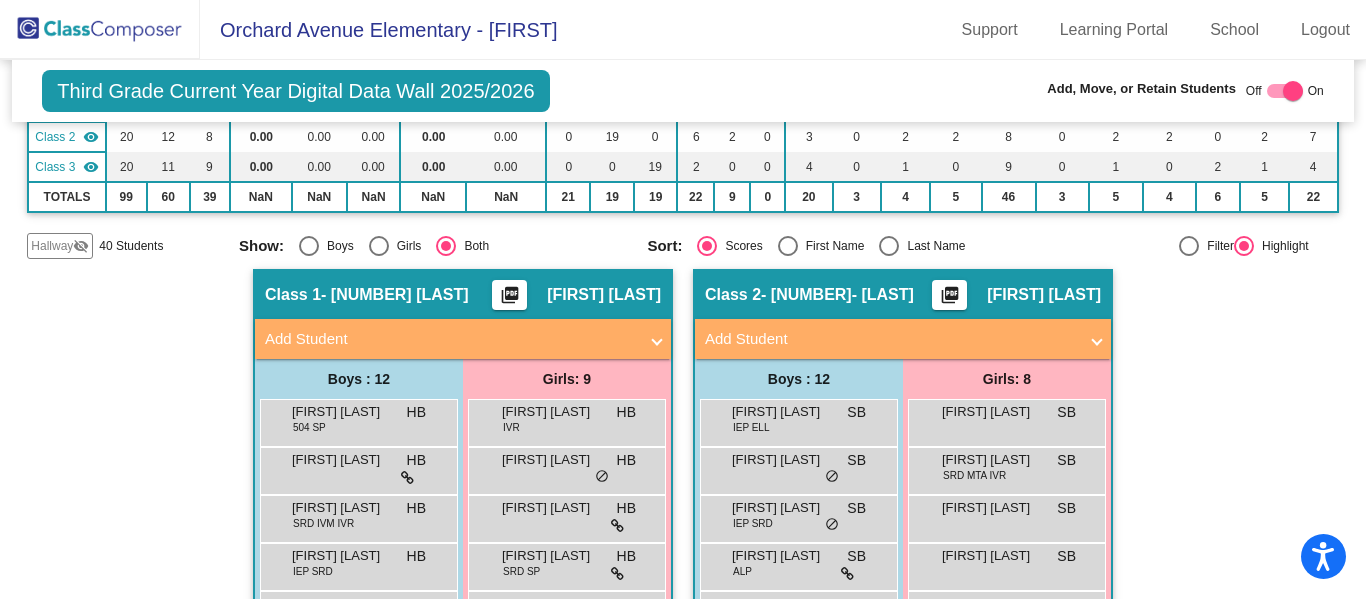 scroll, scrollTop: 0, scrollLeft: 0, axis: both 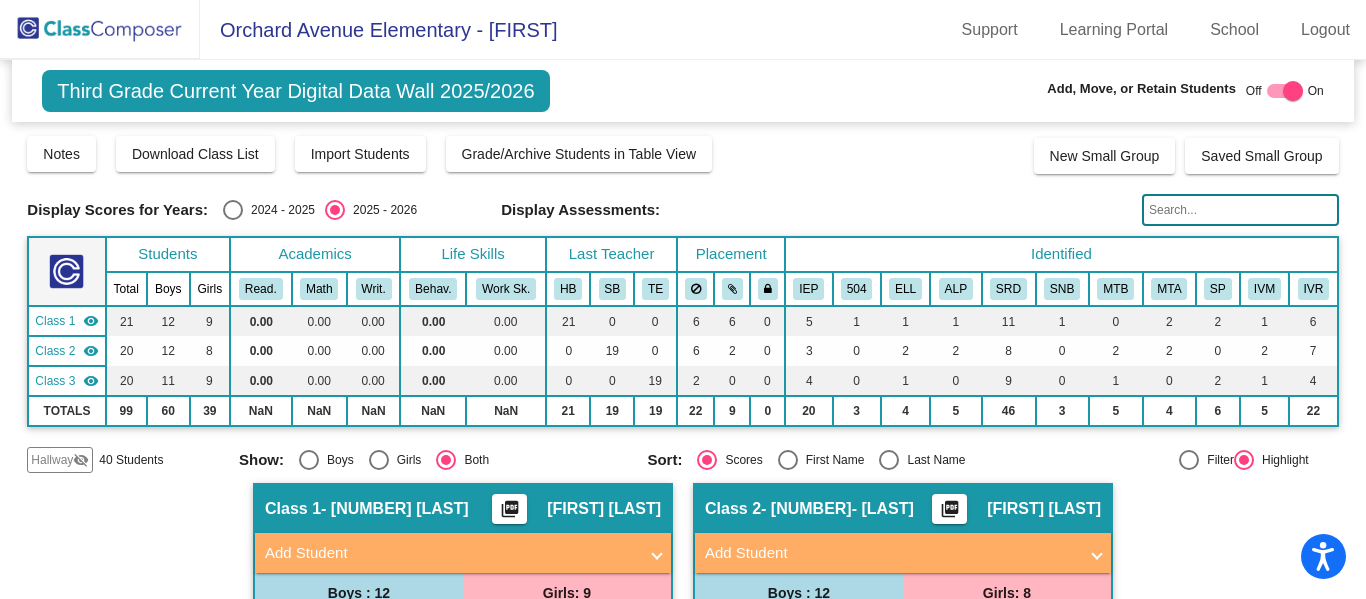 click 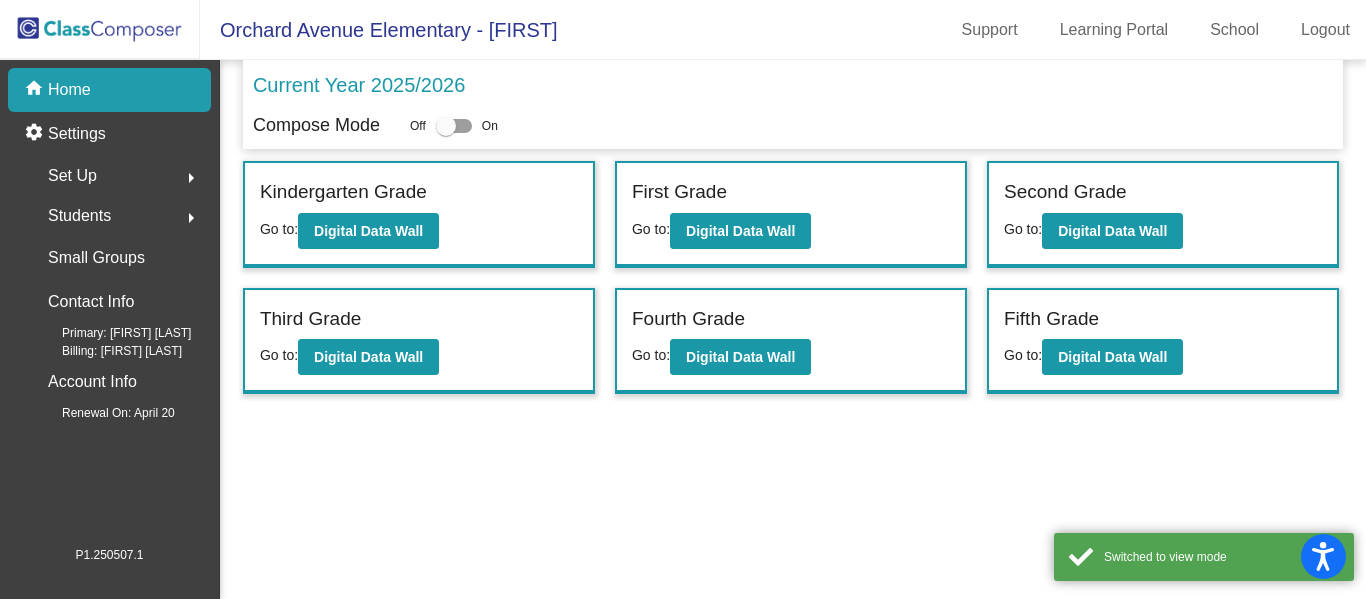 click on "Fourth Grade Go to:  Digital Data Wall" 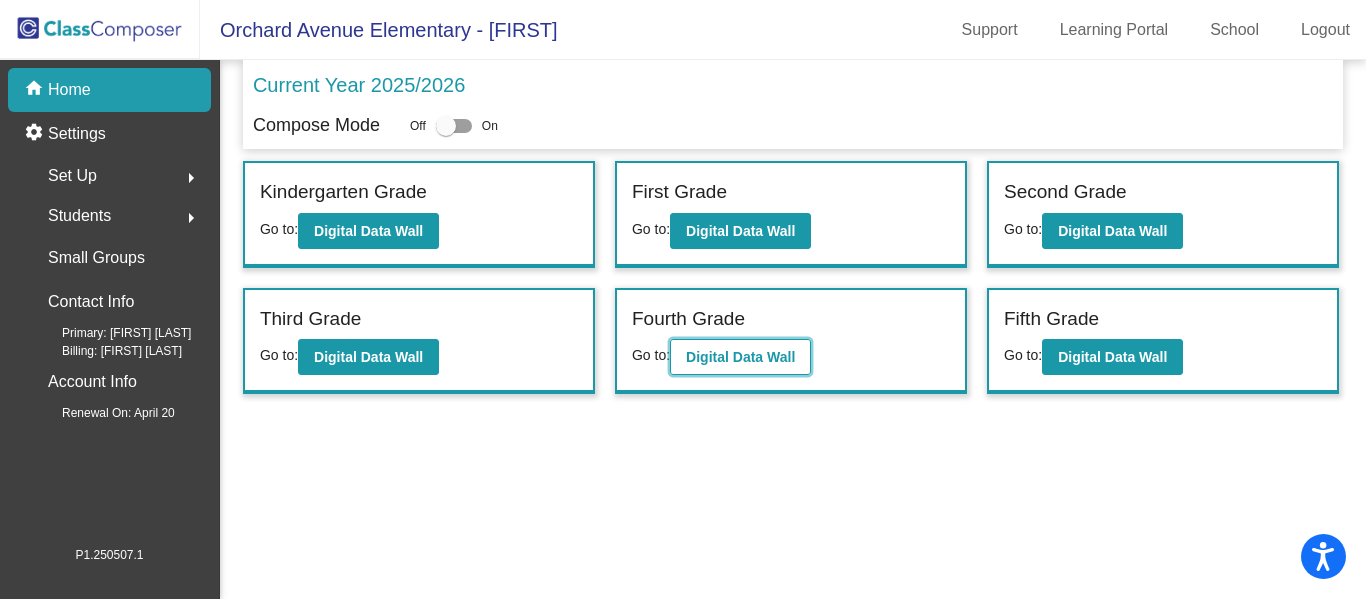 click on "Digital Data Wall" 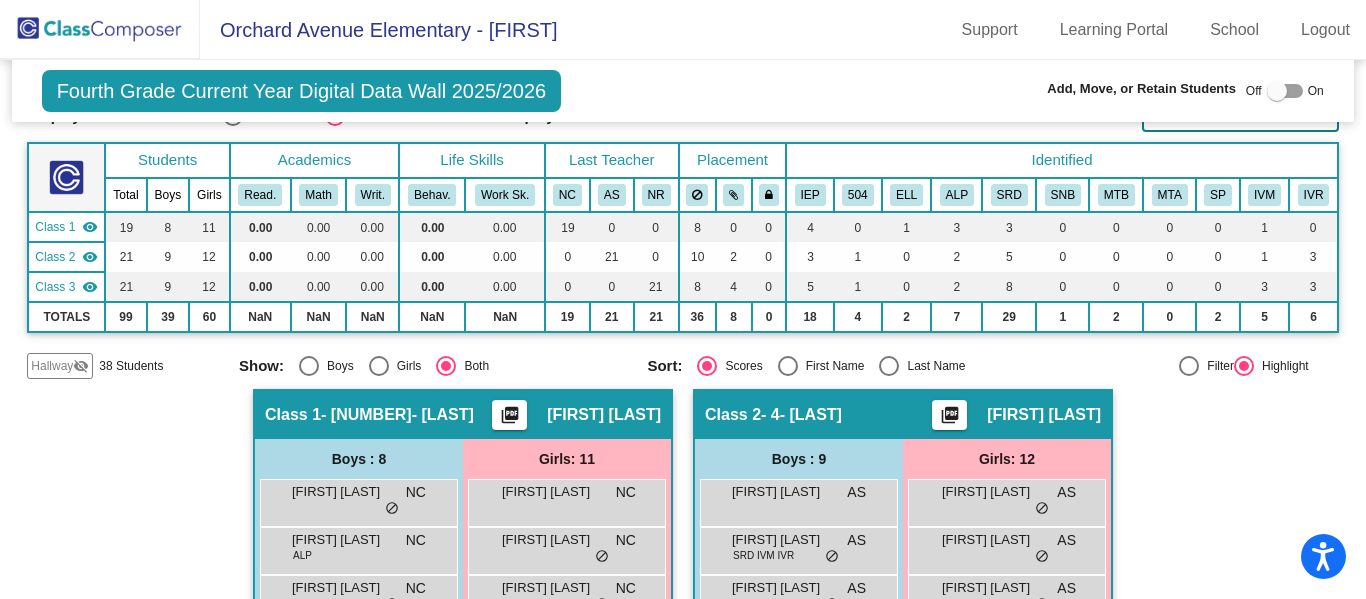 scroll, scrollTop: 0, scrollLeft: 0, axis: both 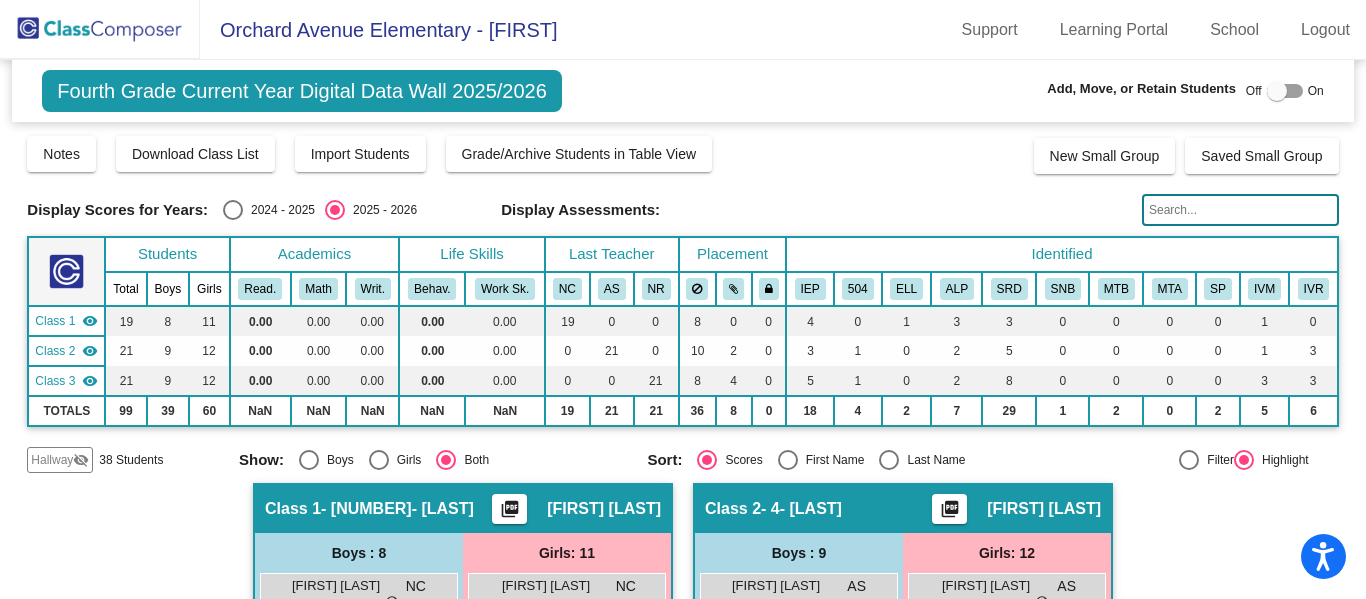 click on "visibility_off" 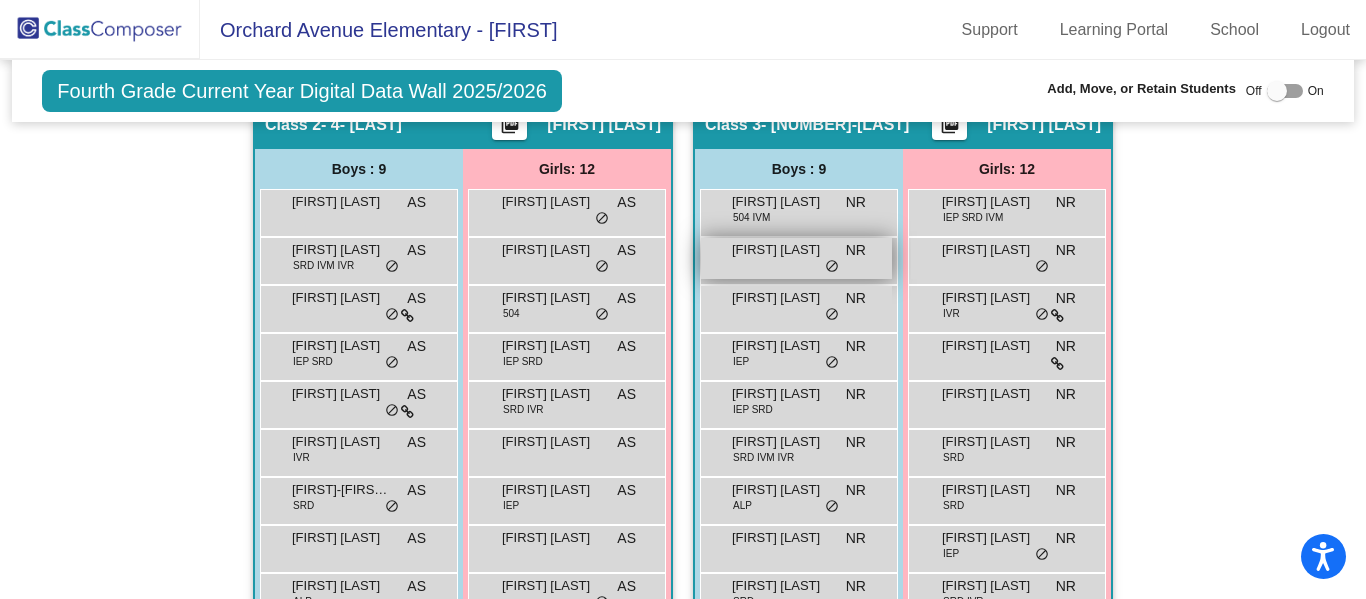 scroll, scrollTop: 1702, scrollLeft: 0, axis: vertical 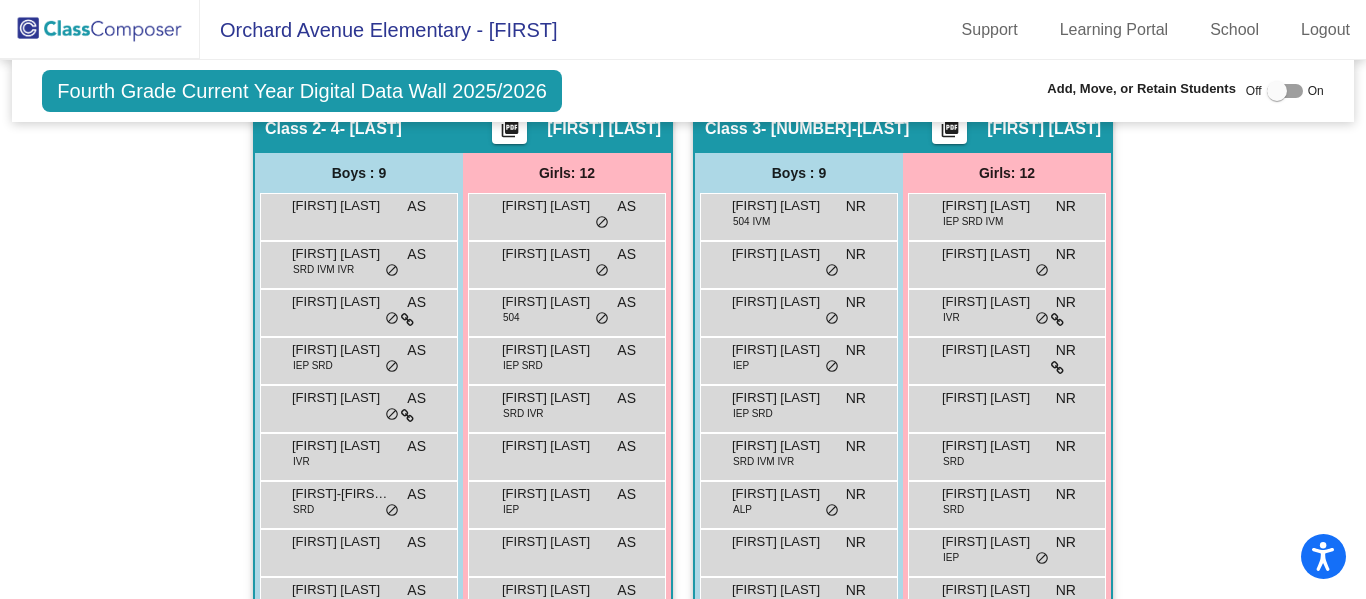 drag, startPoint x: 969, startPoint y: 258, endPoint x: 725, endPoint y: 185, distance: 254.68608 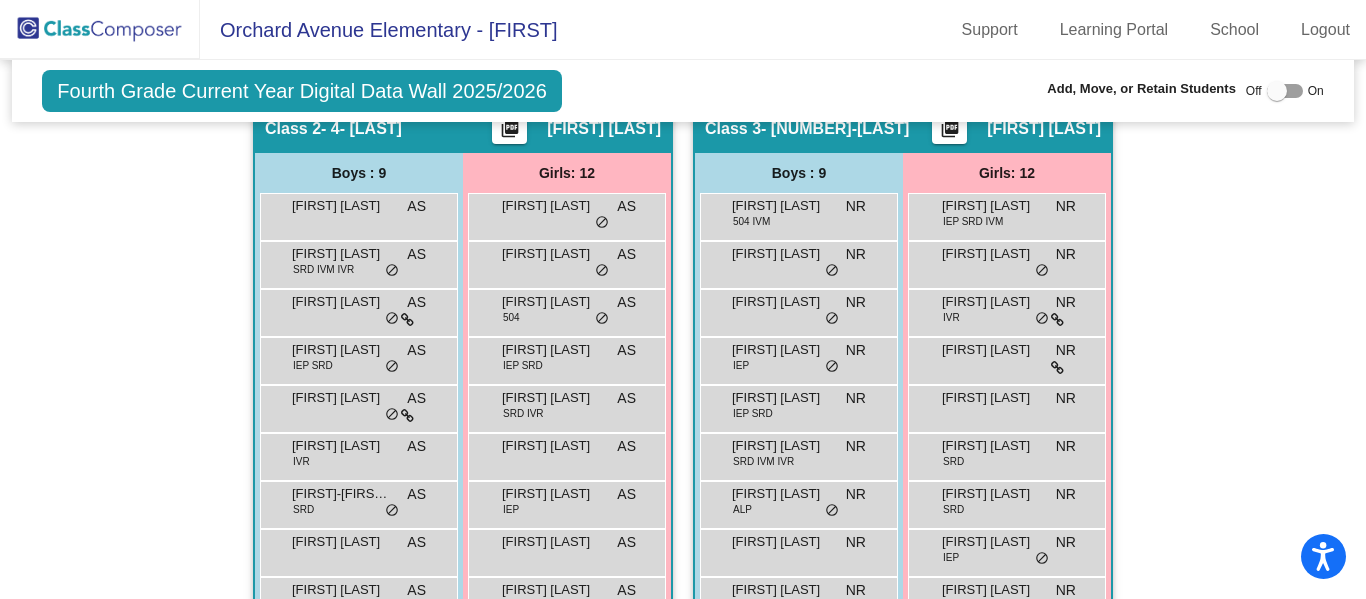 click at bounding box center [1285, 91] 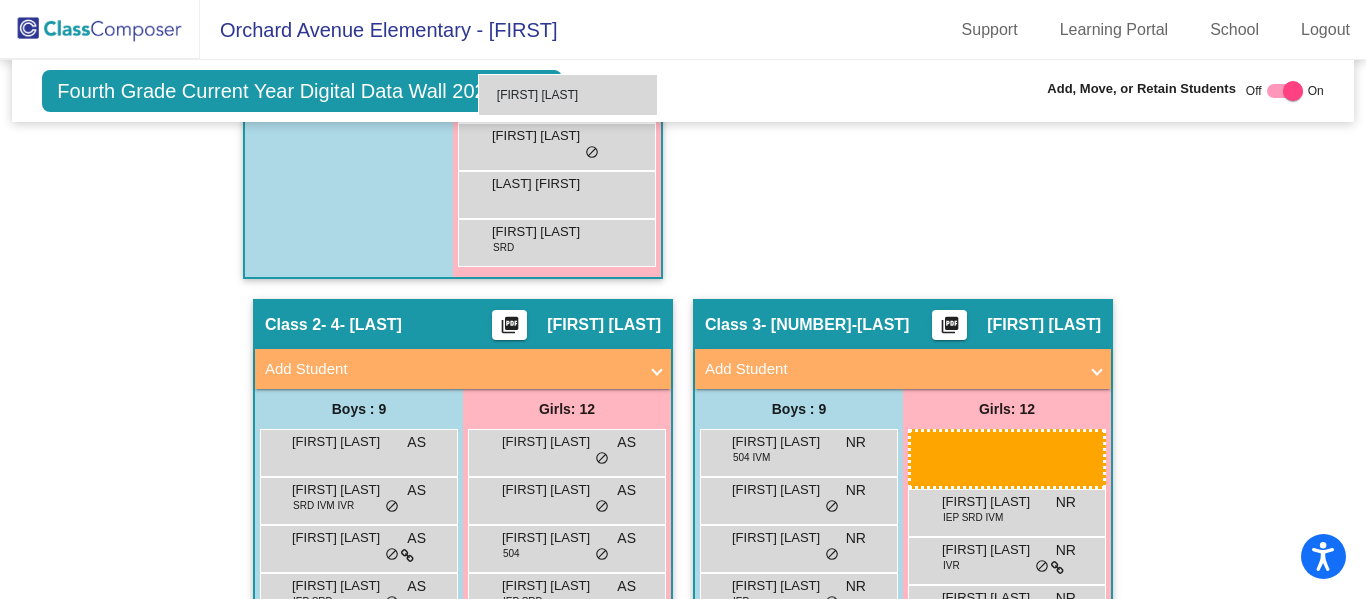 scroll, scrollTop: 1514, scrollLeft: 0, axis: vertical 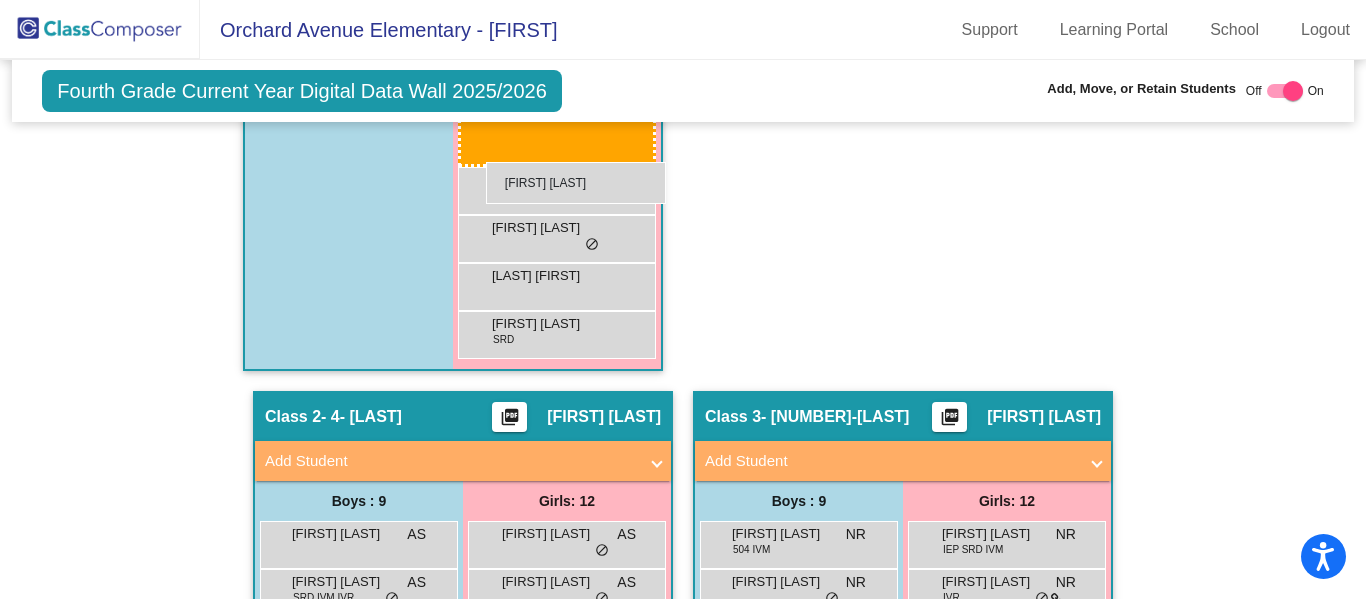 drag, startPoint x: 978, startPoint y: 307, endPoint x: 486, endPoint y: 165, distance: 512.08203 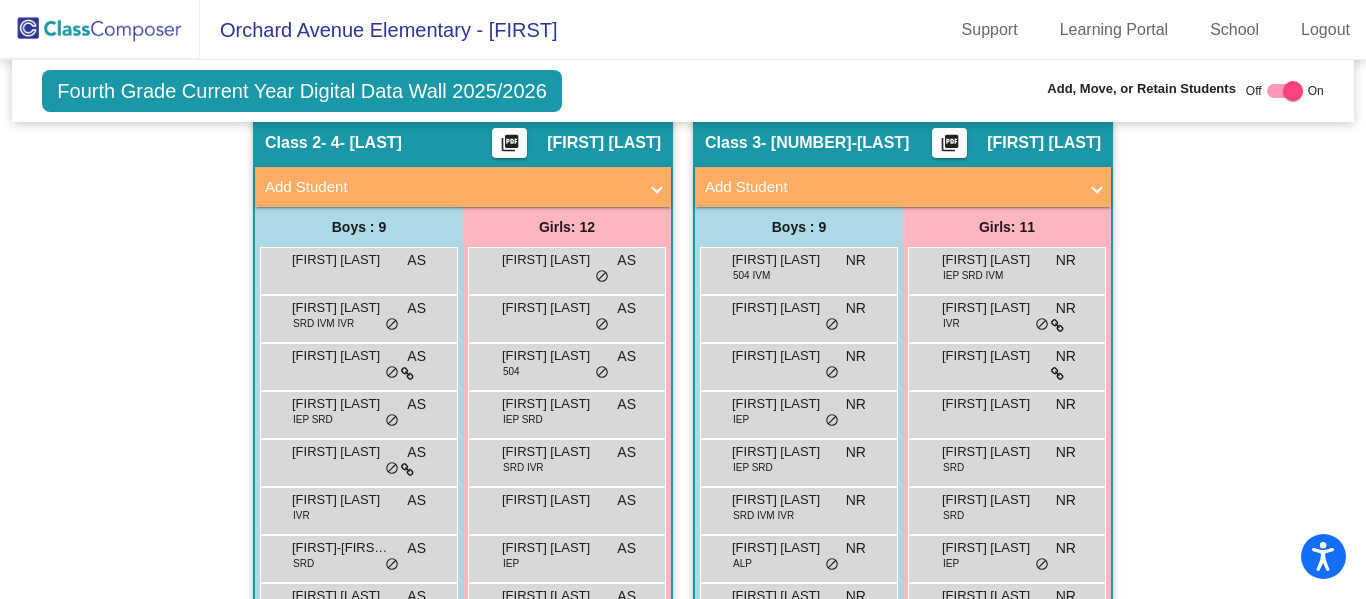scroll, scrollTop: 1784, scrollLeft: 0, axis: vertical 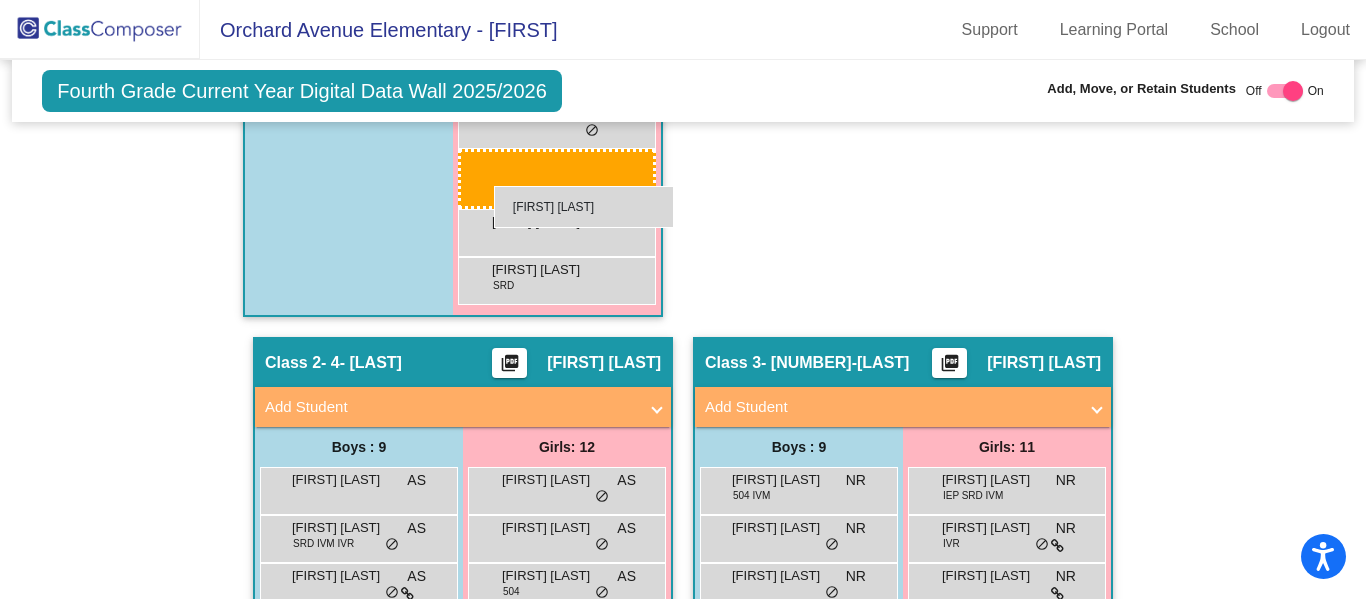drag, startPoint x: 1007, startPoint y: 456, endPoint x: 493, endPoint y: 185, distance: 581.0654 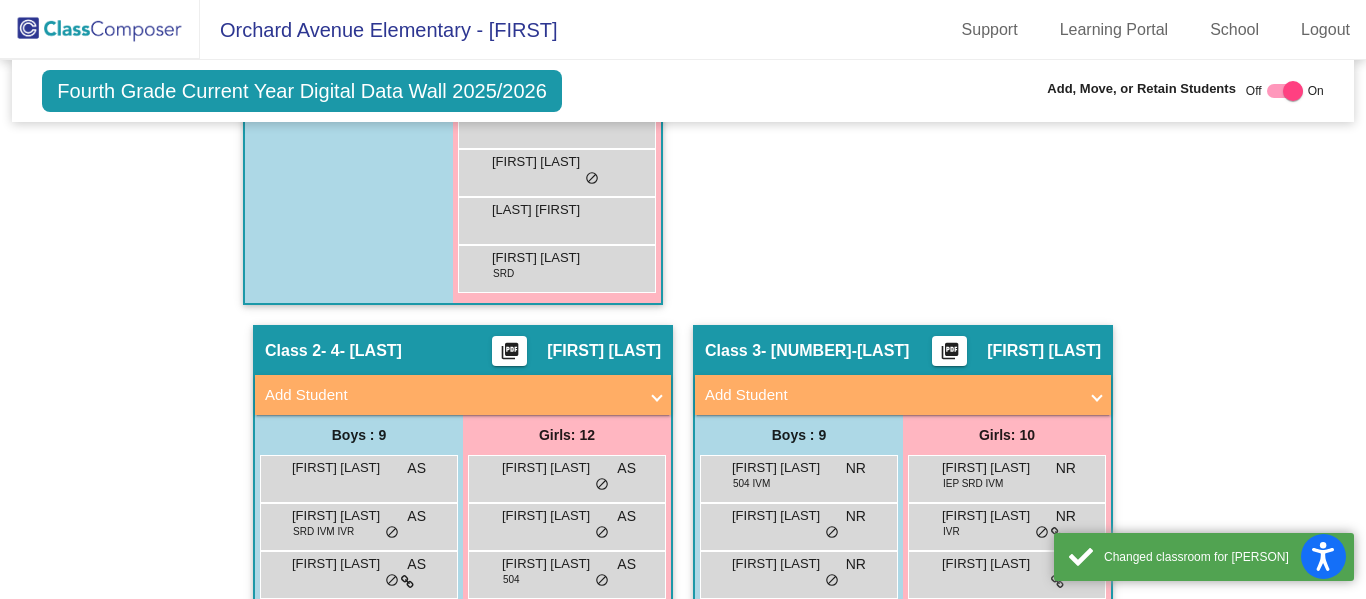 click on "Add Student" at bounding box center (891, 395) 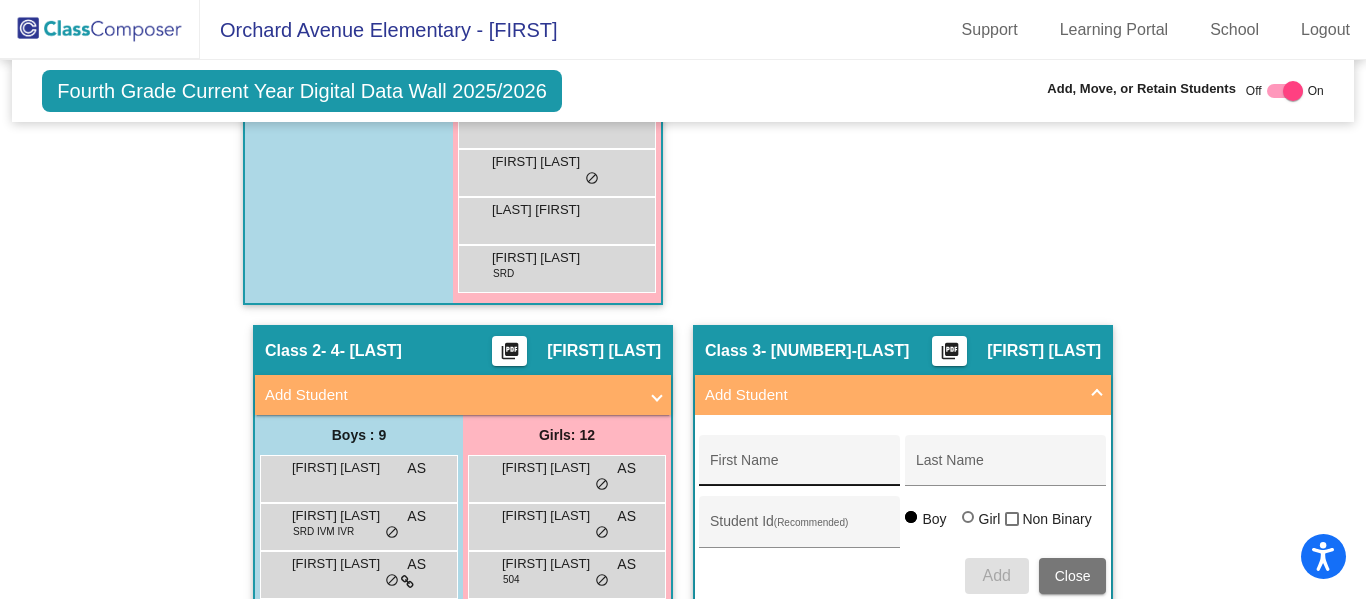 click on "First Name" at bounding box center (800, 466) 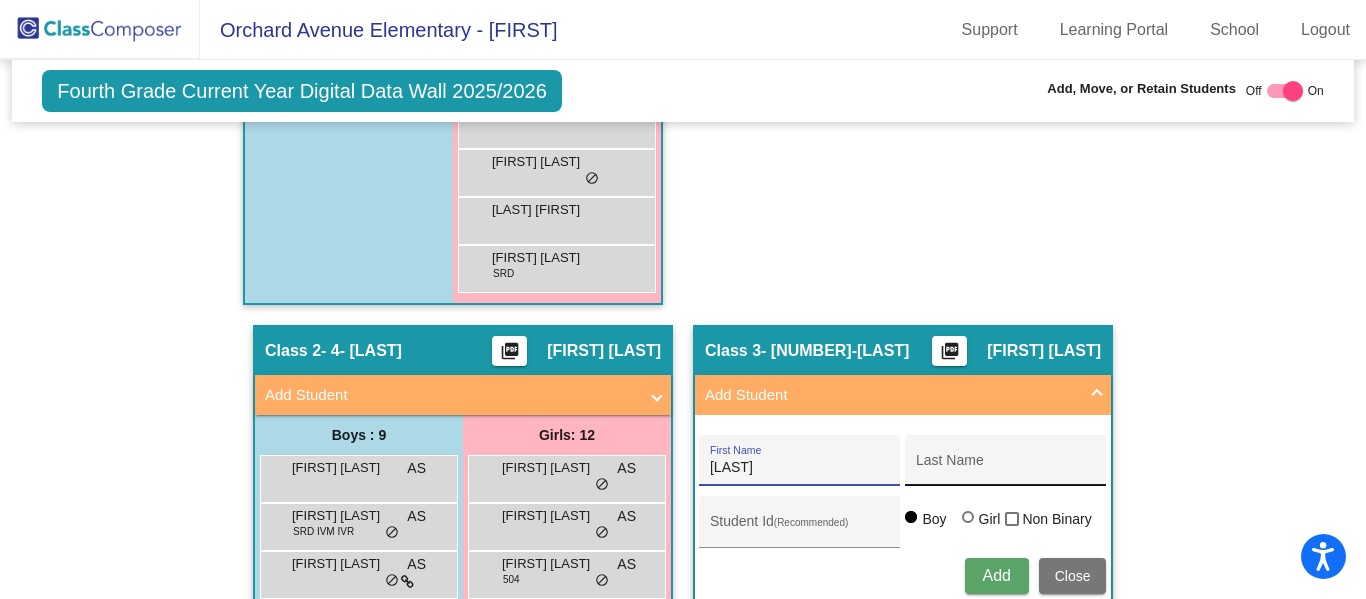 type on "[LAST]" 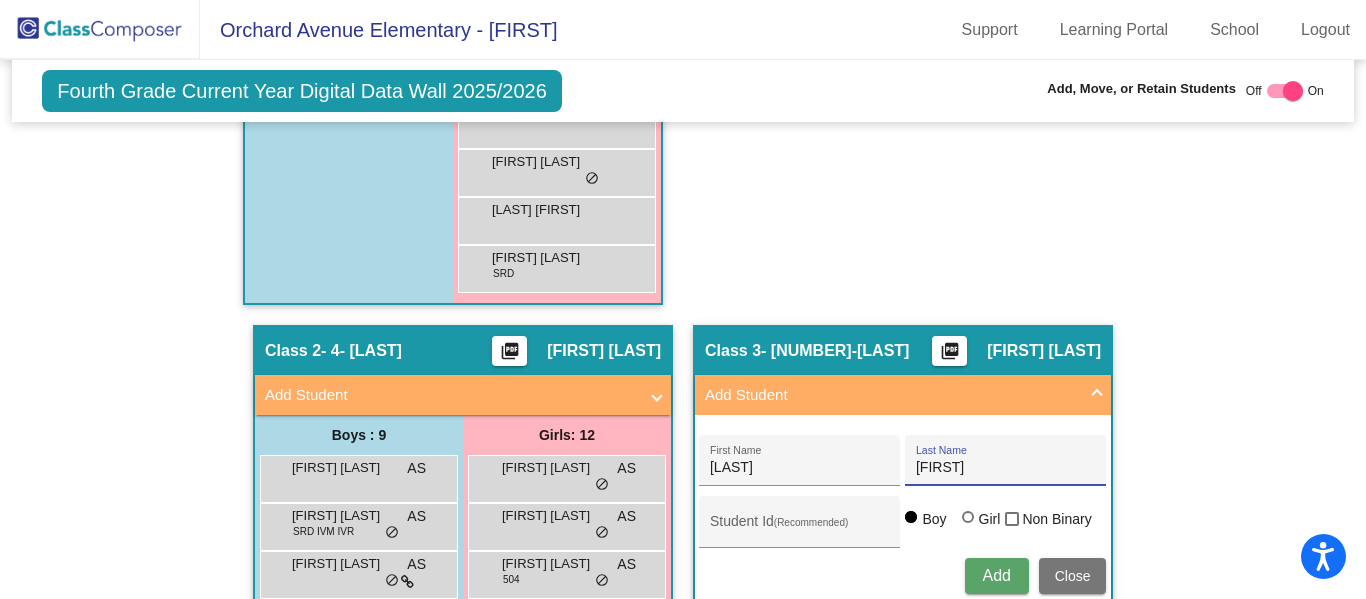 type on "[FIRST]" 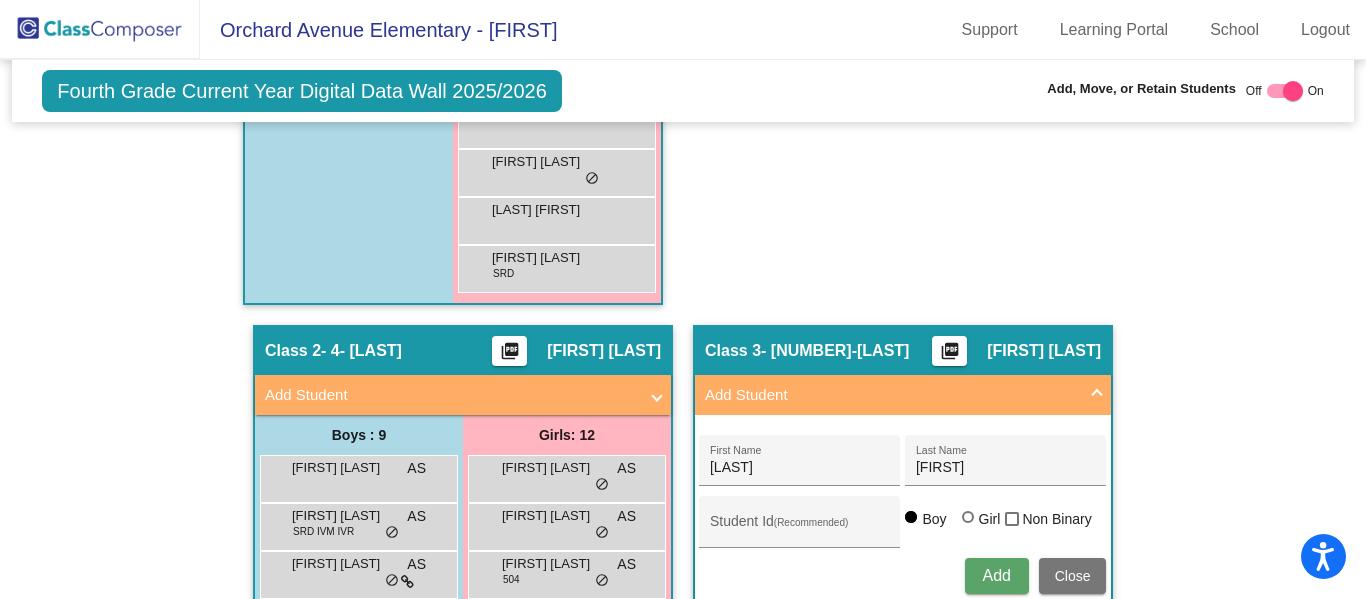 type 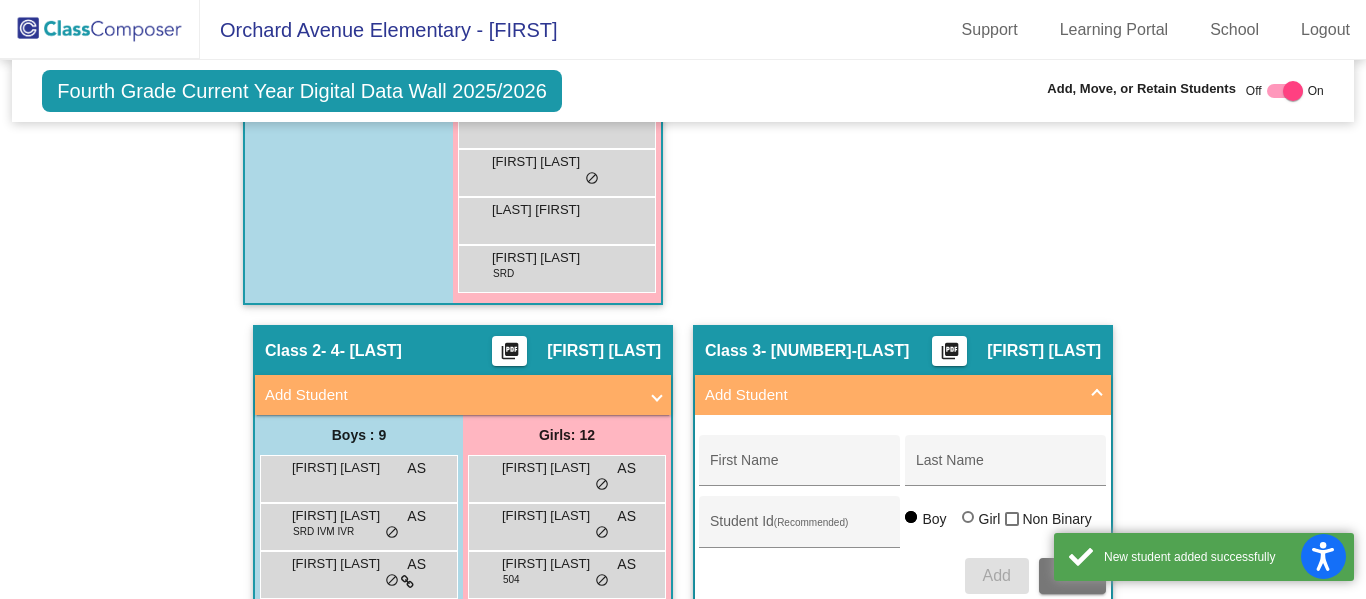 click at bounding box center [1097, 395] 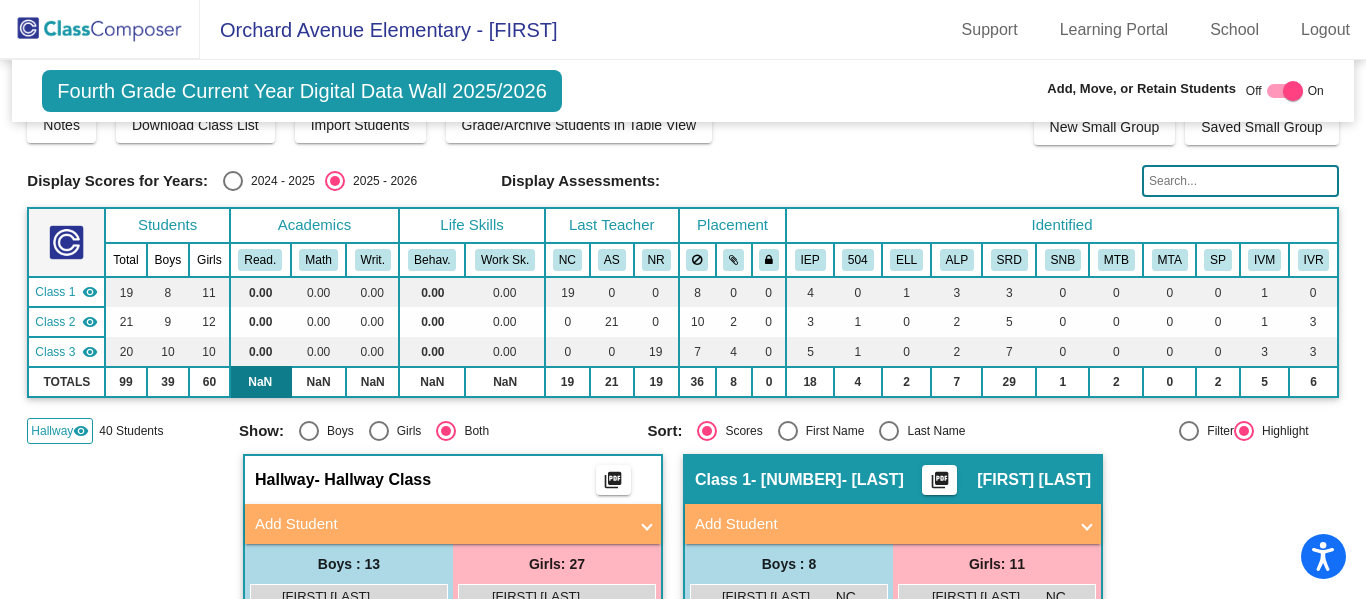 scroll, scrollTop: 0, scrollLeft: 0, axis: both 